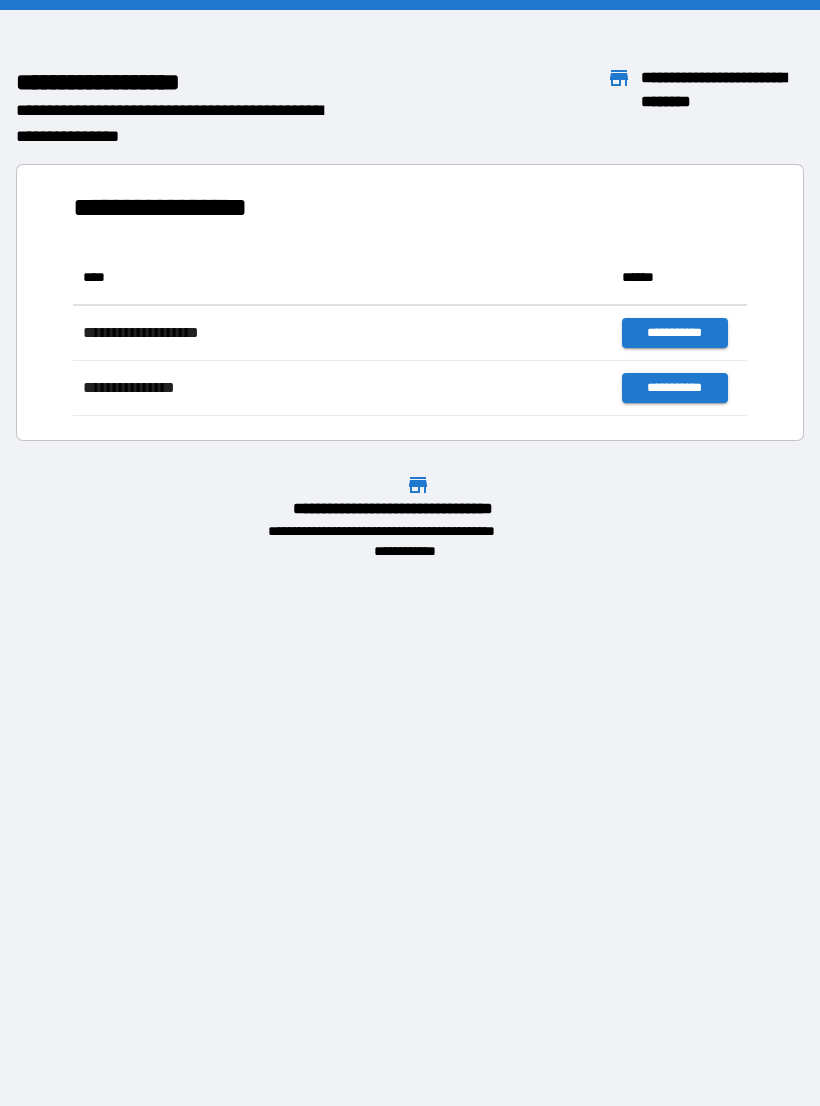 scroll, scrollTop: 0, scrollLeft: 0, axis: both 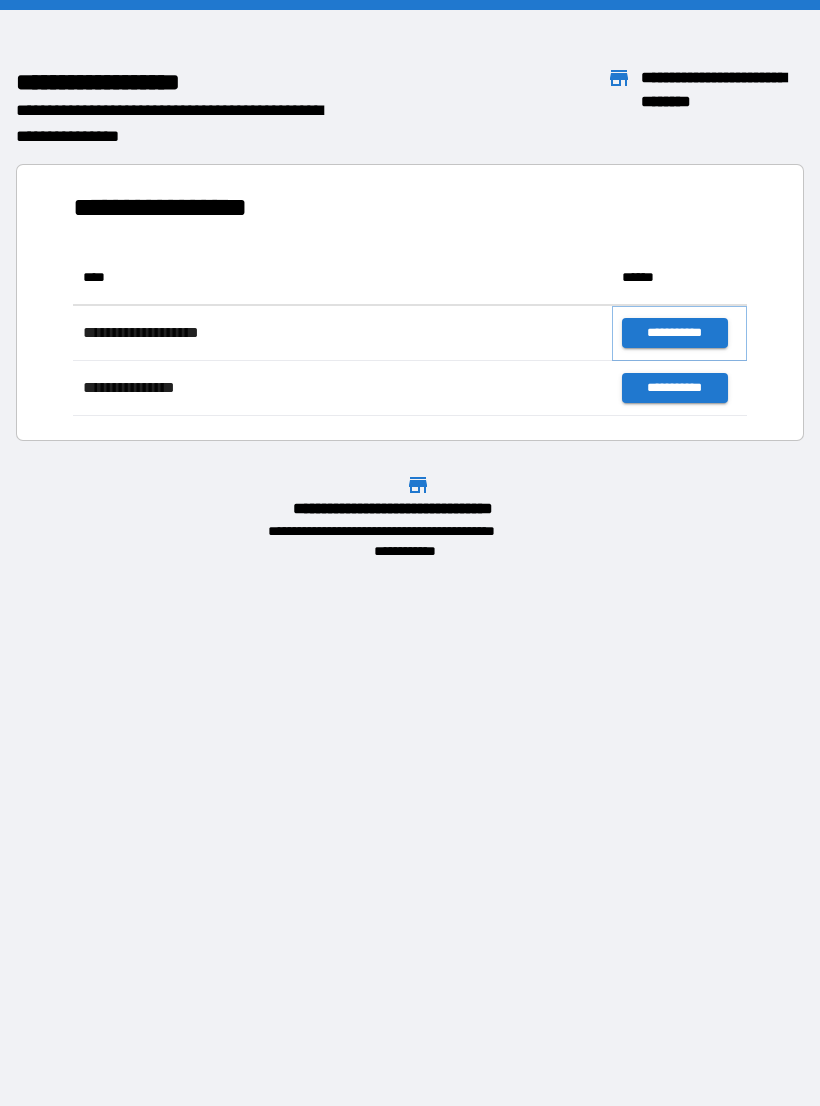 click on "**********" at bounding box center [674, 333] 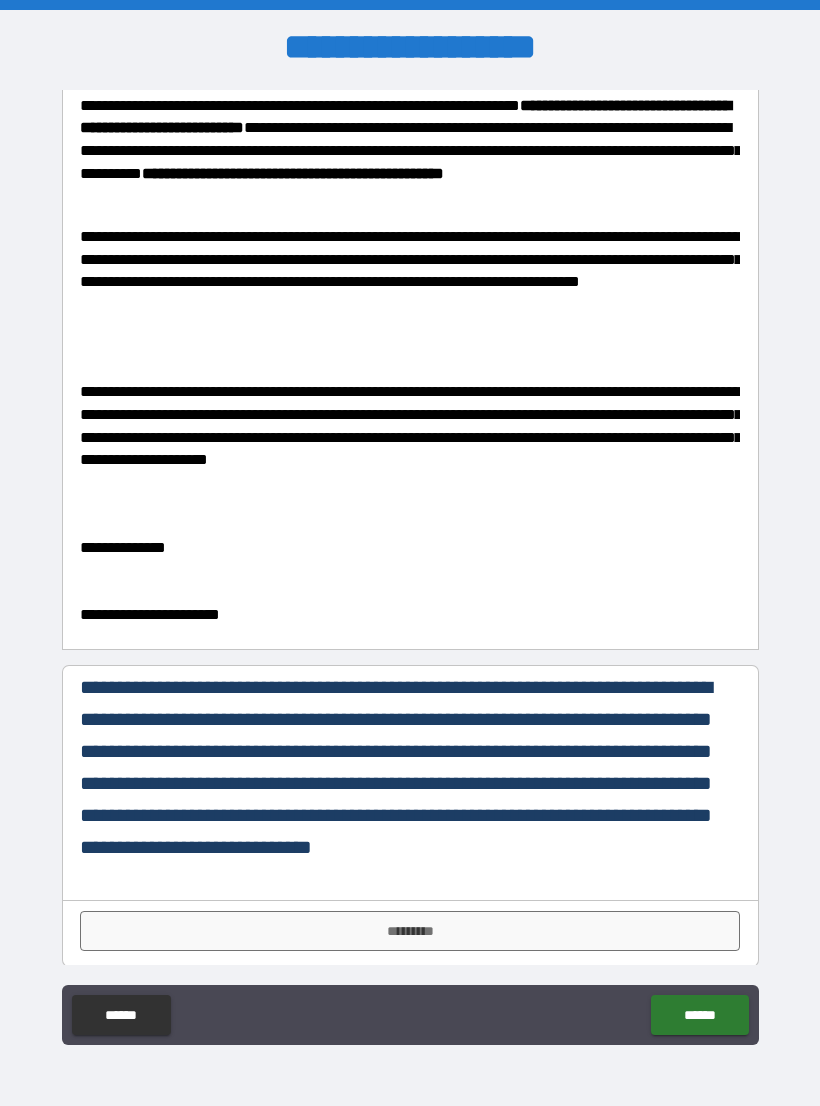 scroll, scrollTop: 160, scrollLeft: 0, axis: vertical 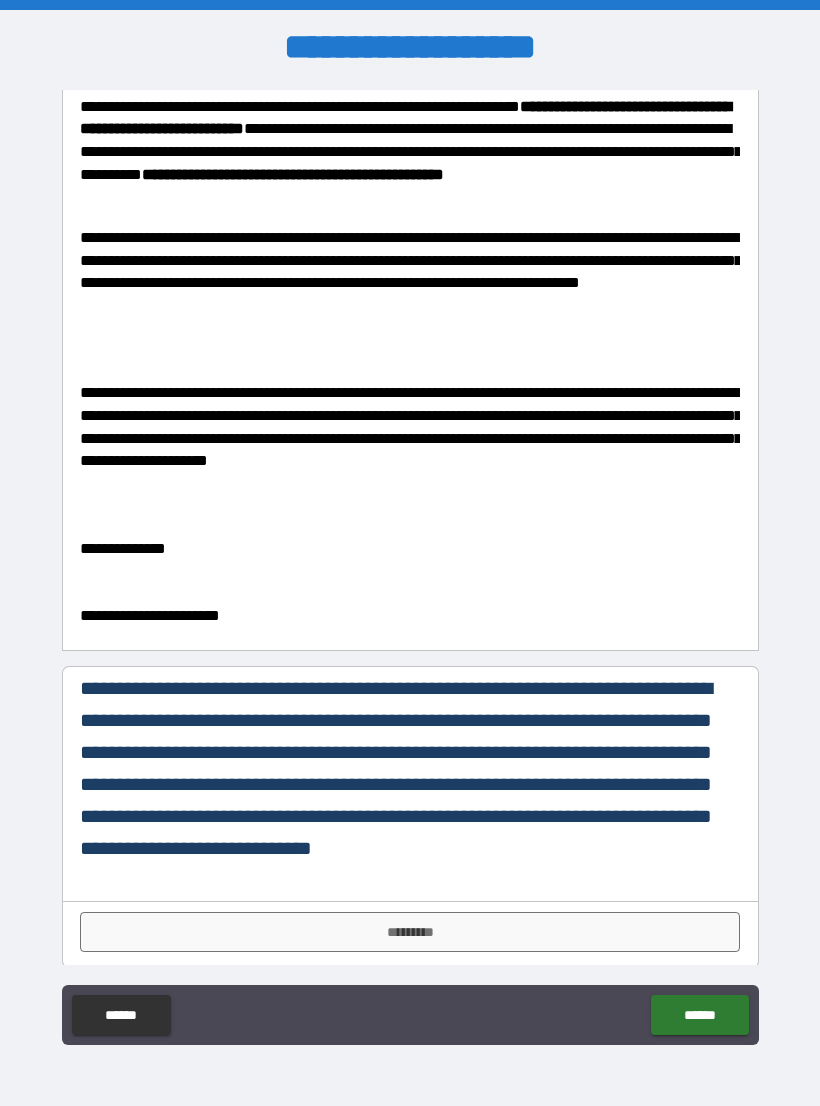 click on "*********" at bounding box center (410, 932) 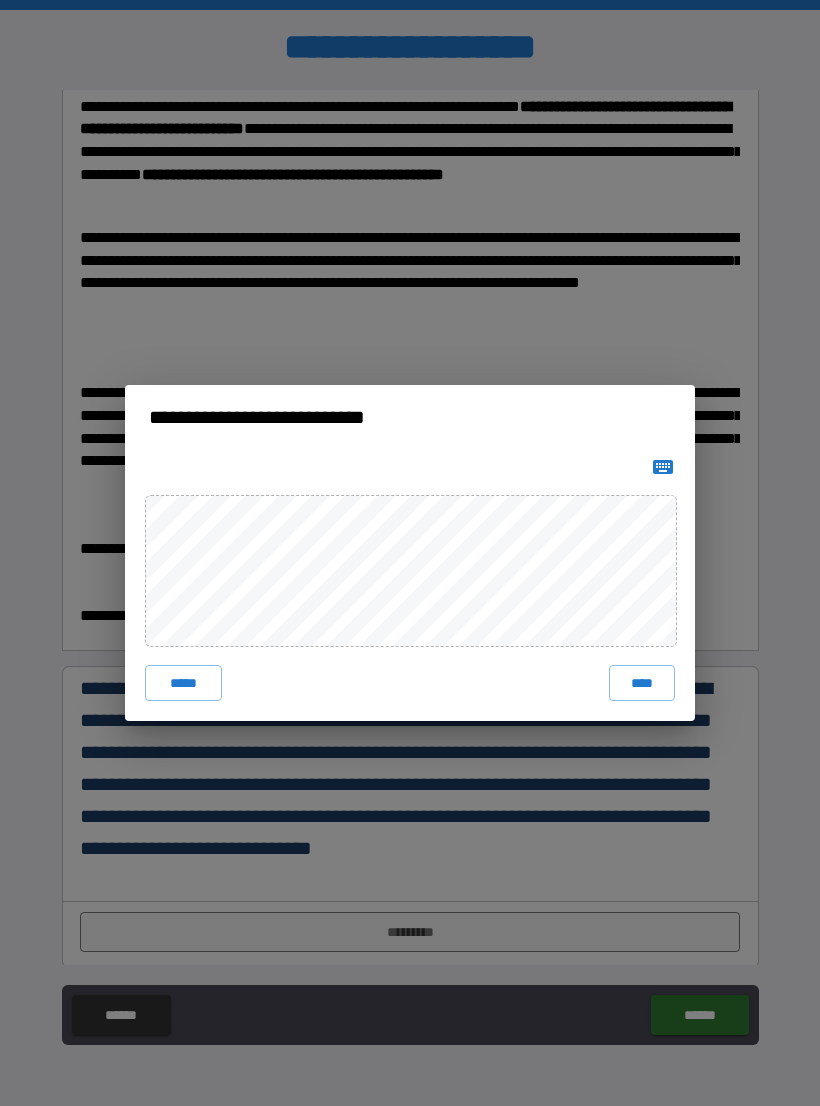 click on "****" at bounding box center (642, 683) 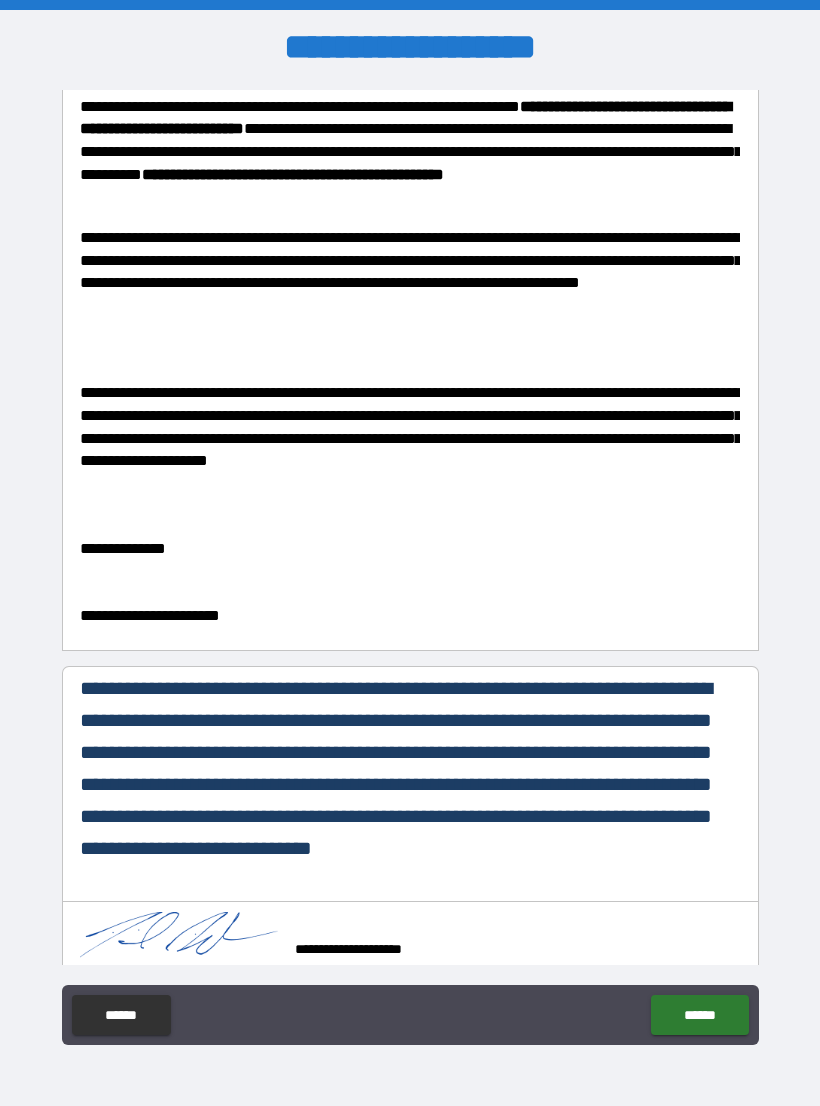 scroll, scrollTop: 150, scrollLeft: 0, axis: vertical 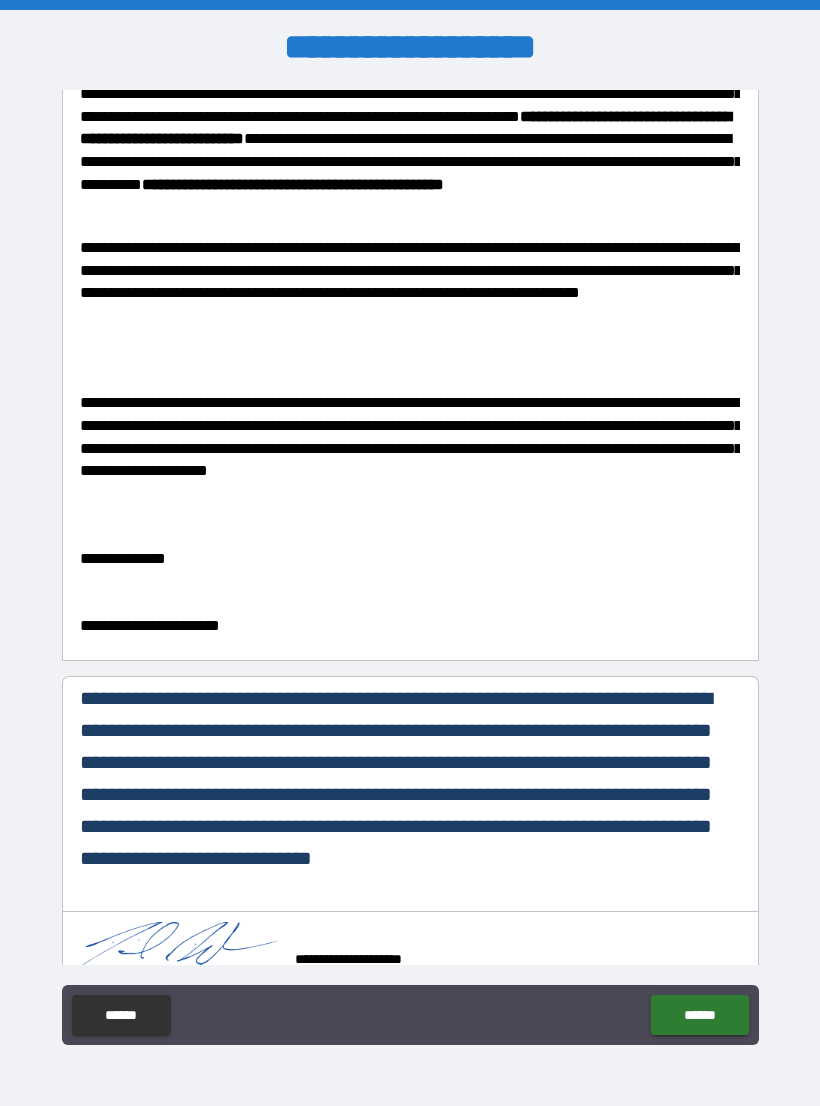 click on "******" at bounding box center (699, 1015) 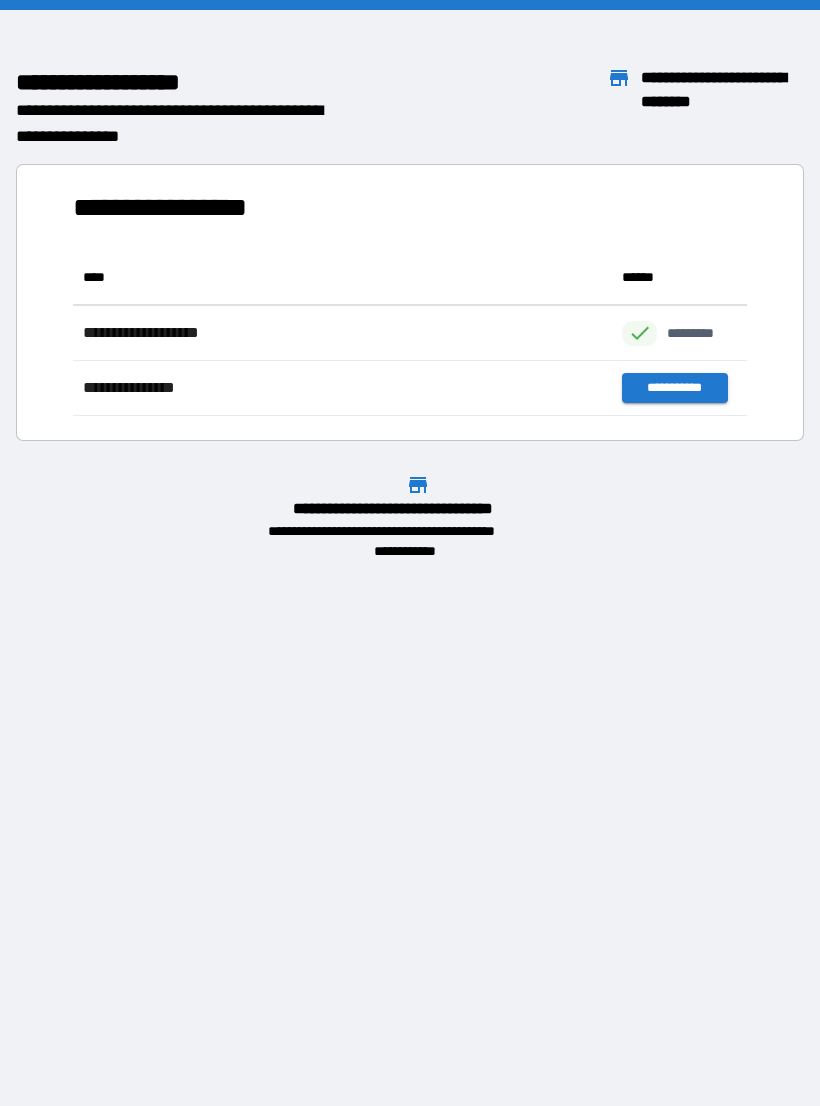 scroll, scrollTop: 166, scrollLeft: 674, axis: both 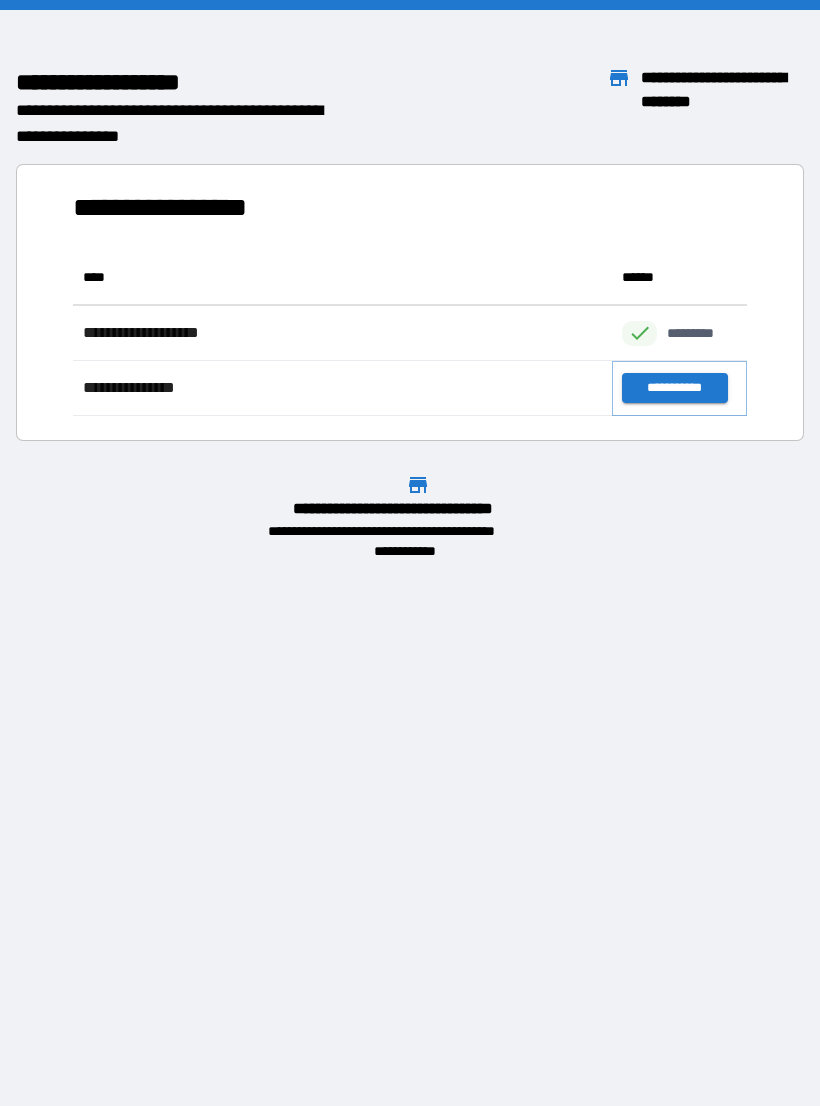 click on "**********" at bounding box center (674, 388) 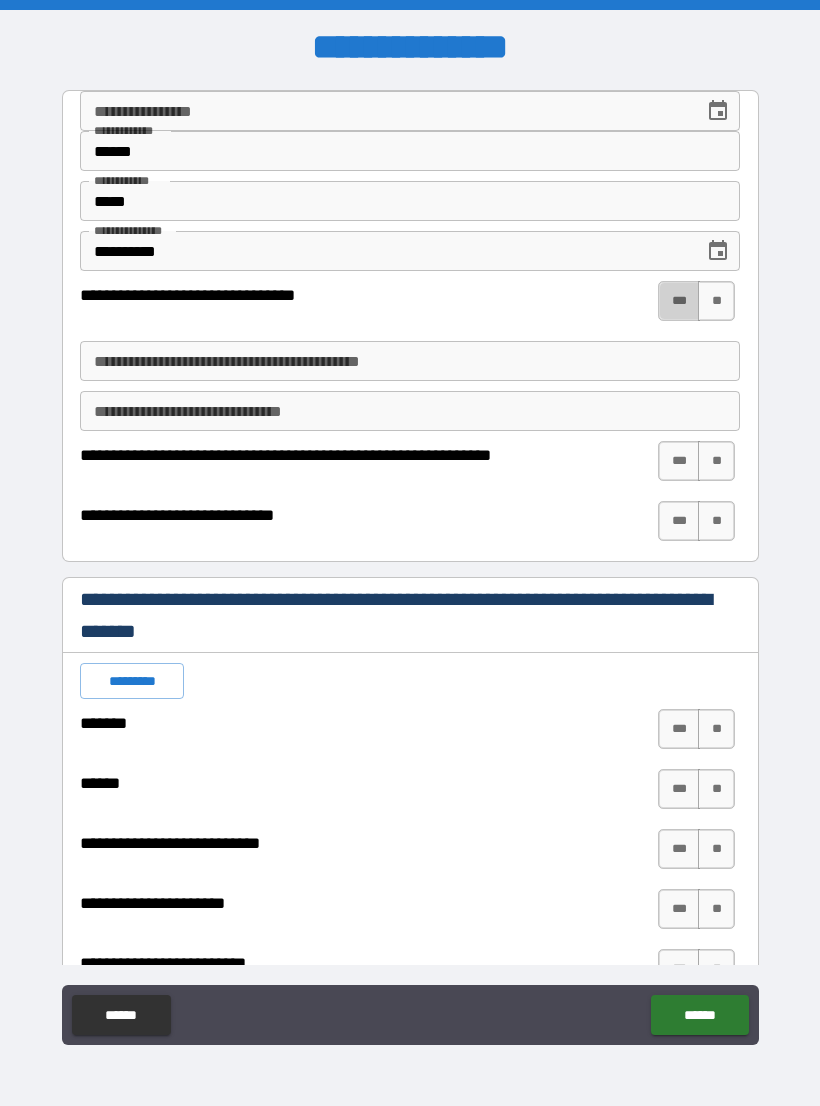 click on "***" at bounding box center (679, 301) 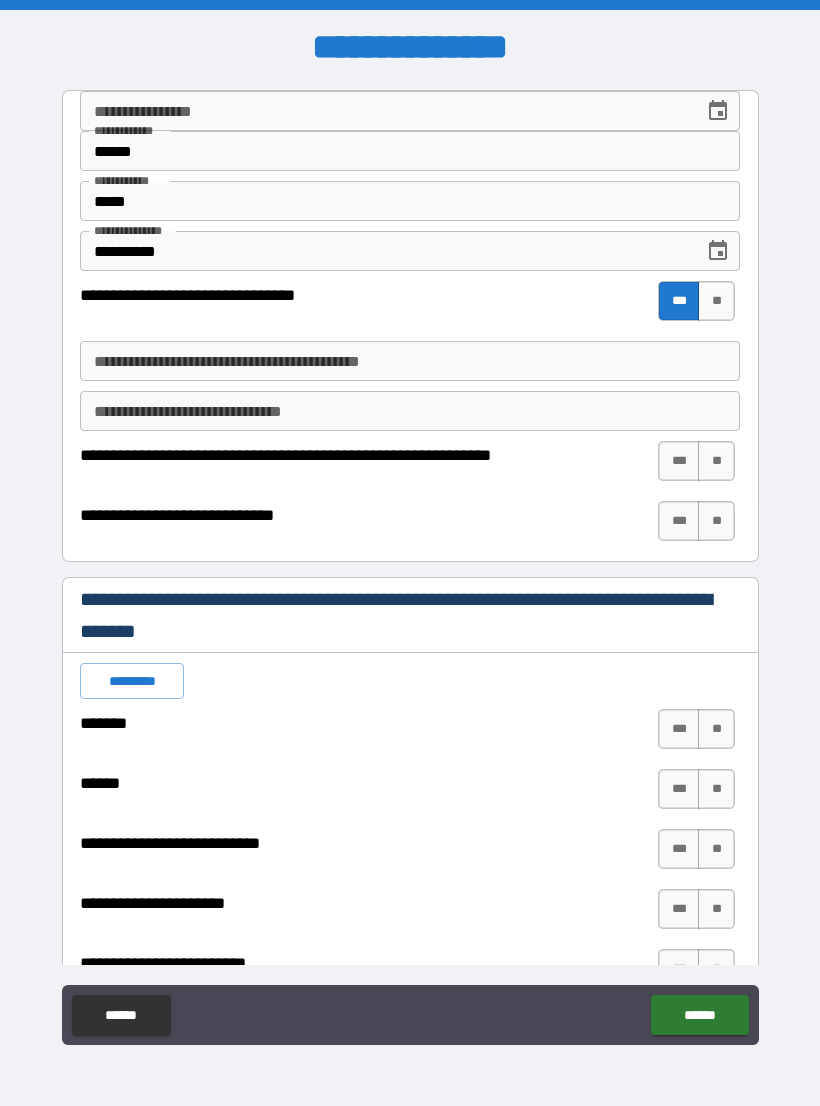 type on "*" 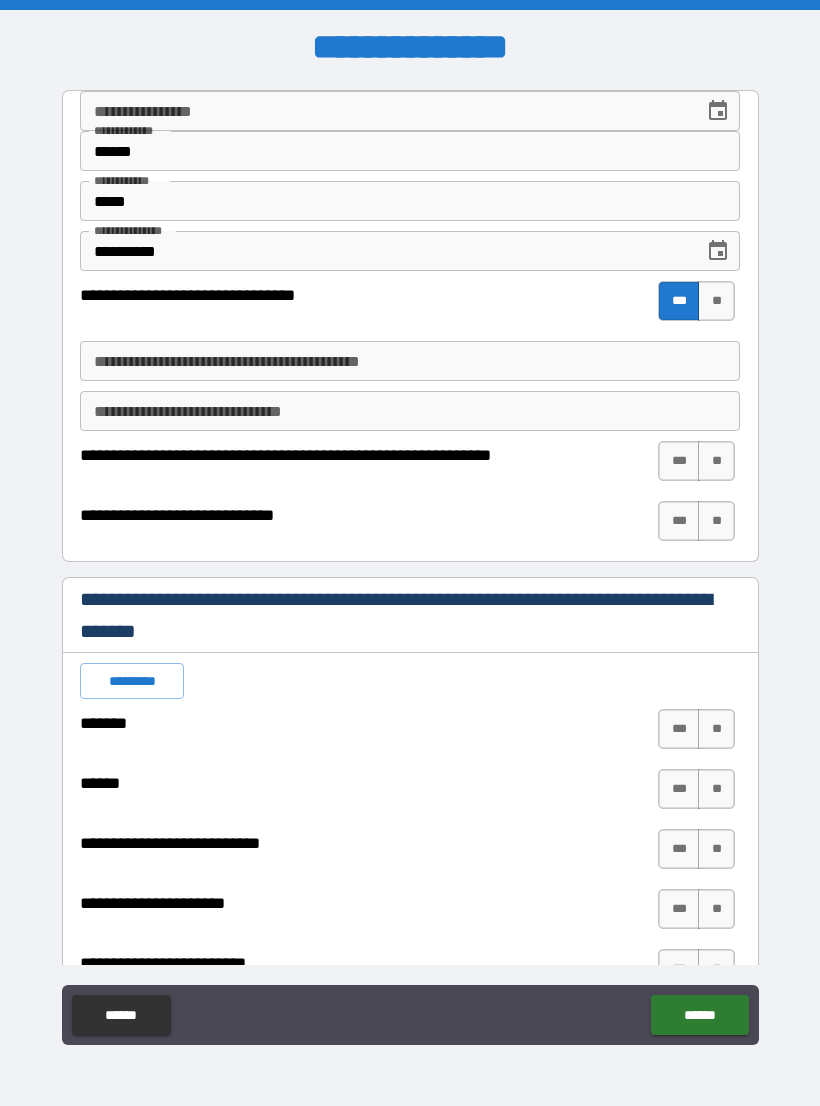 click on "**********" at bounding box center (410, 361) 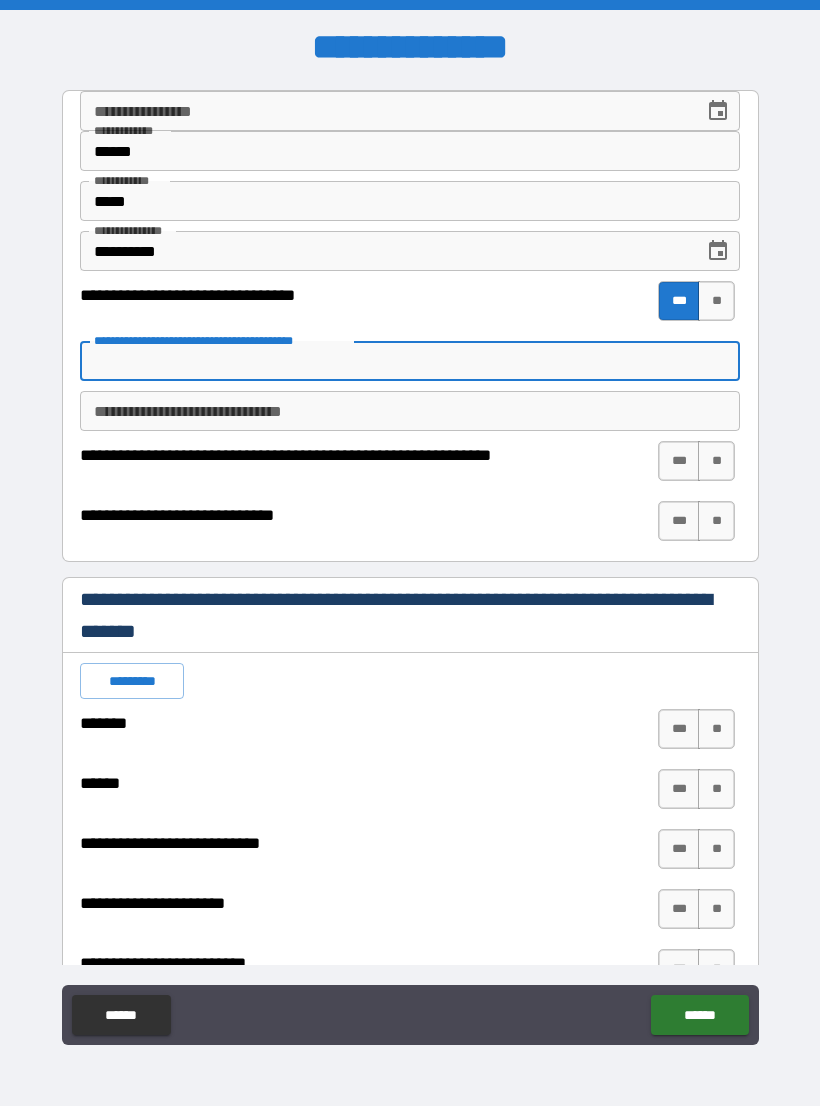 type on "*" 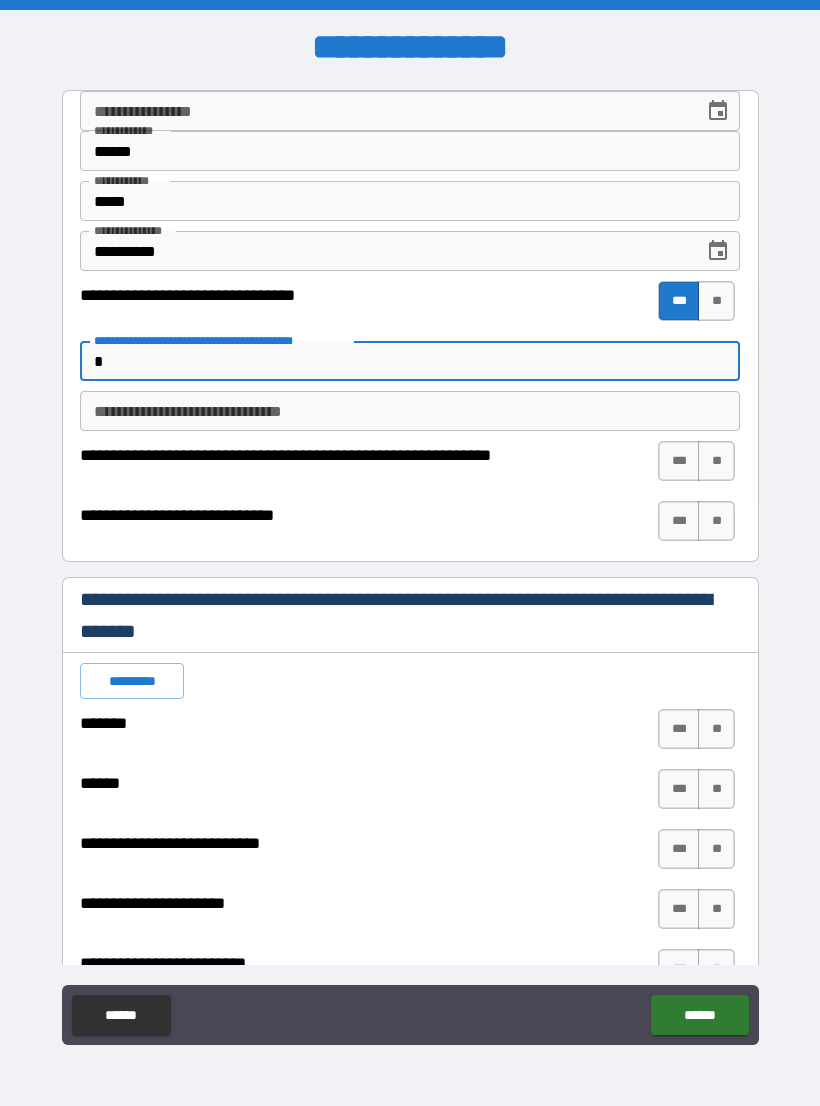 type on "*" 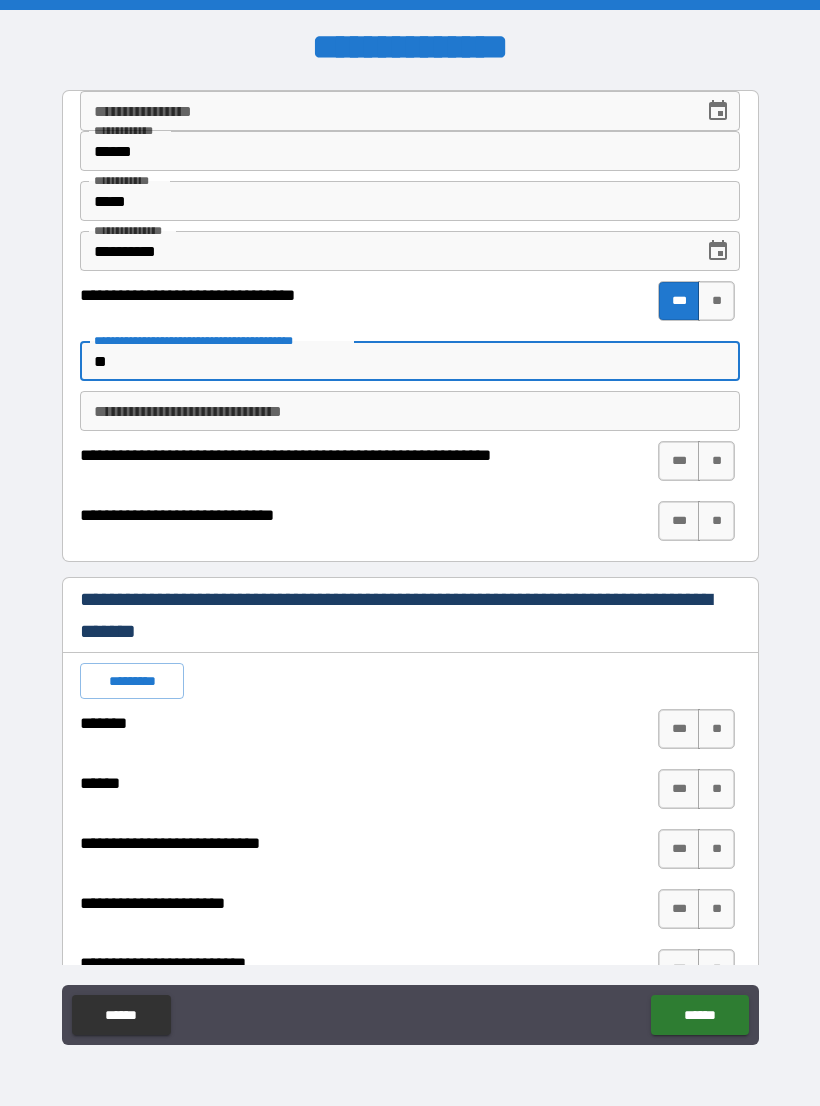 type on "*" 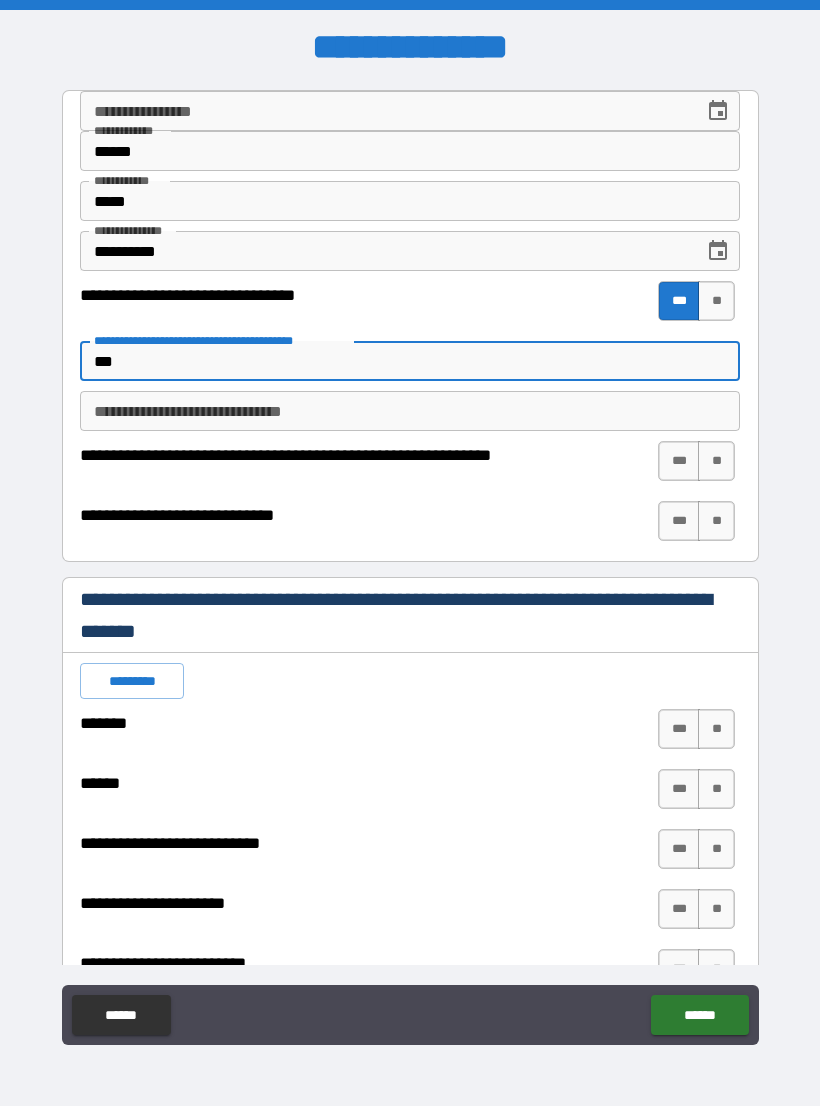 type on "*" 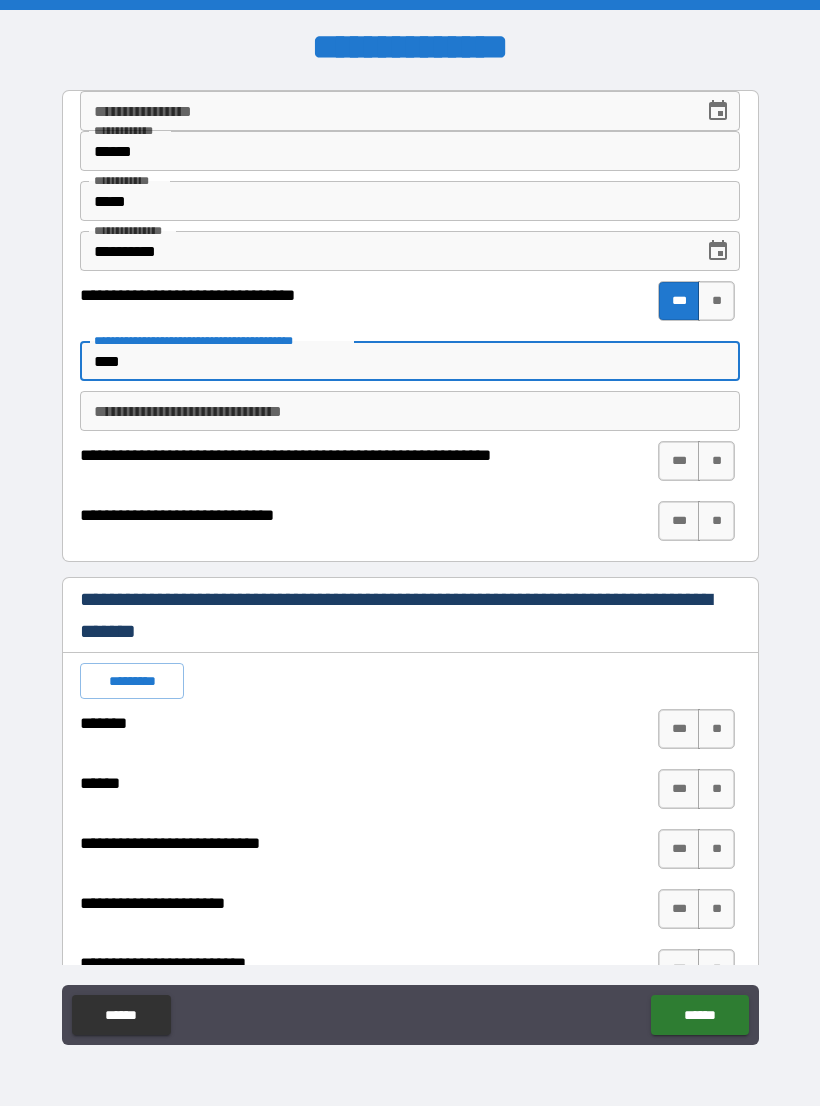 type on "*" 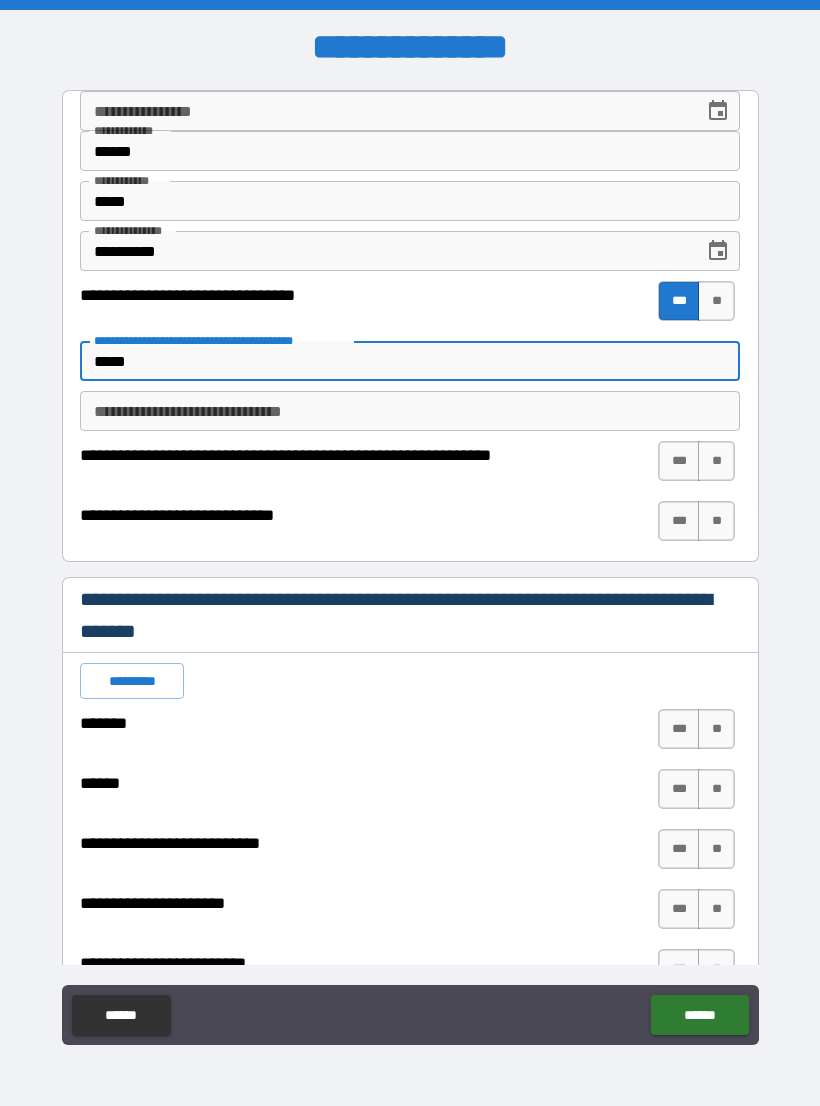 type on "*" 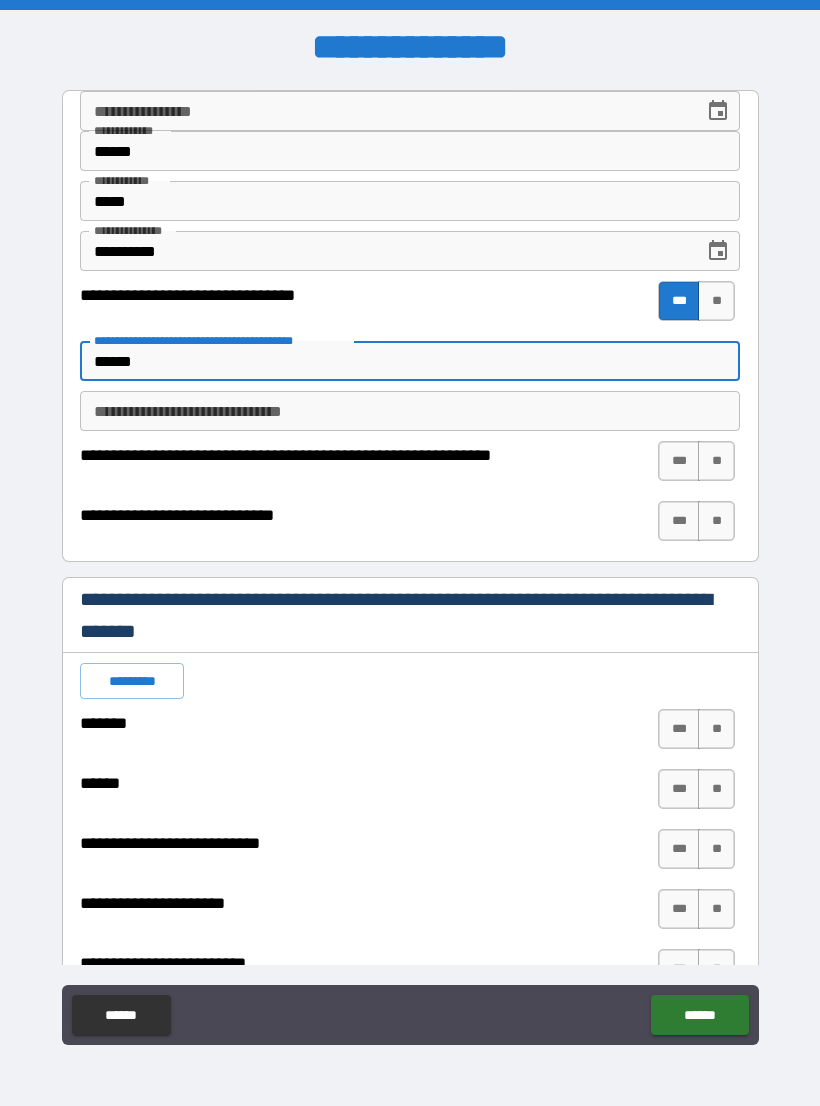 type on "*" 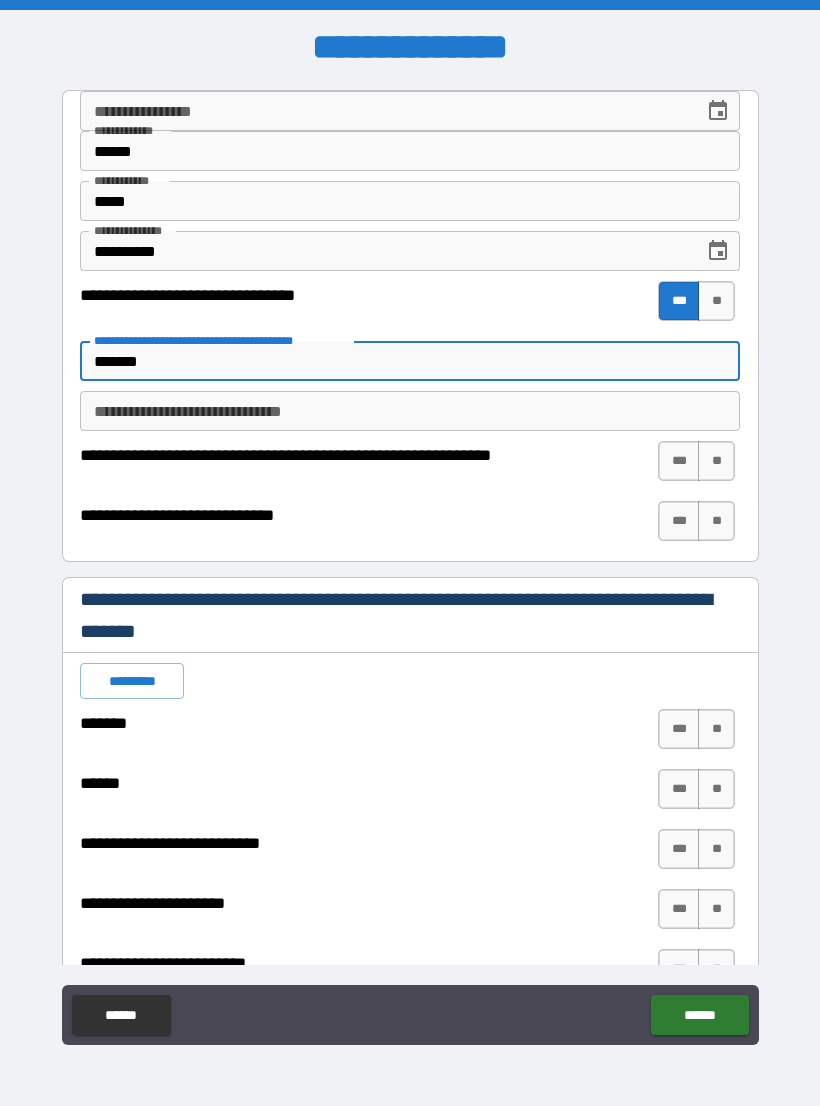 type on "*" 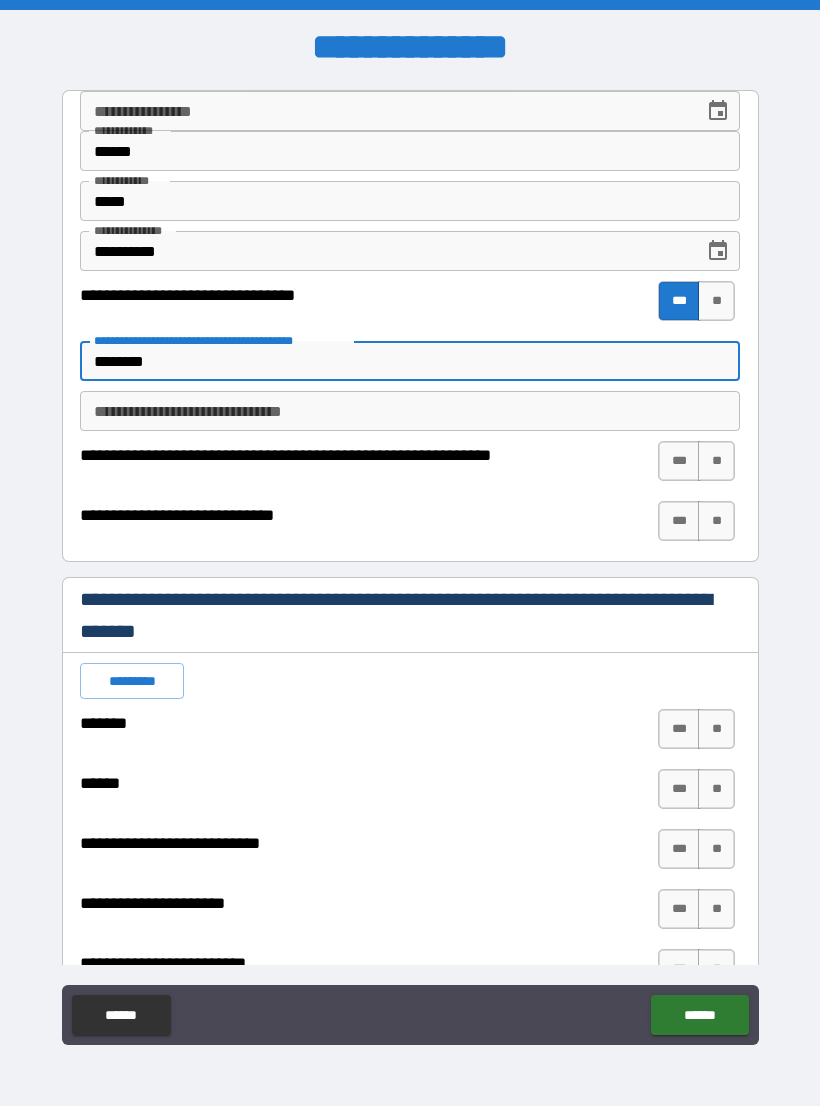 type on "*" 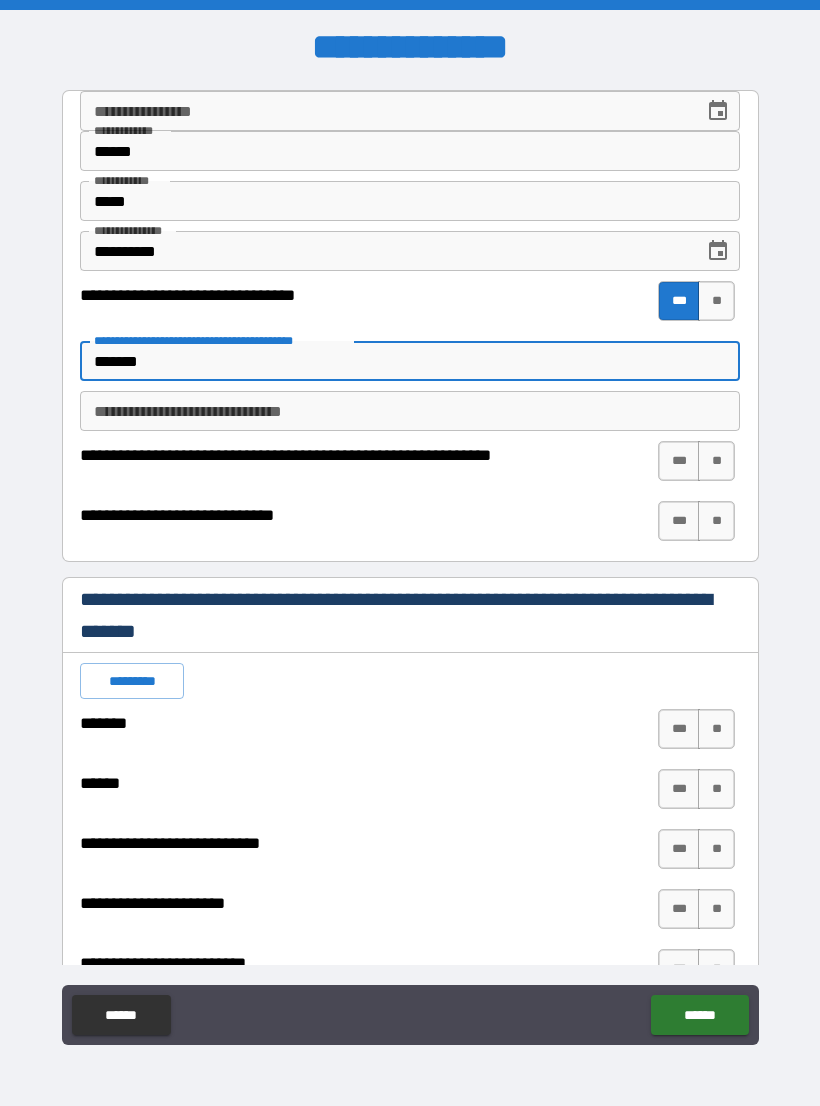 type on "*" 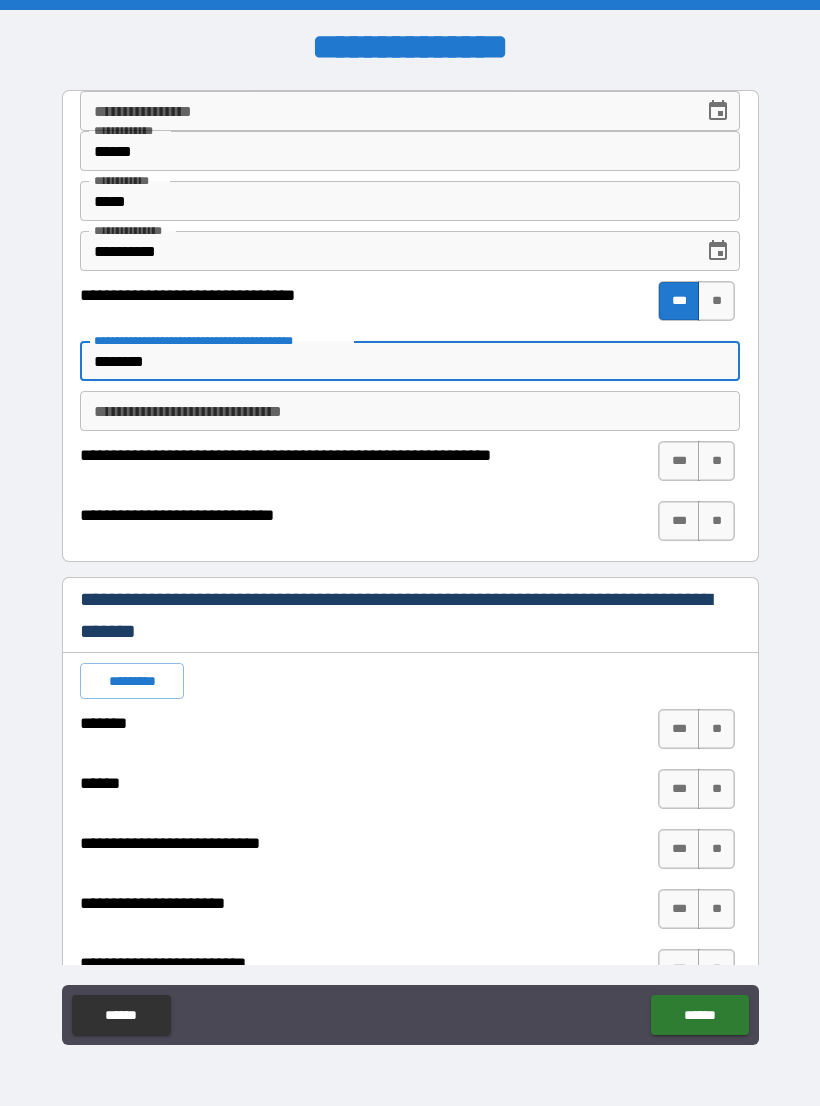 type on "*" 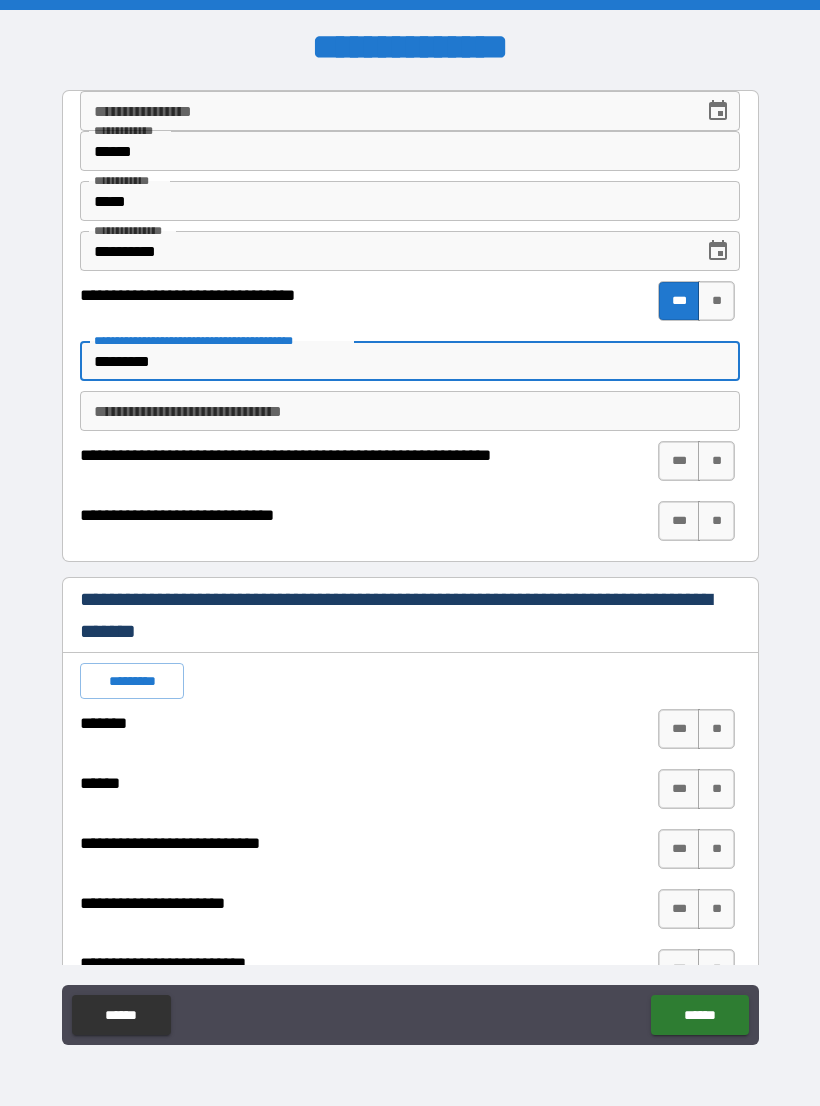 type on "*" 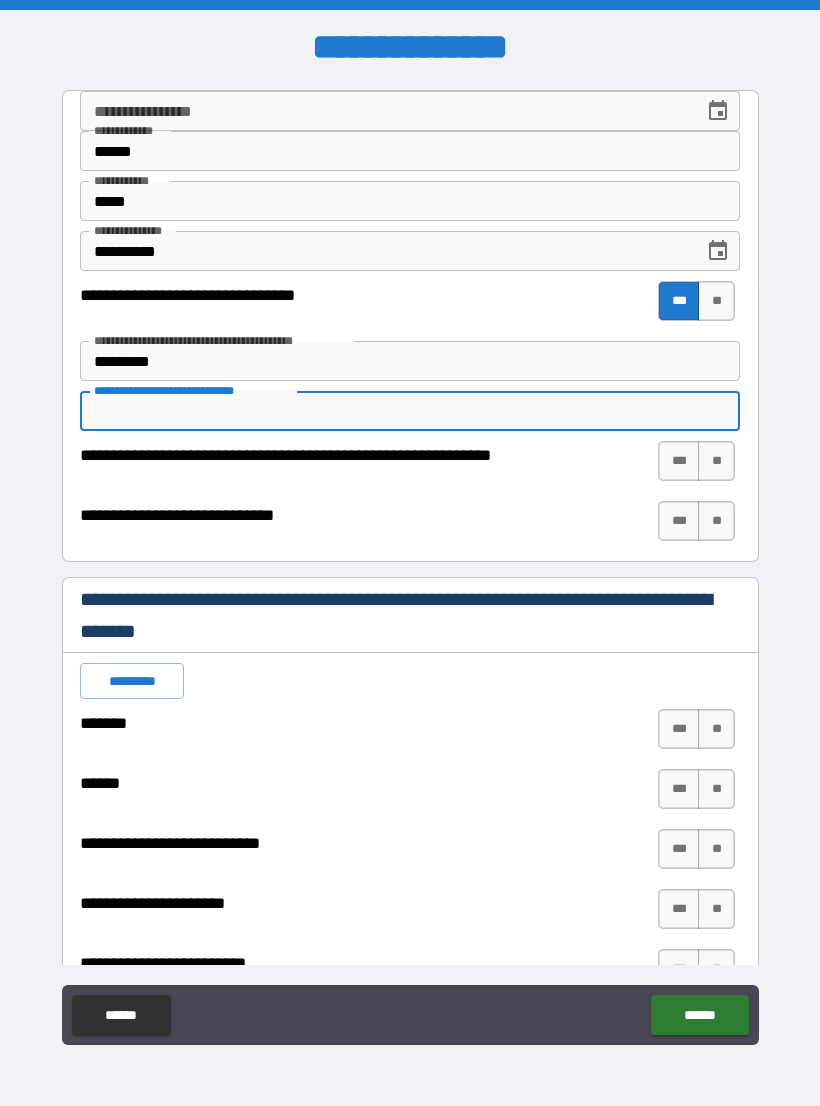 click on "**********" at bounding box center [410, 411] 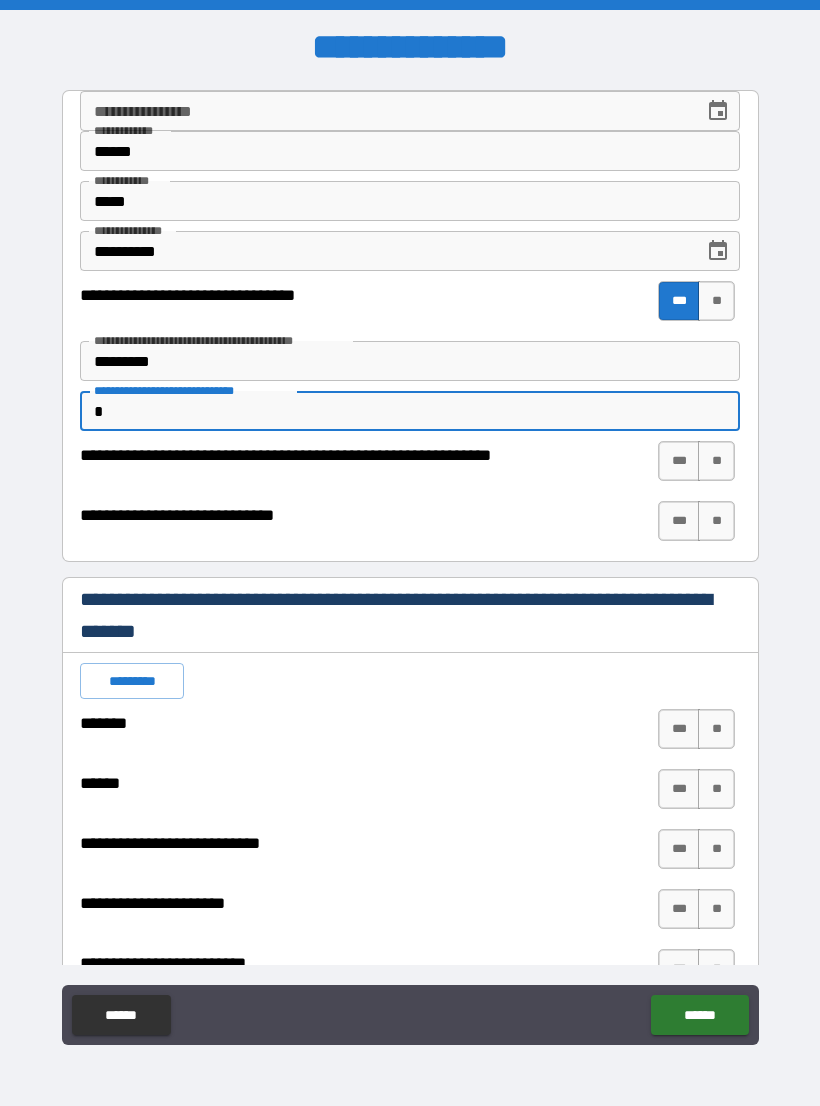 type on "*" 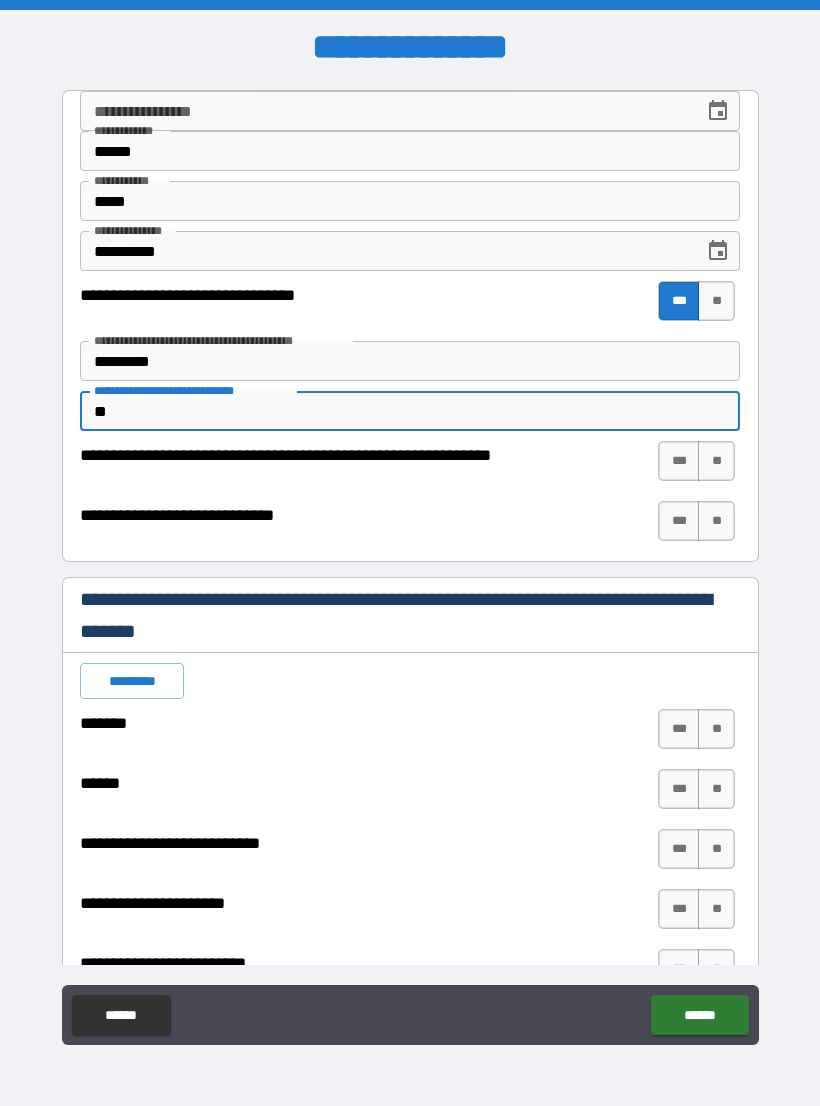 type on "*" 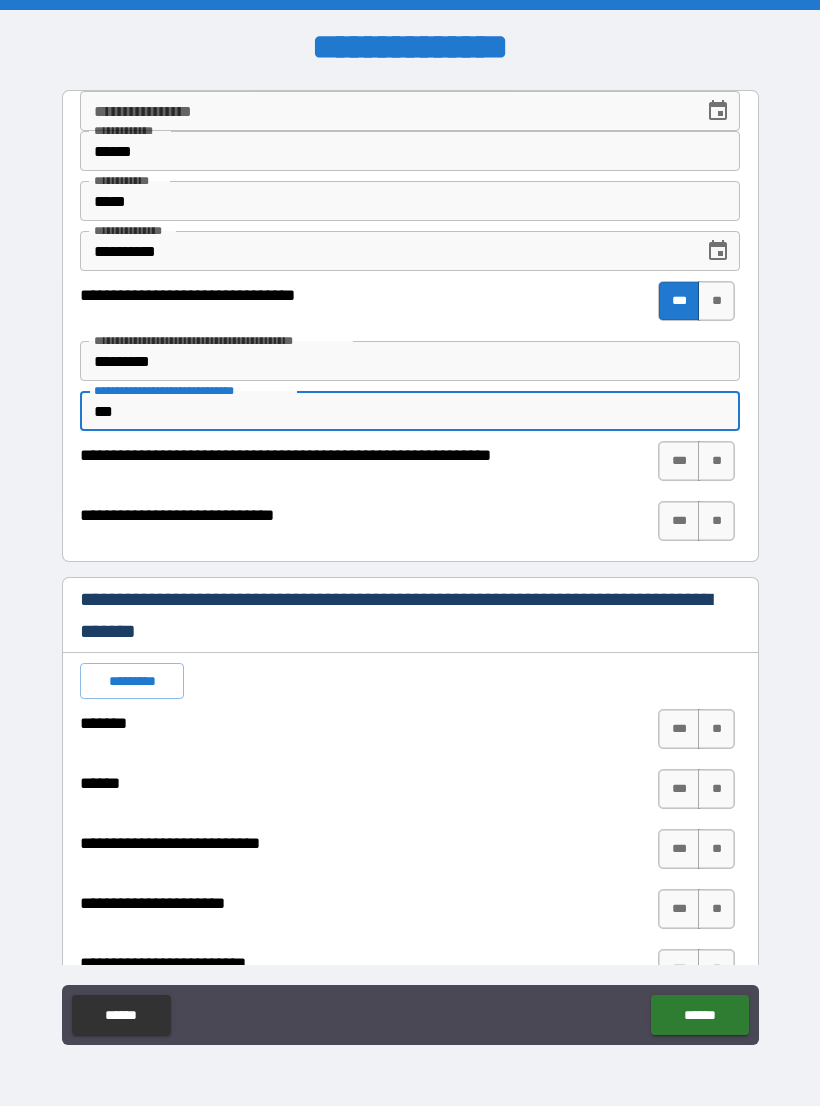 type on "*" 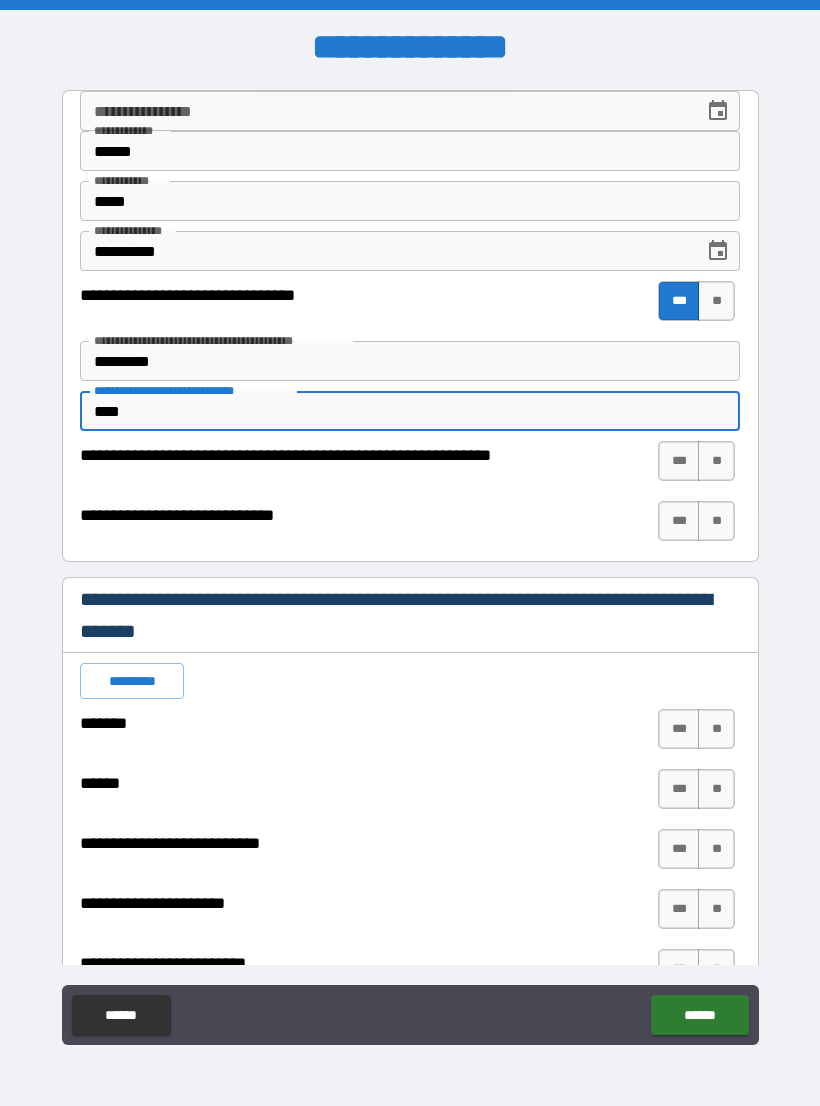 type on "*" 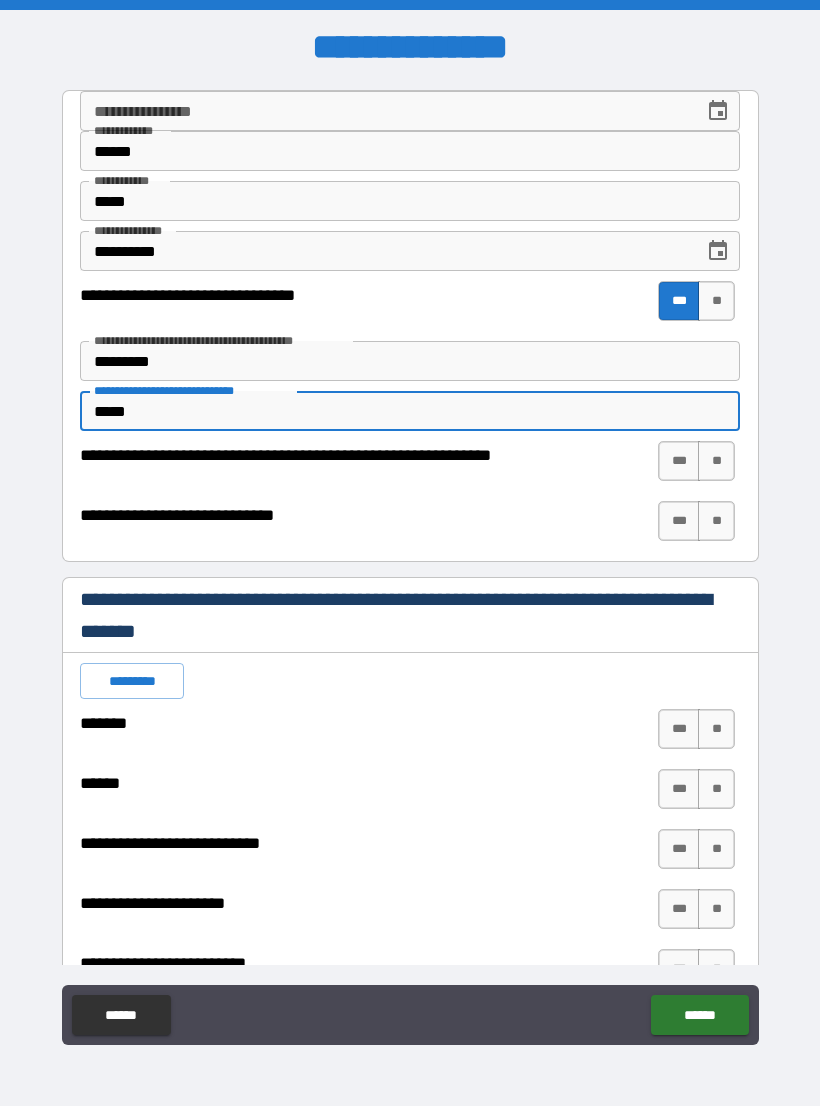 type on "*" 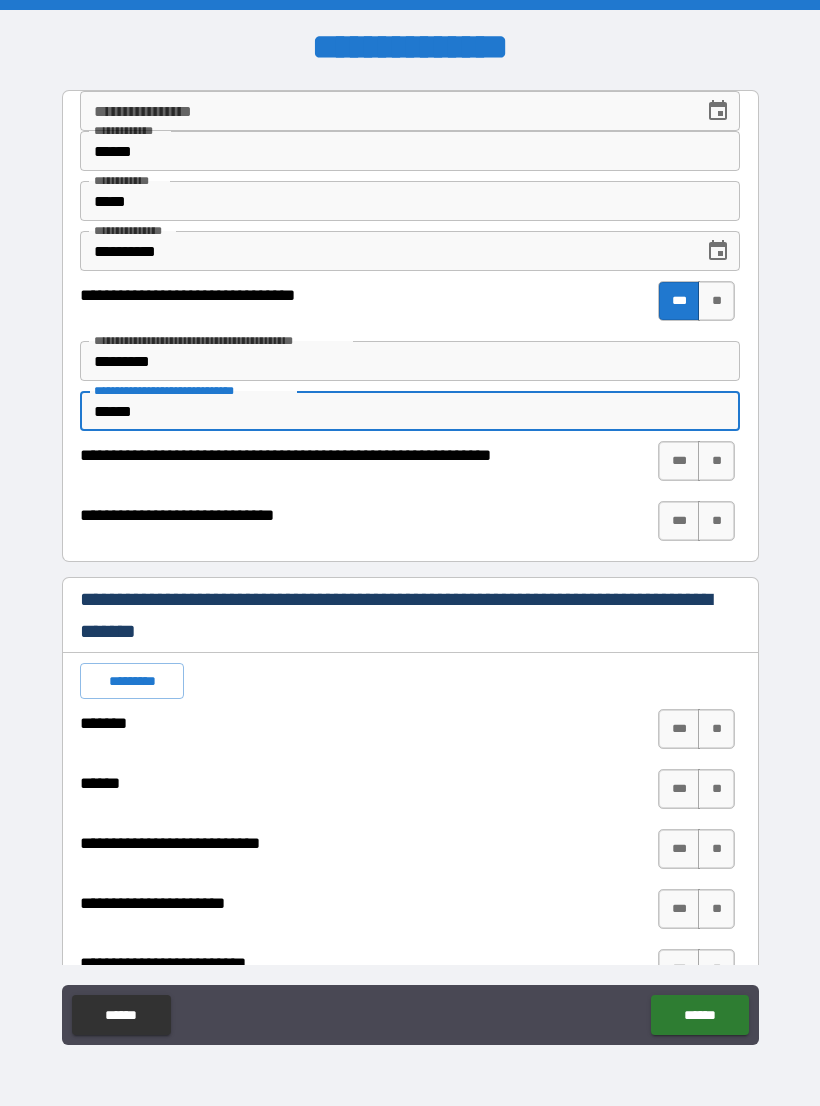 type on "*" 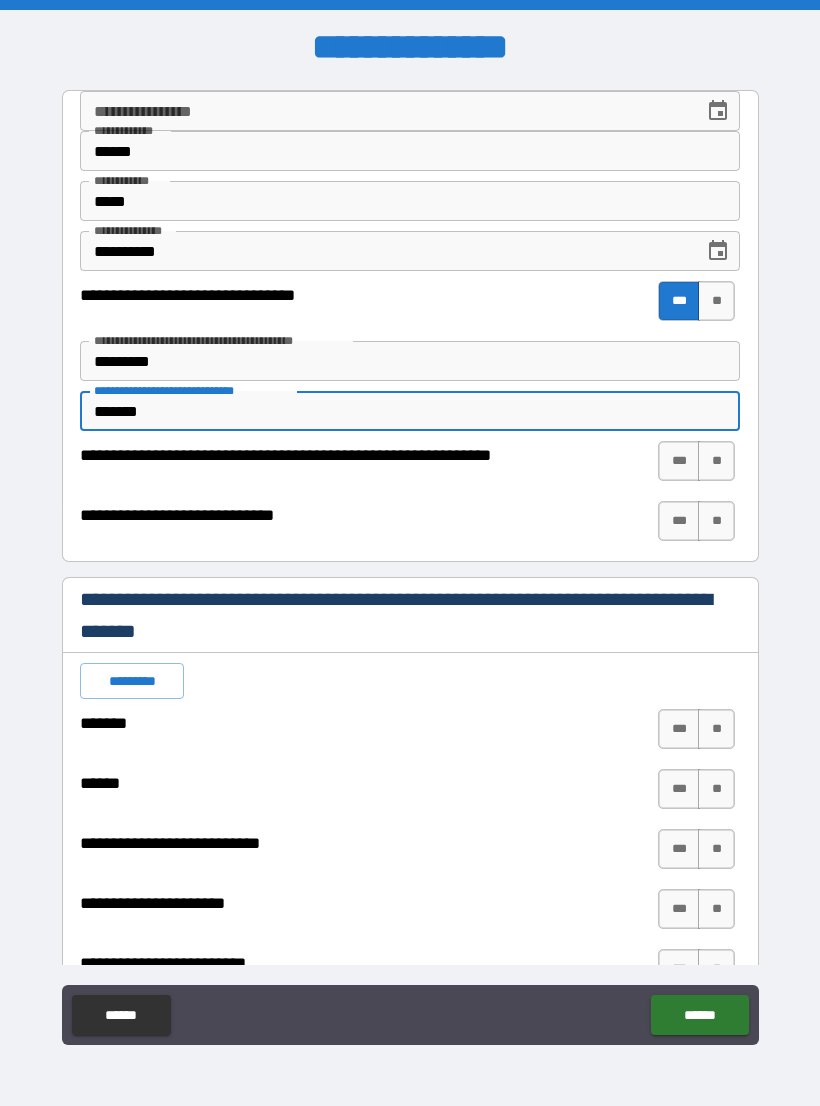 type on "*" 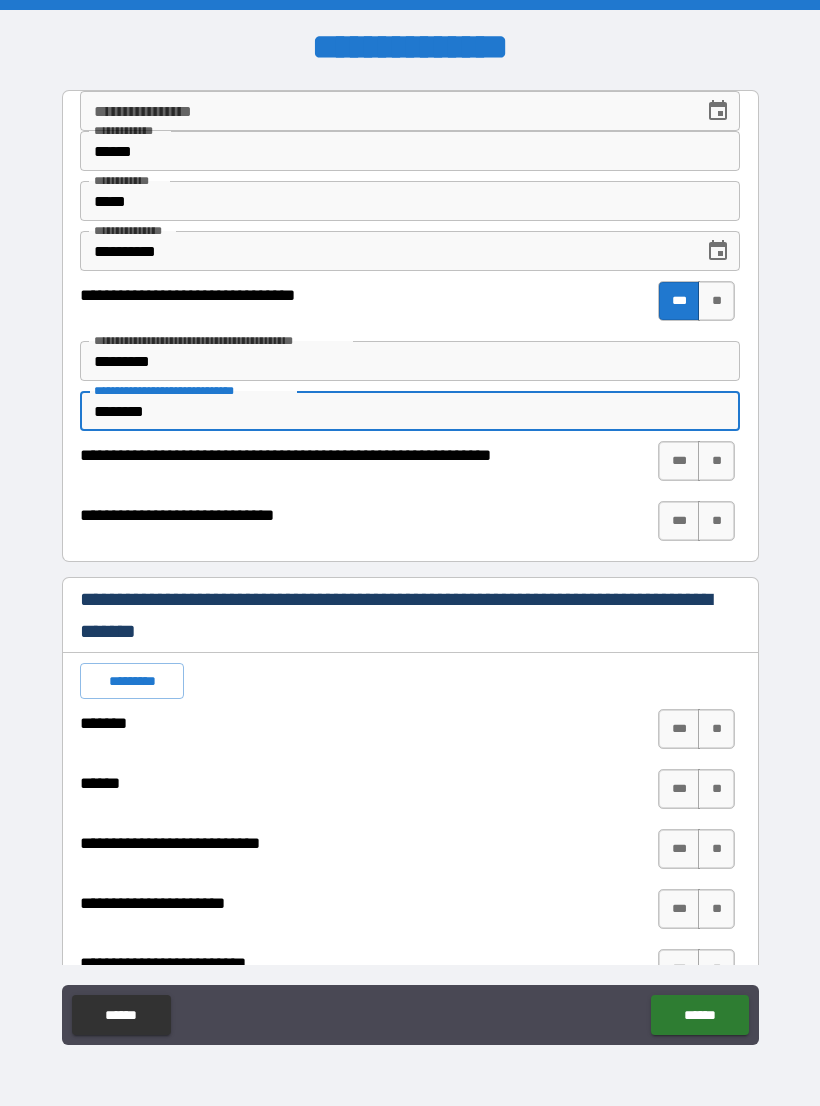 type on "*" 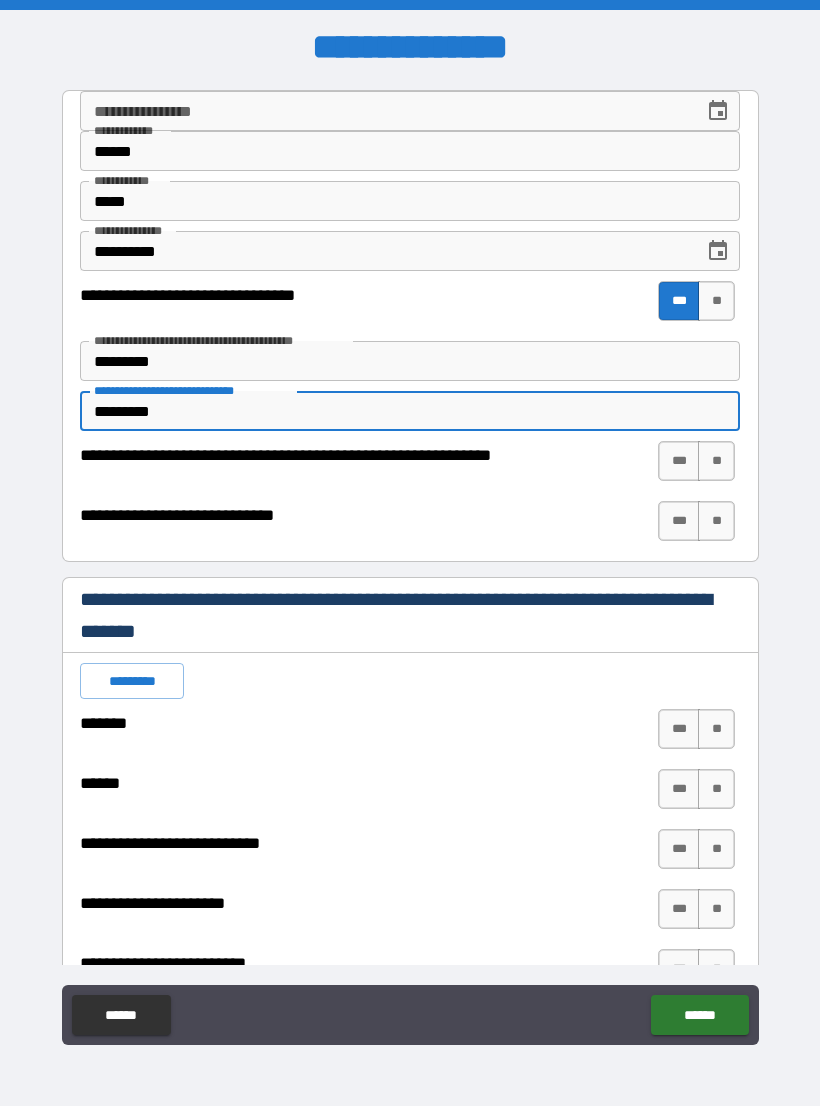 type on "*" 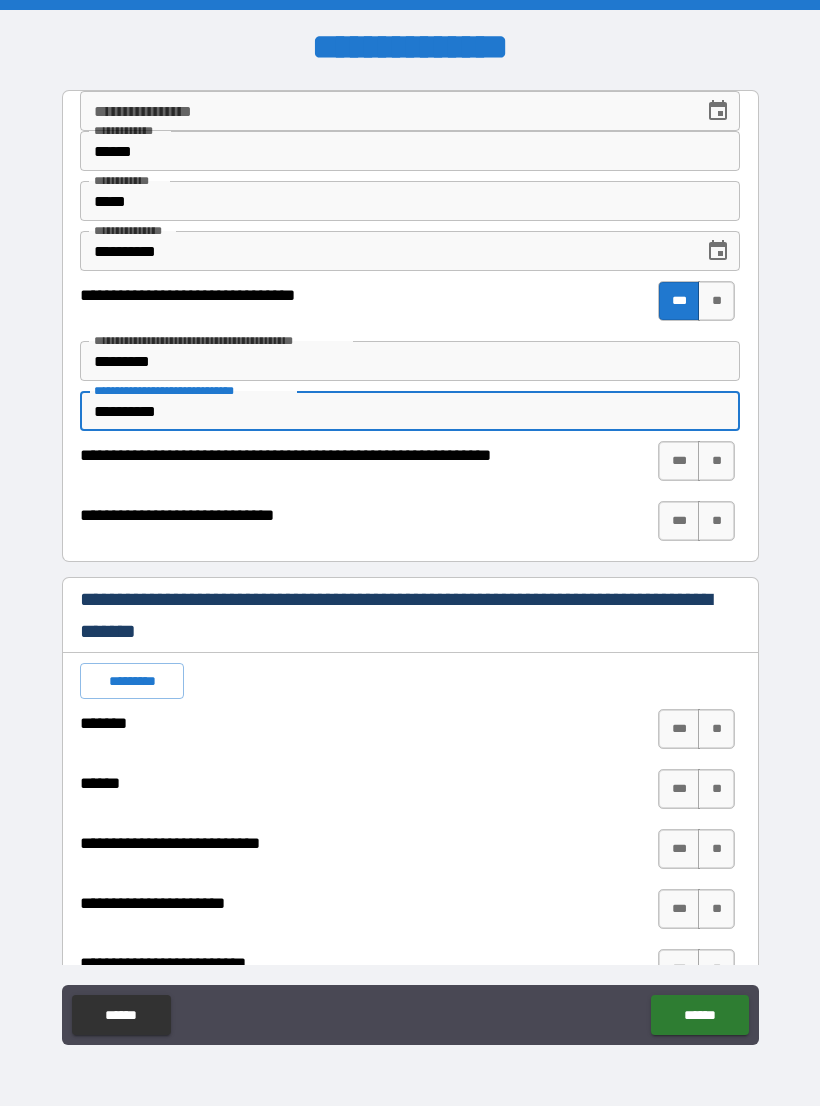 type on "*" 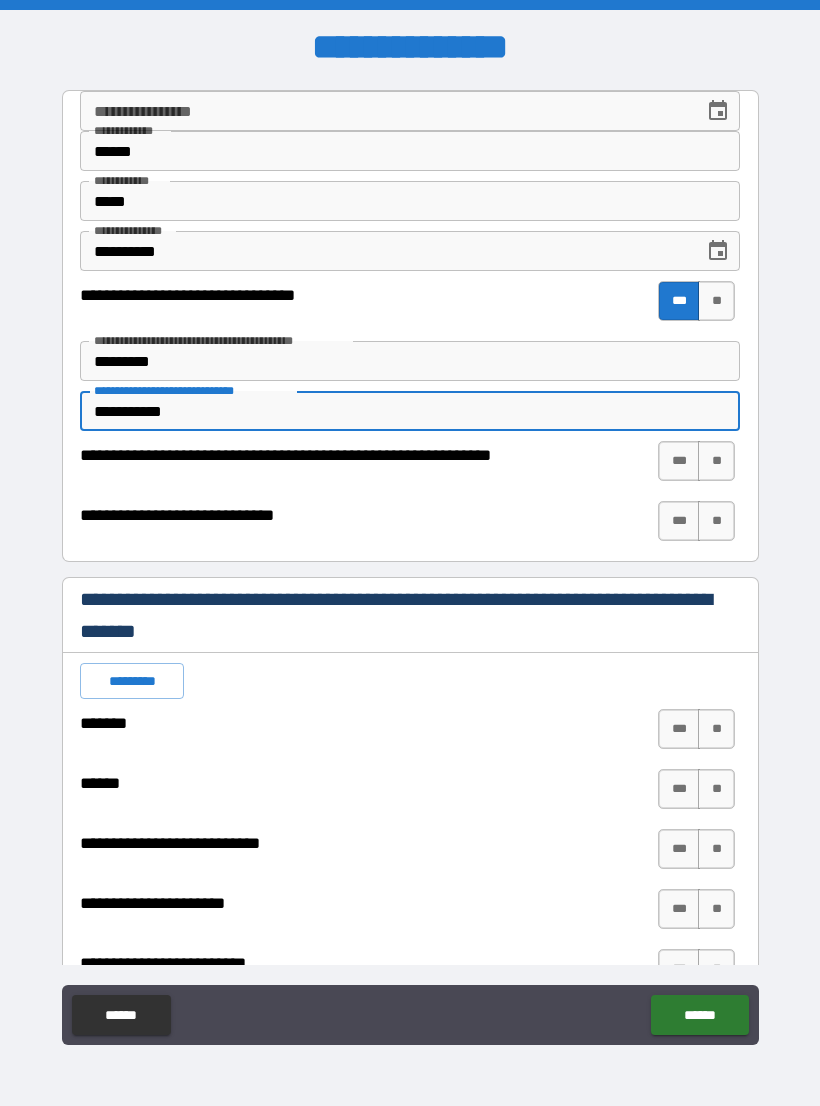 type on "*" 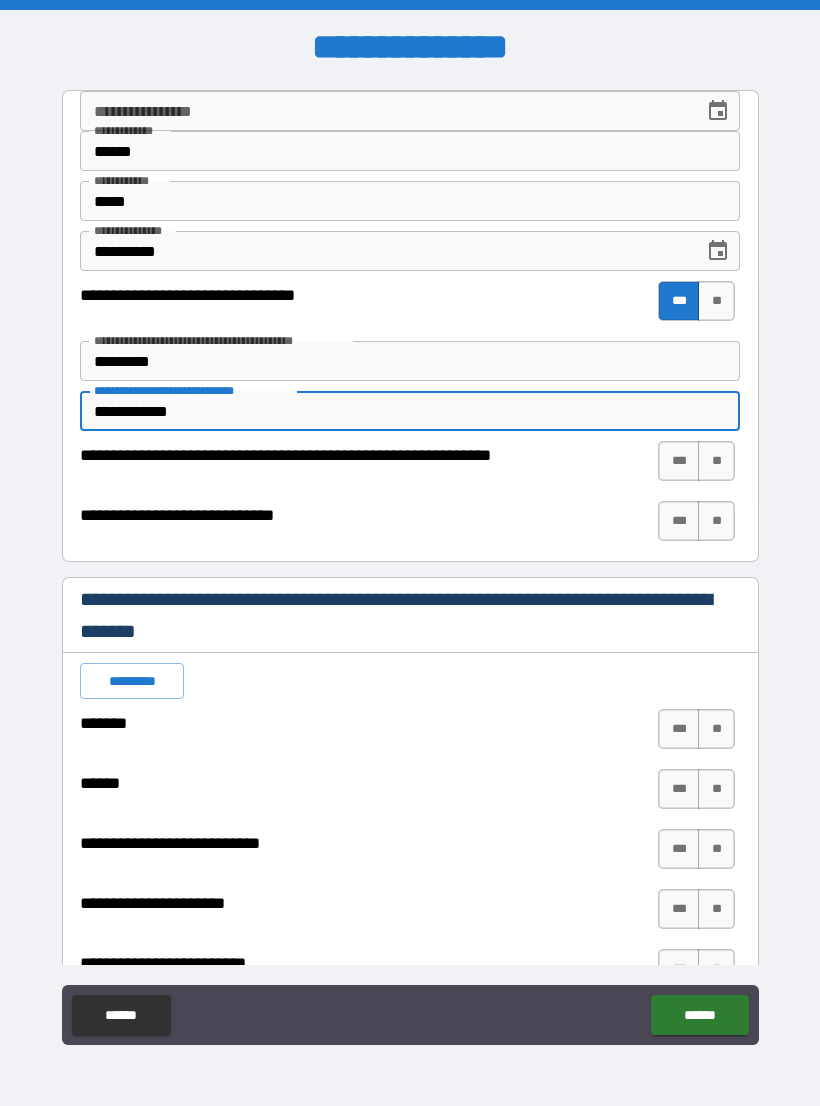 type on "**********" 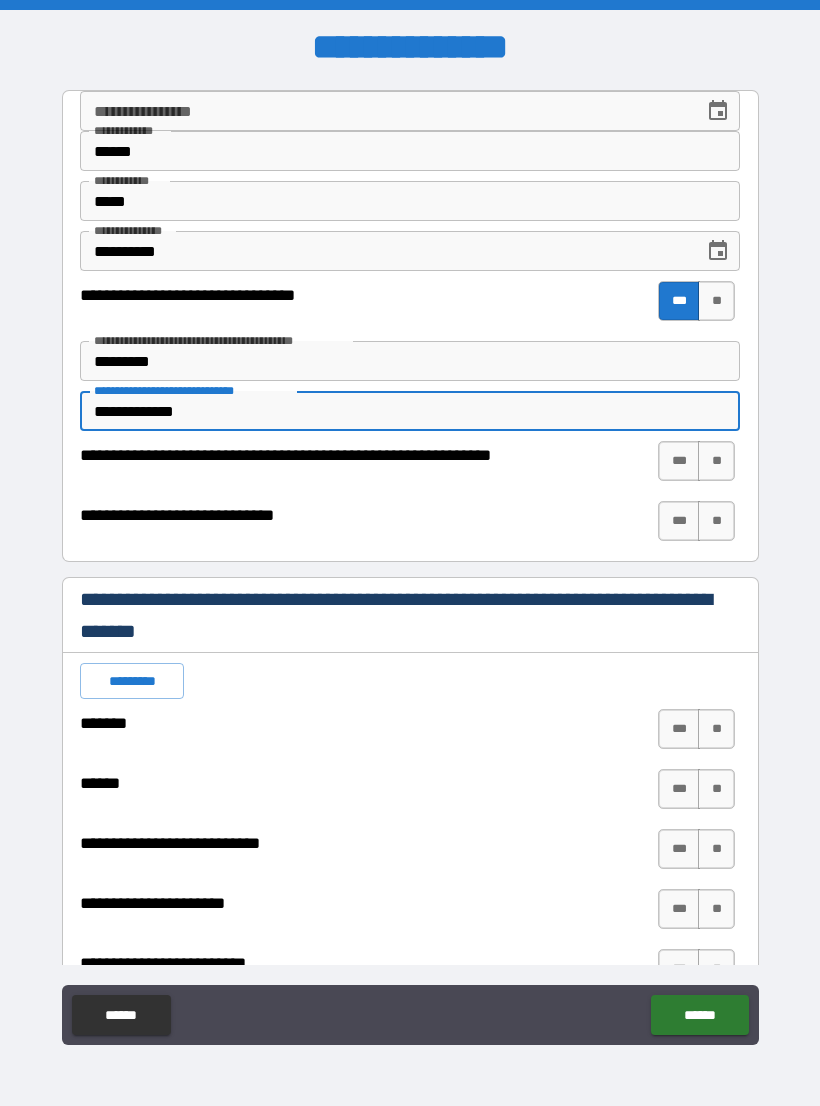 type on "*" 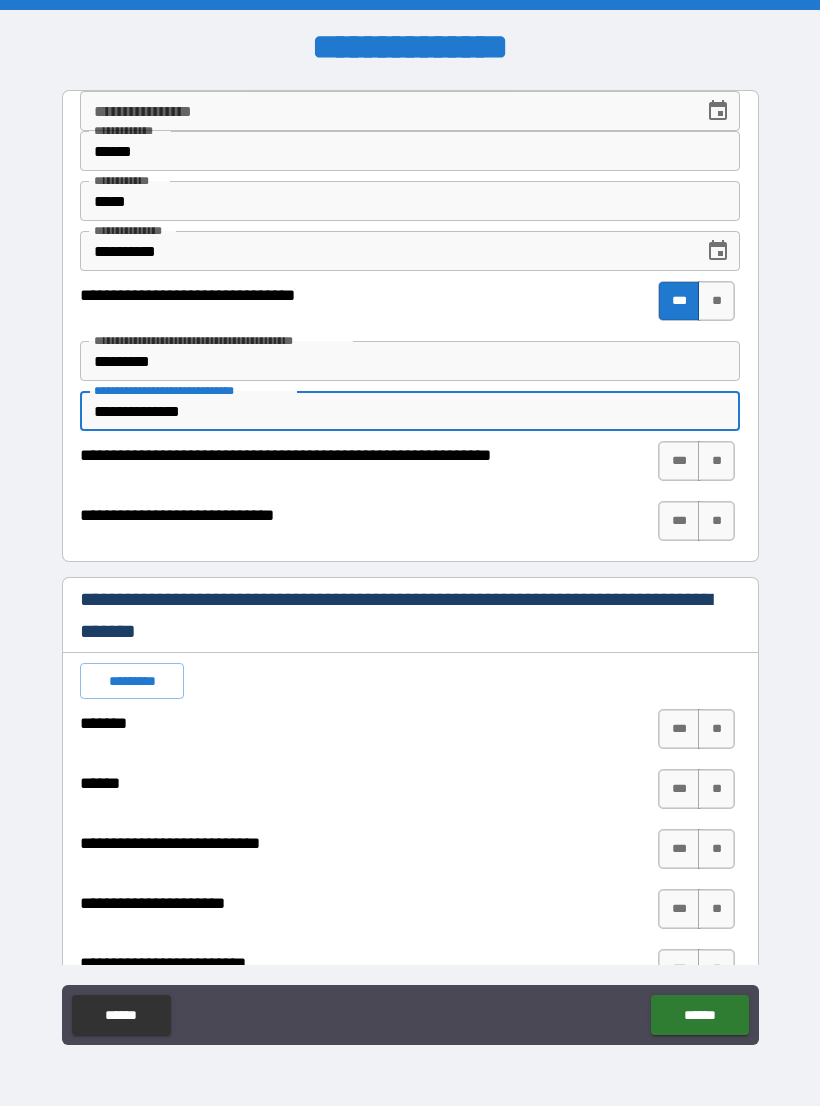 type on "*" 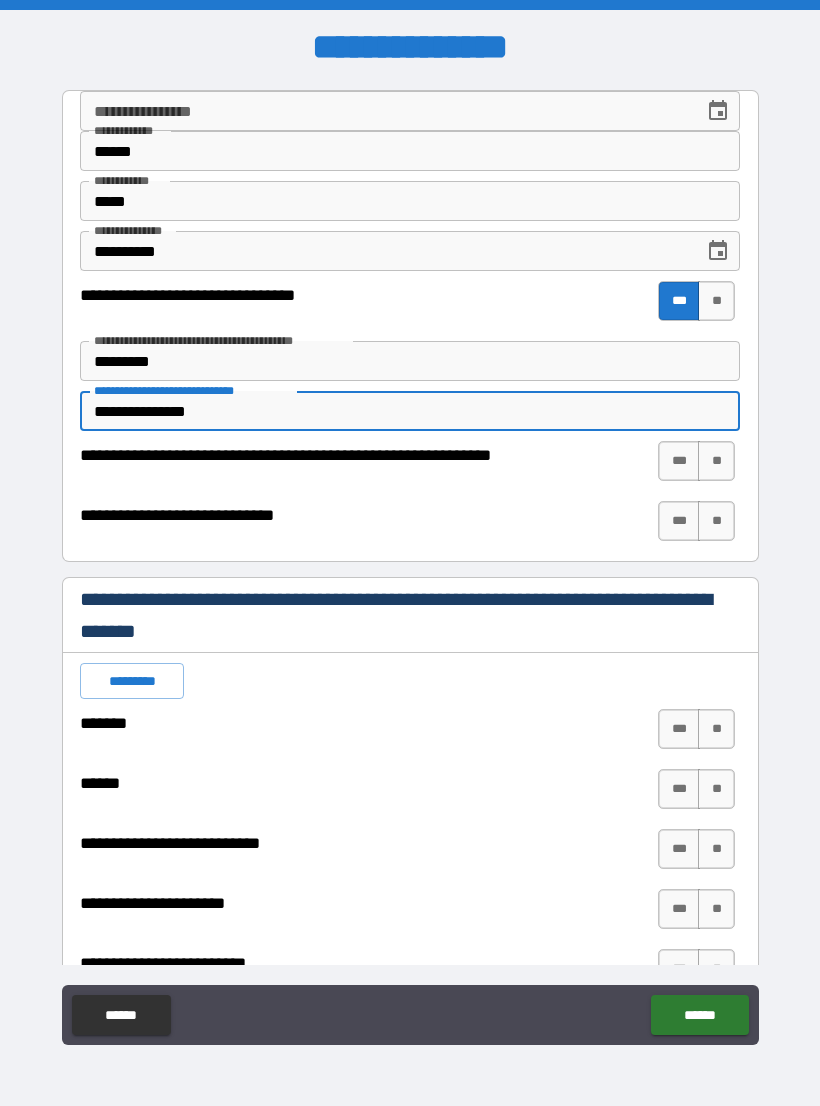 type on "*" 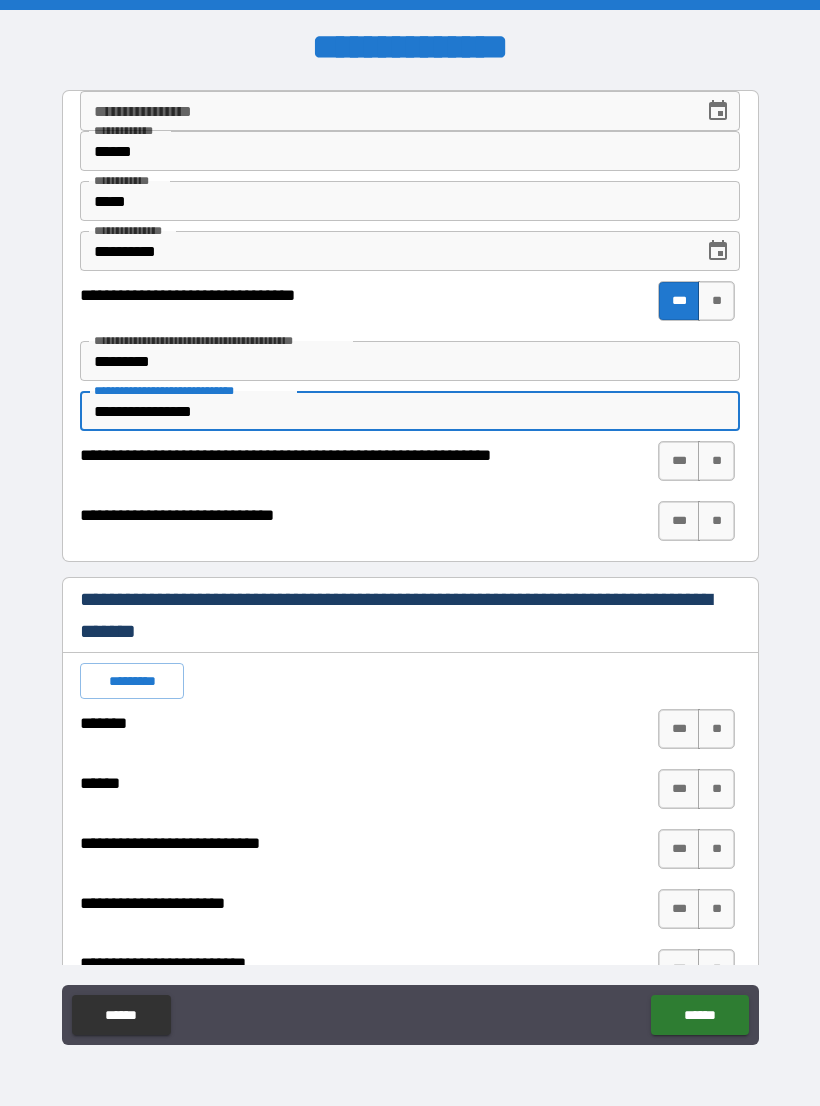 type on "*" 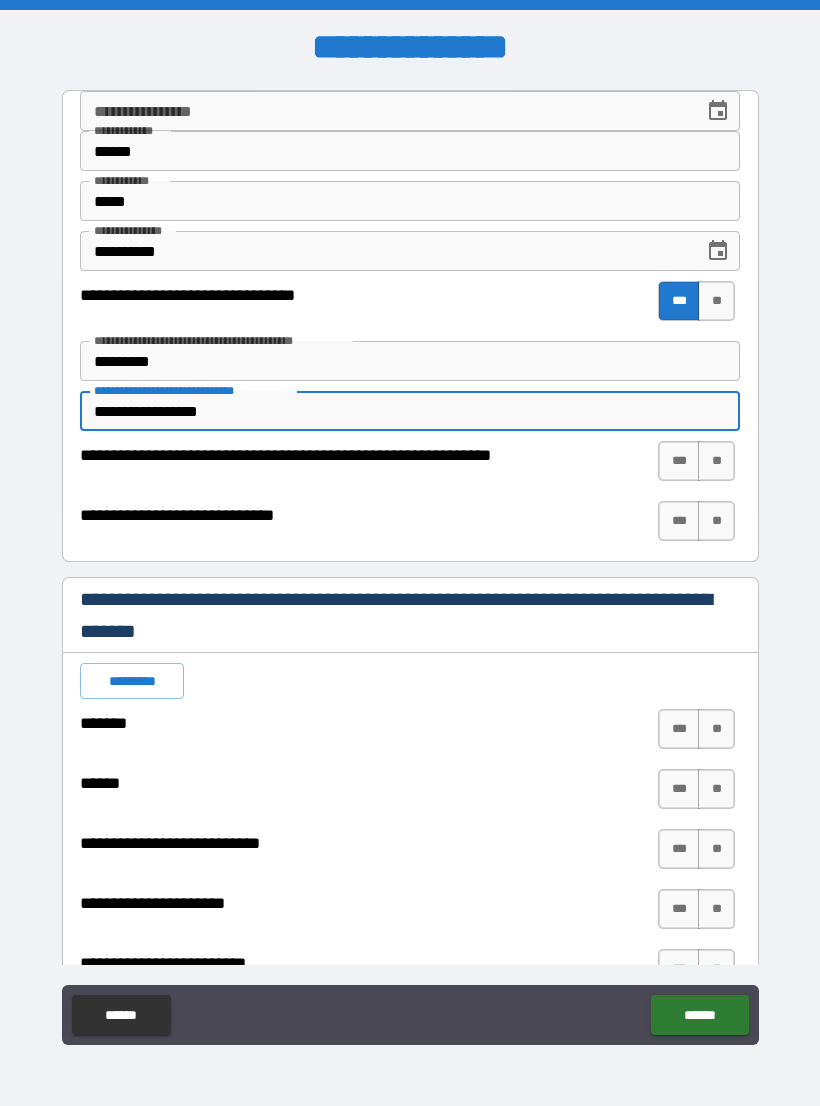type on "*" 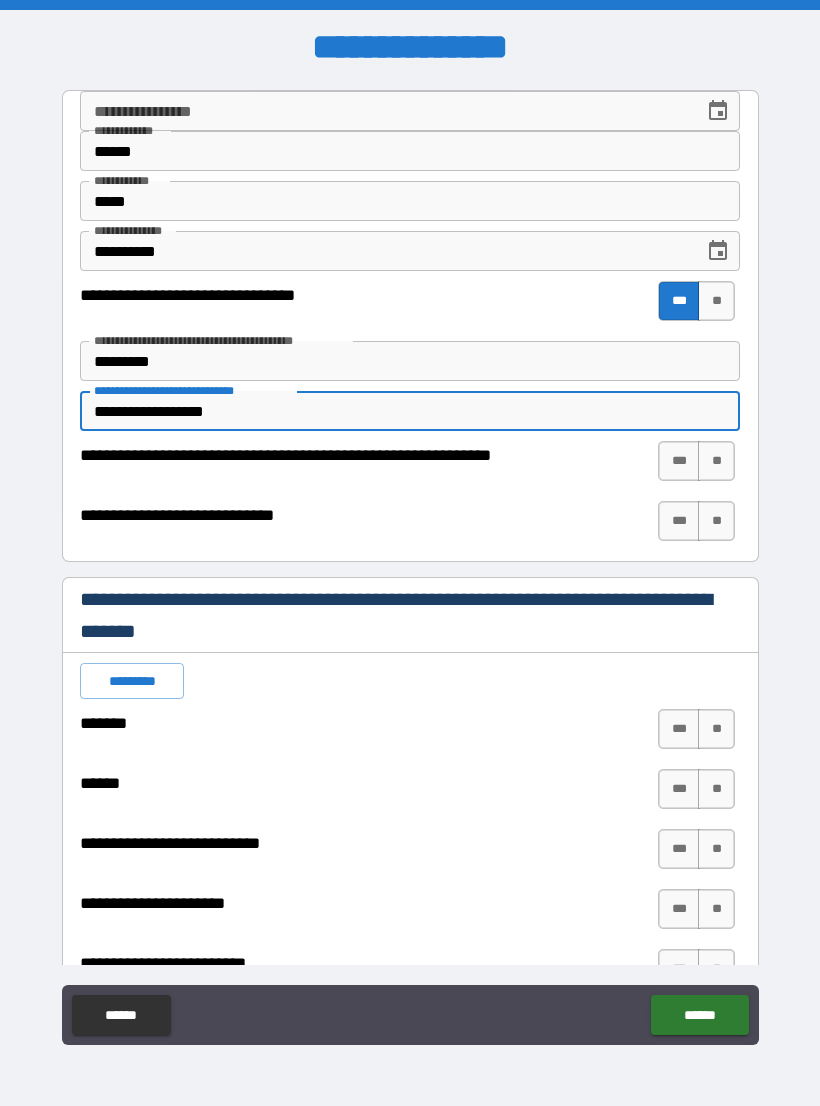type on "*" 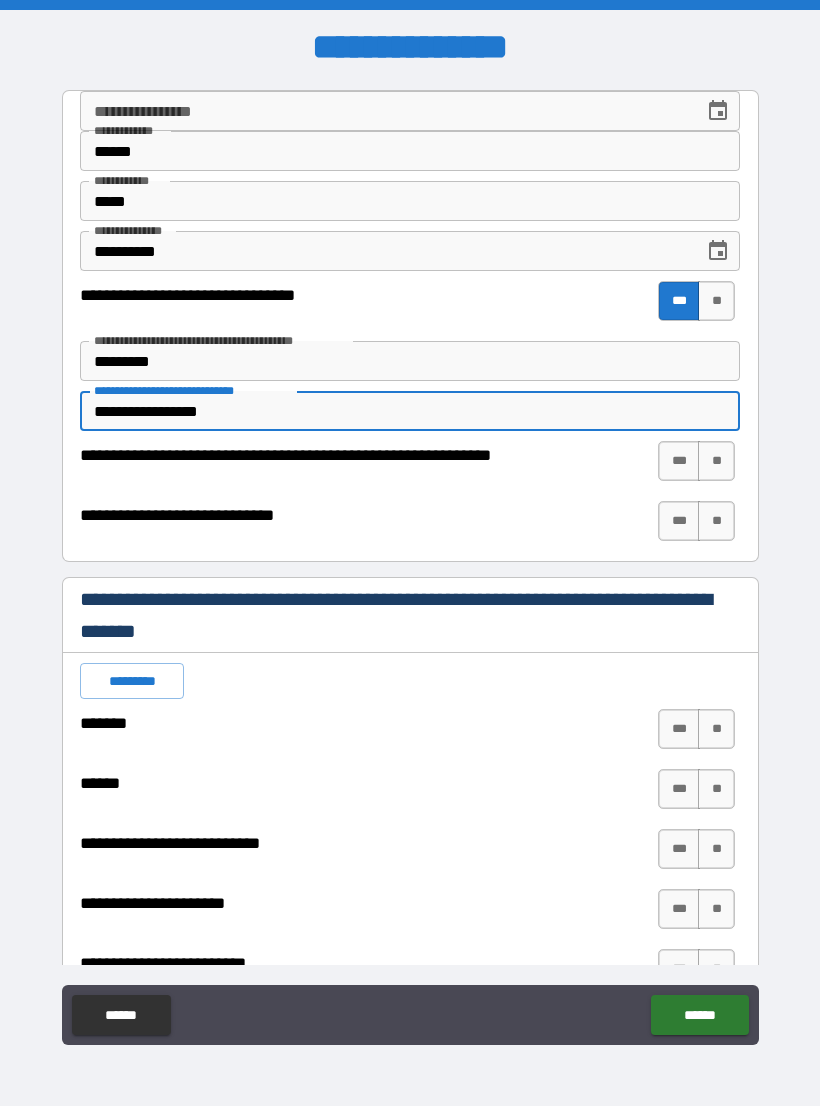 type on "*" 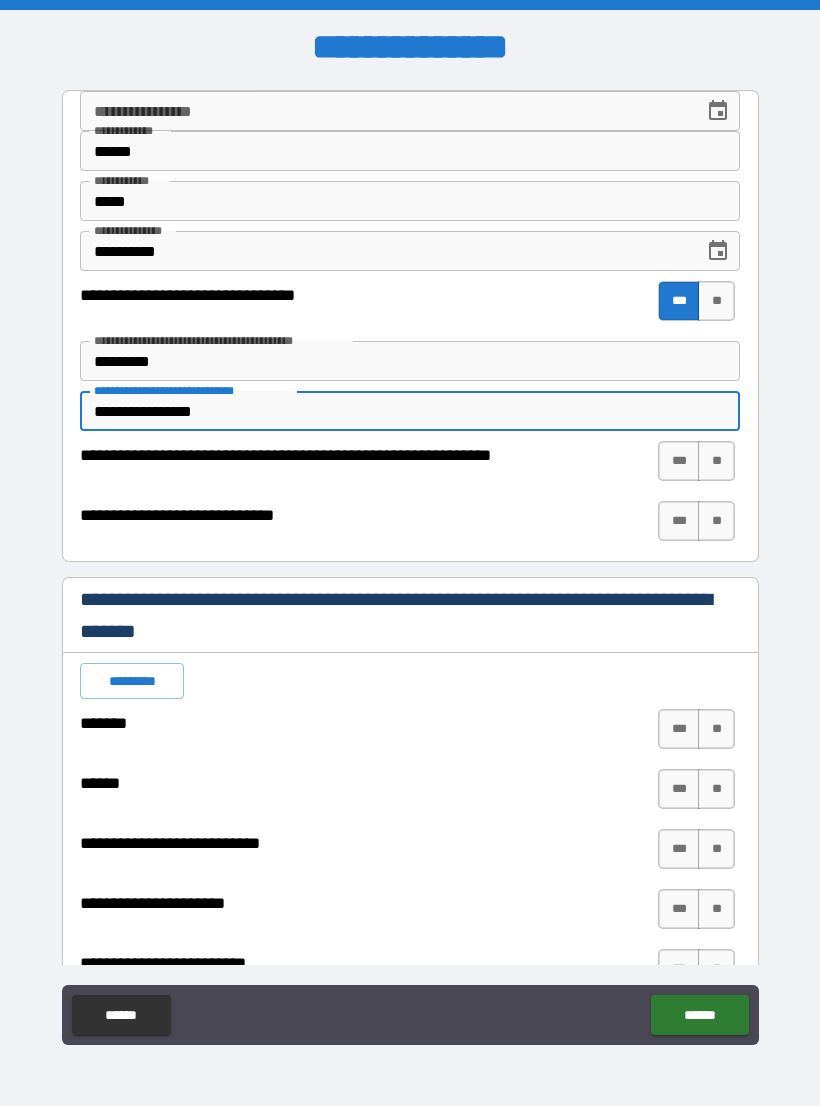 type on "*" 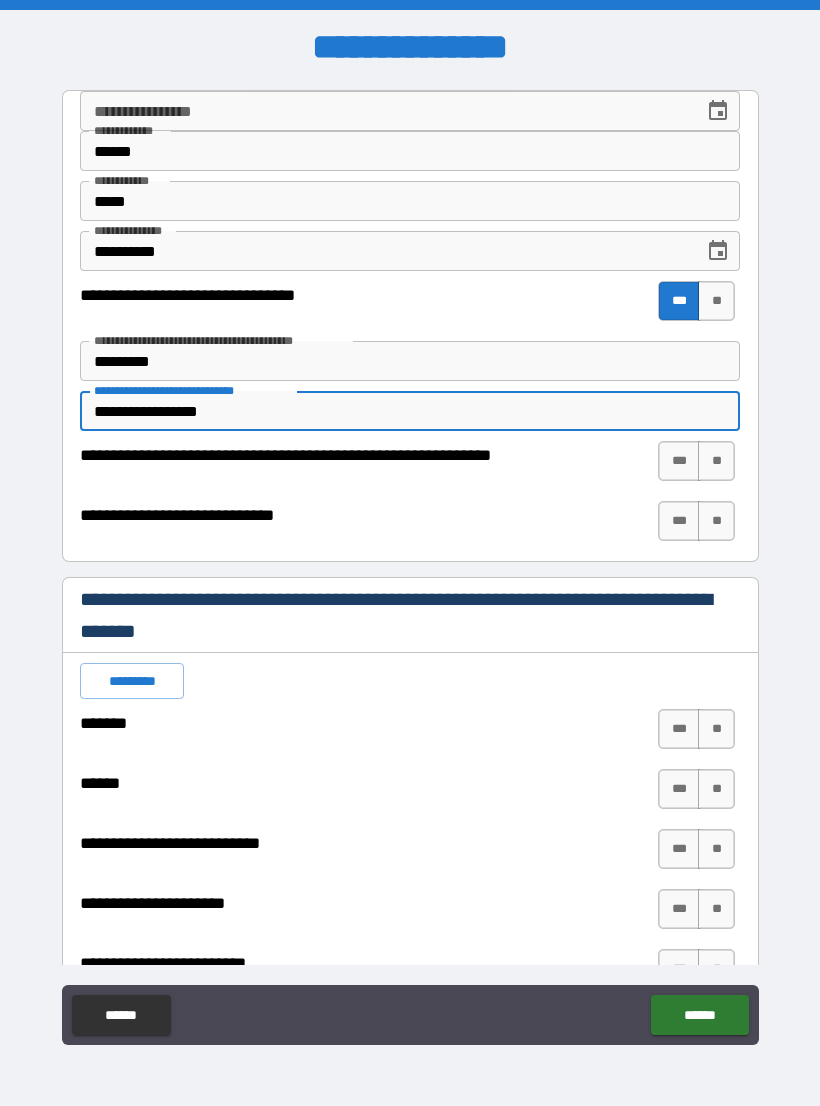 type on "*" 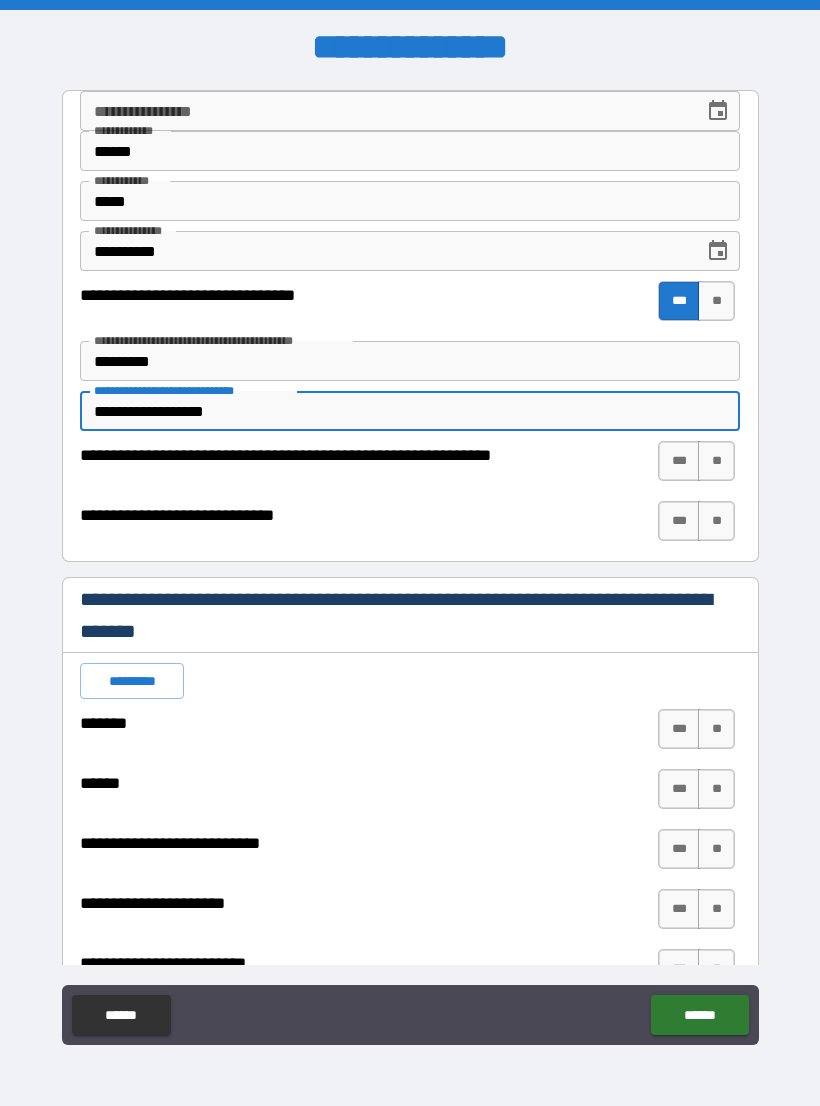 type on "*" 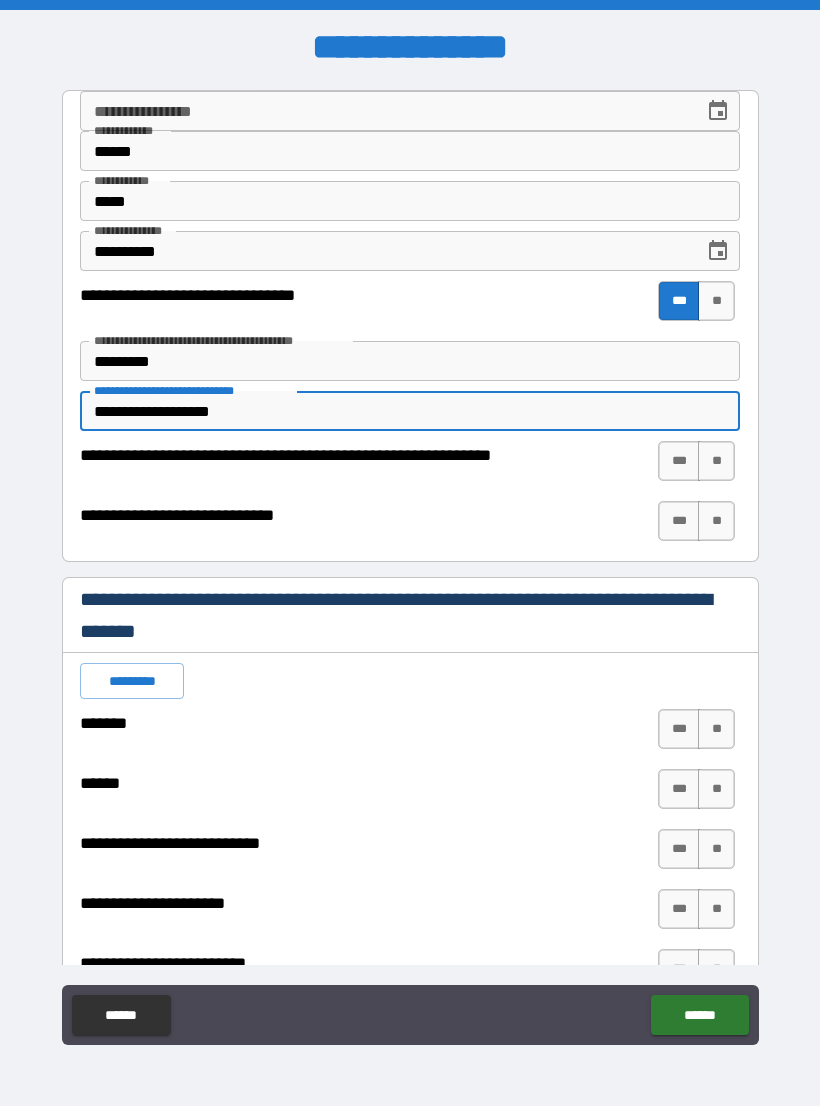 type on "*" 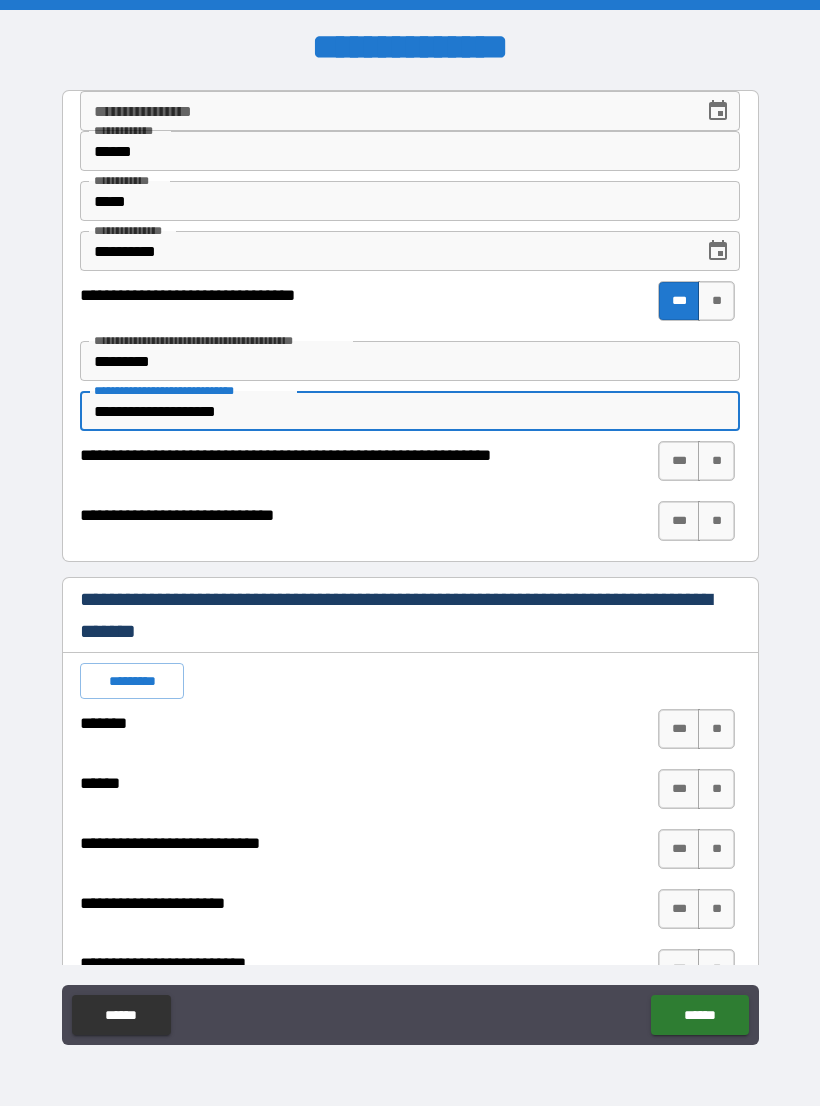 type on "*" 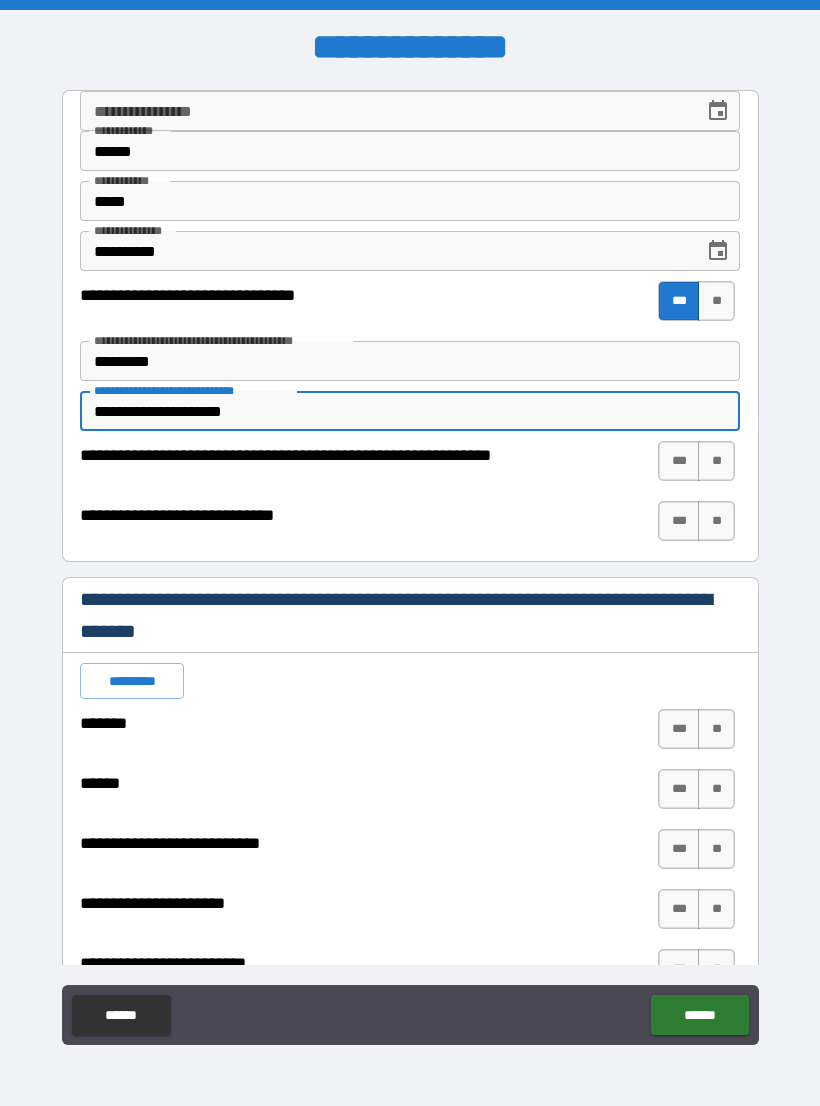 type on "*" 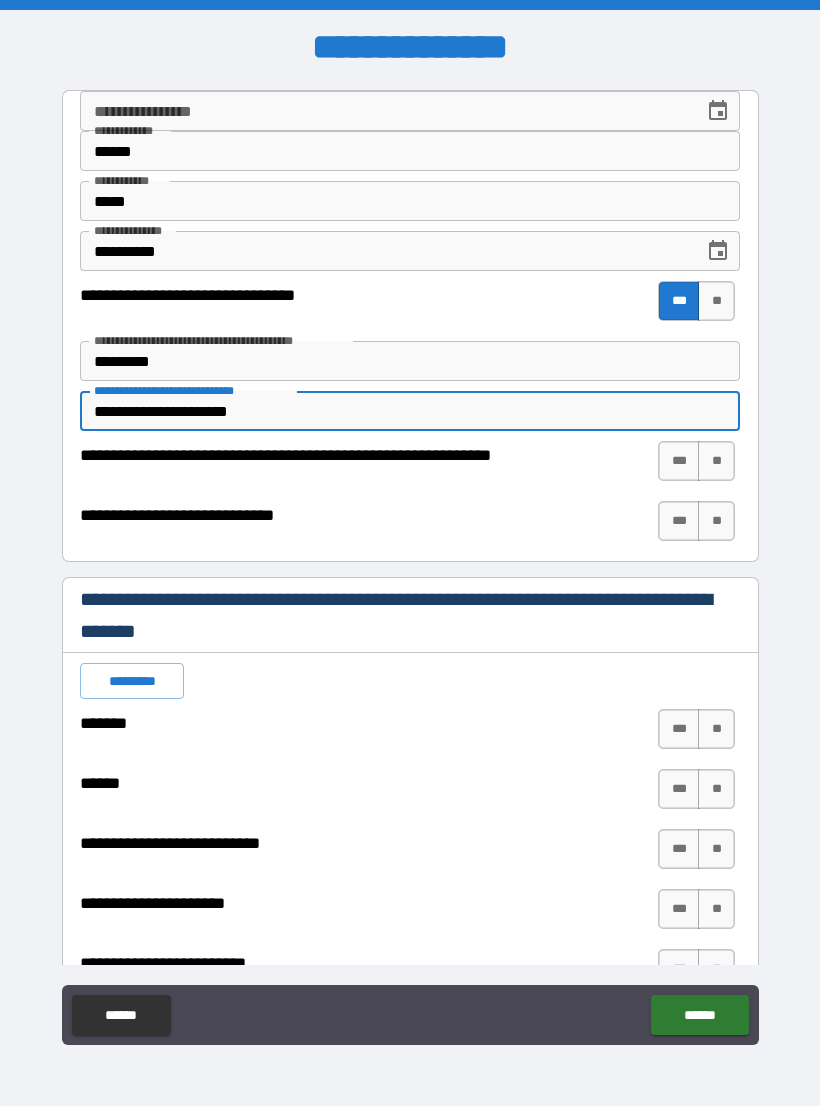 type on "*" 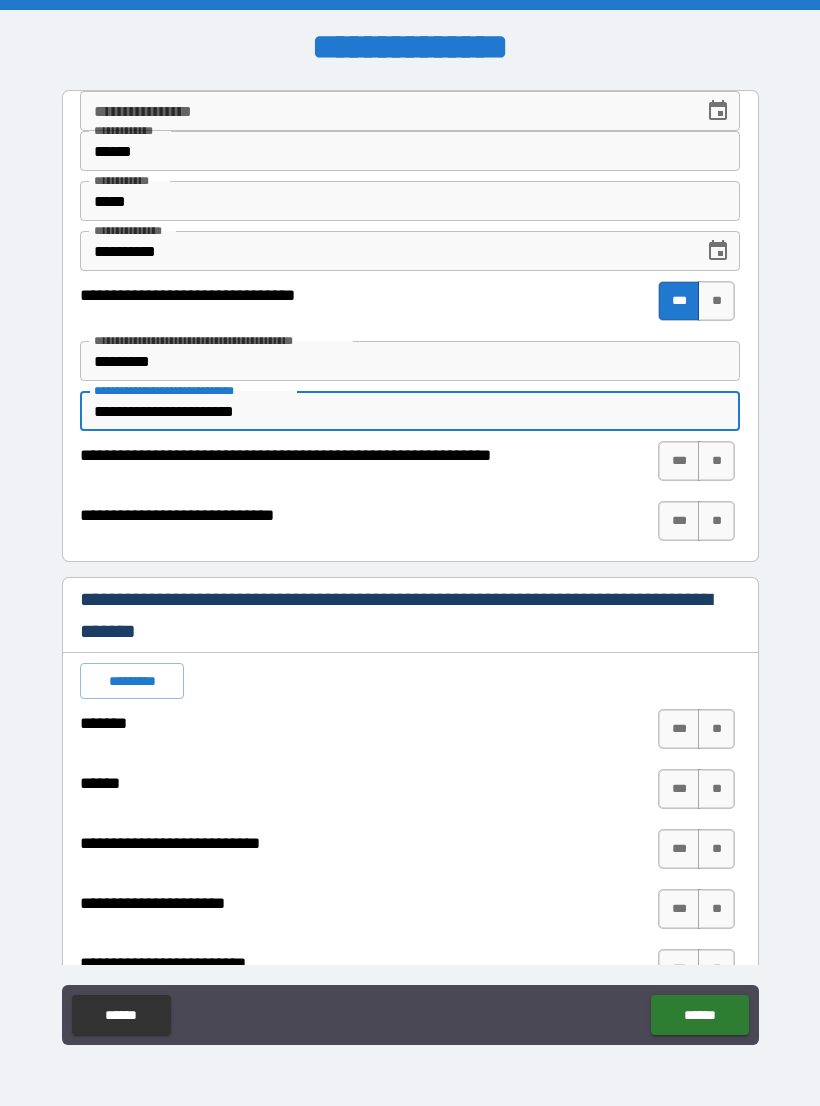type on "*" 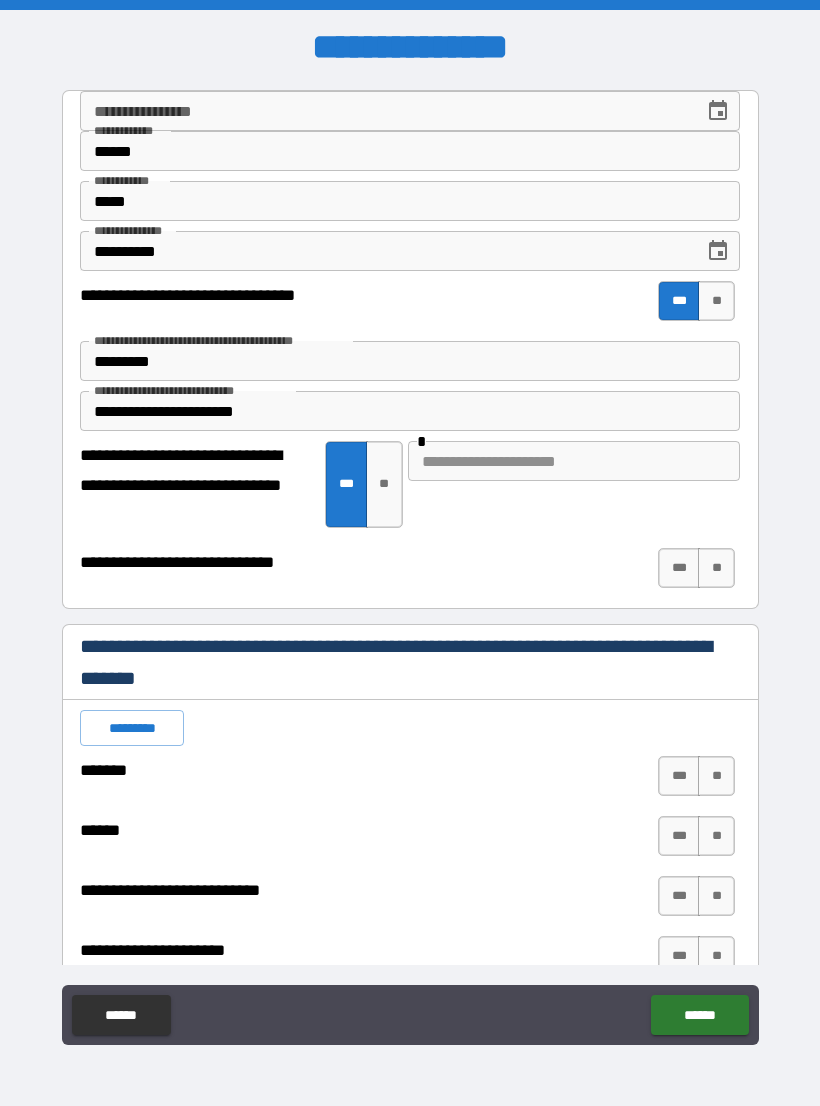 type on "*" 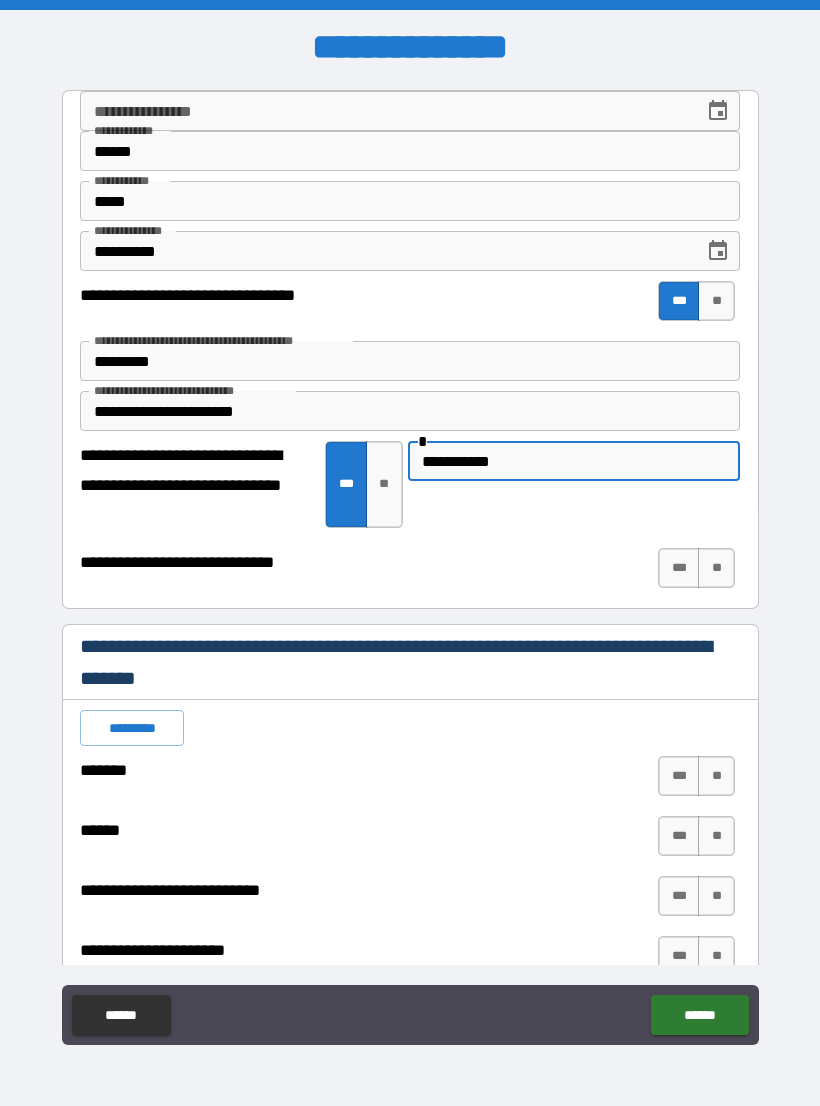 type on "**********" 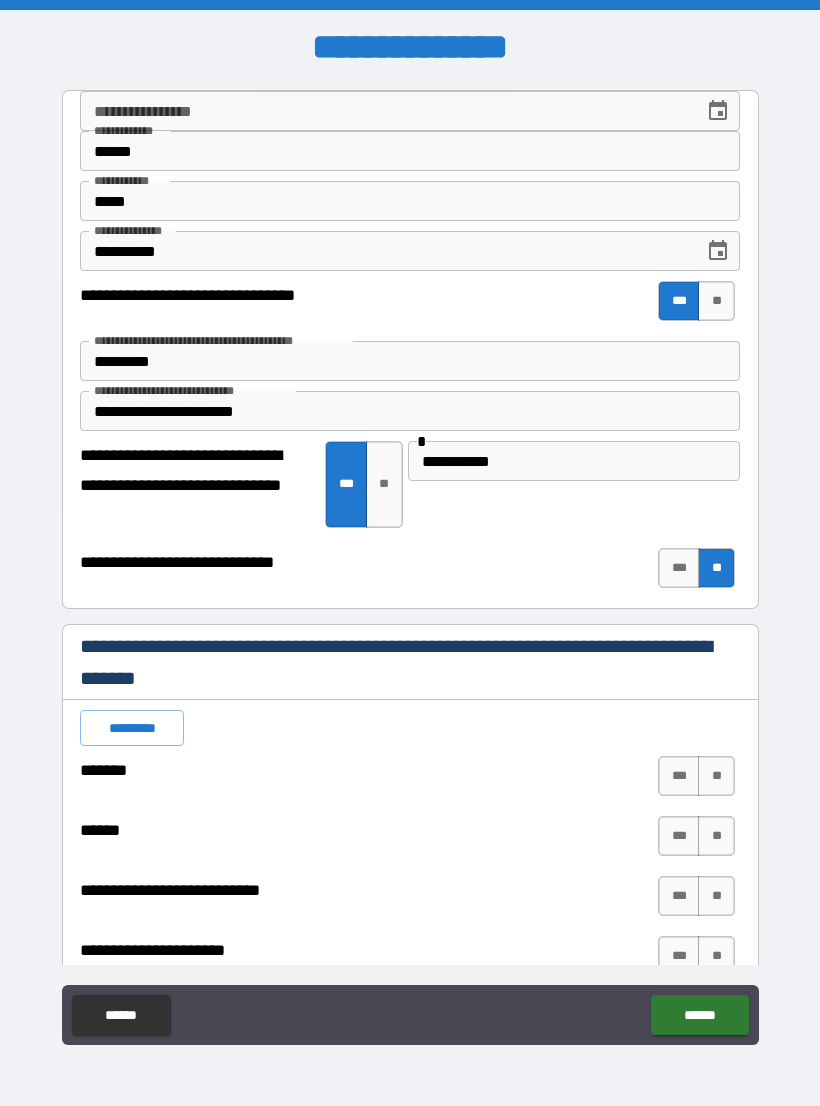 click on "**" at bounding box center (716, 776) 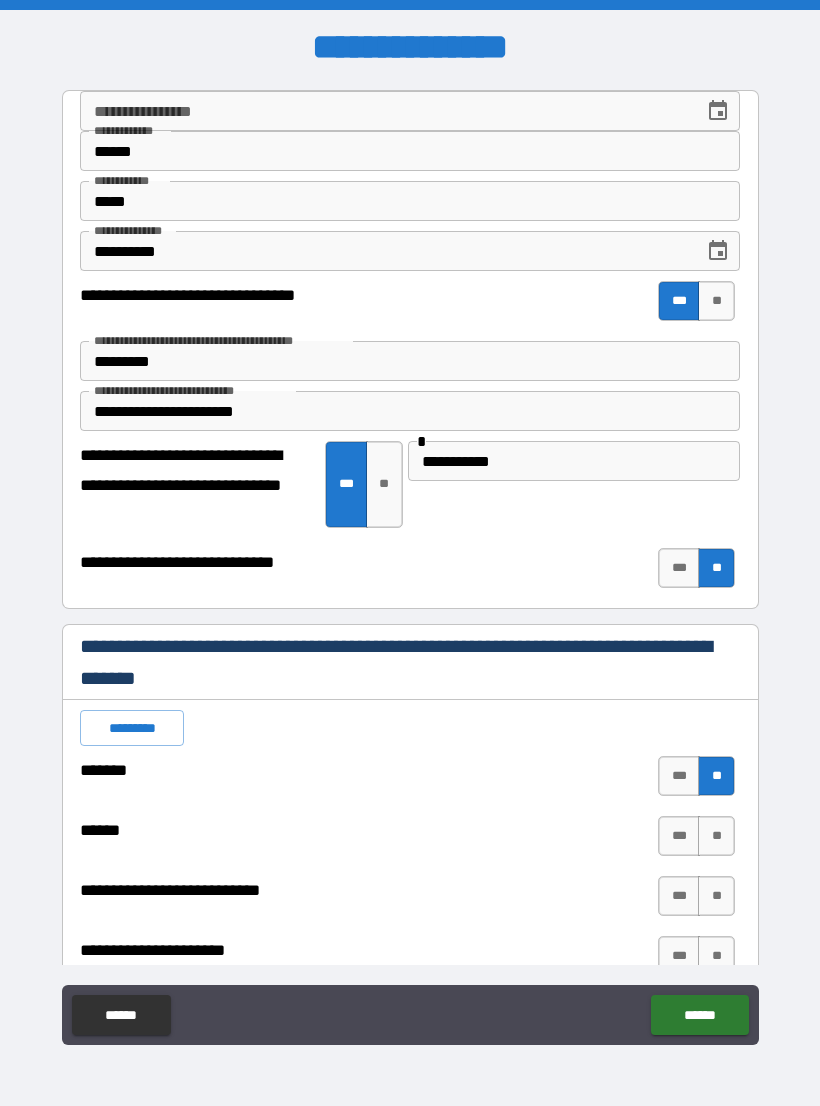 click on "**" at bounding box center (716, 836) 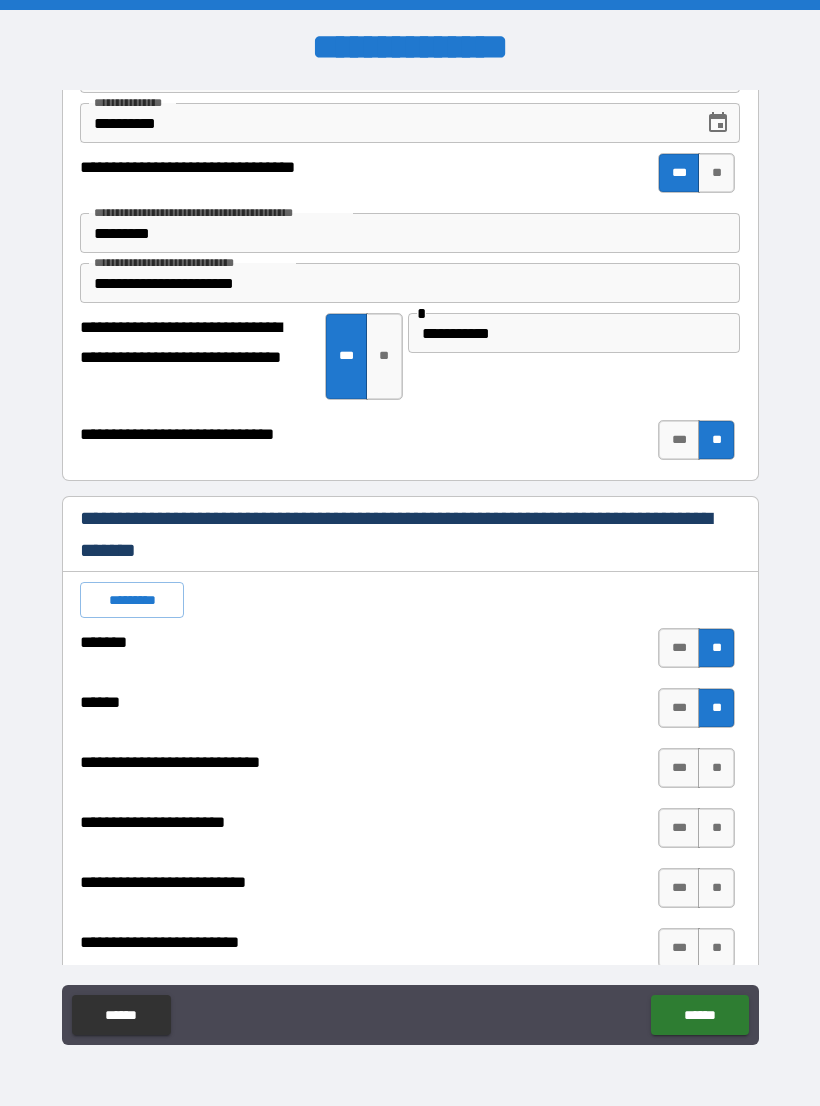 scroll, scrollTop: 130, scrollLeft: 0, axis: vertical 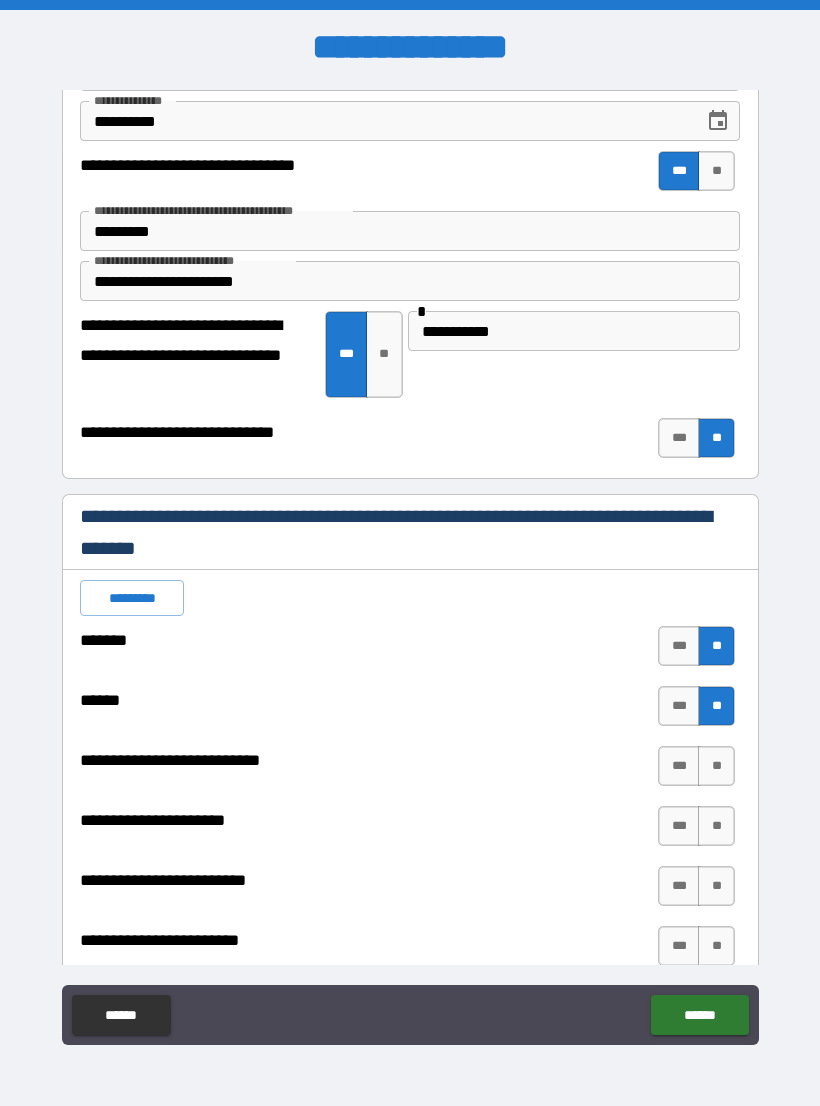 click on "**" at bounding box center [716, 766] 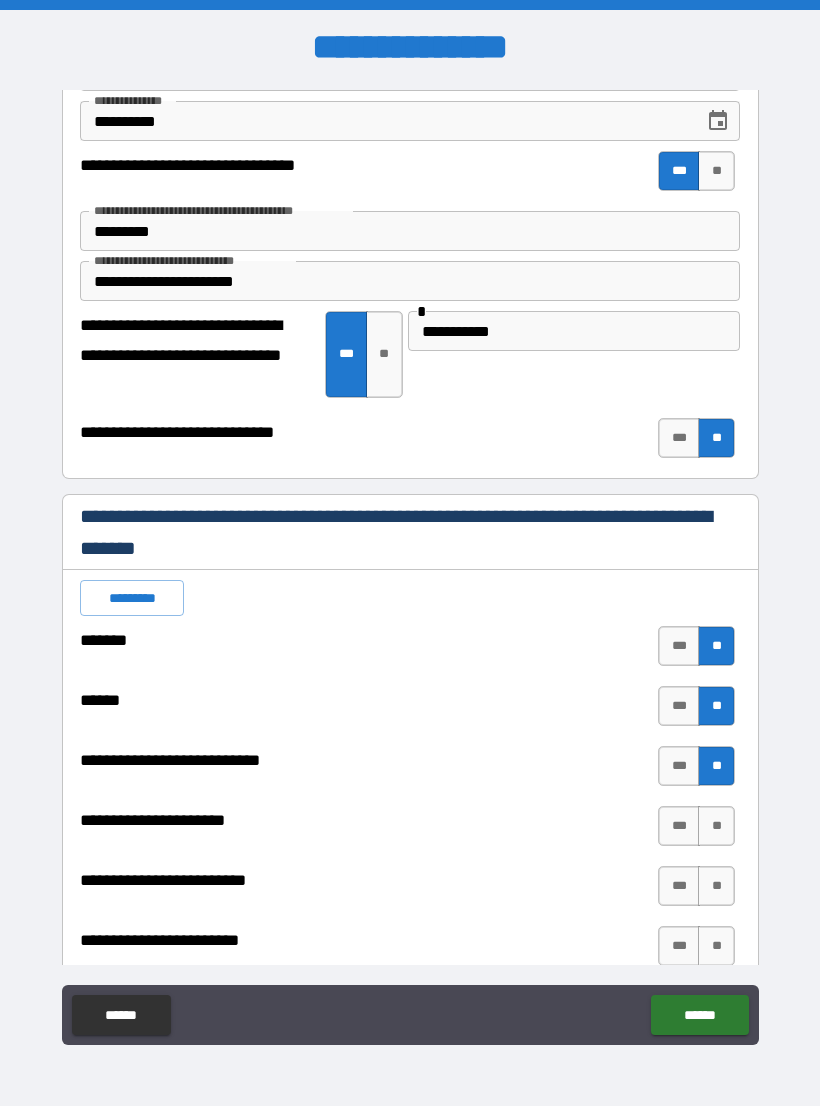 click on "**" at bounding box center (716, 826) 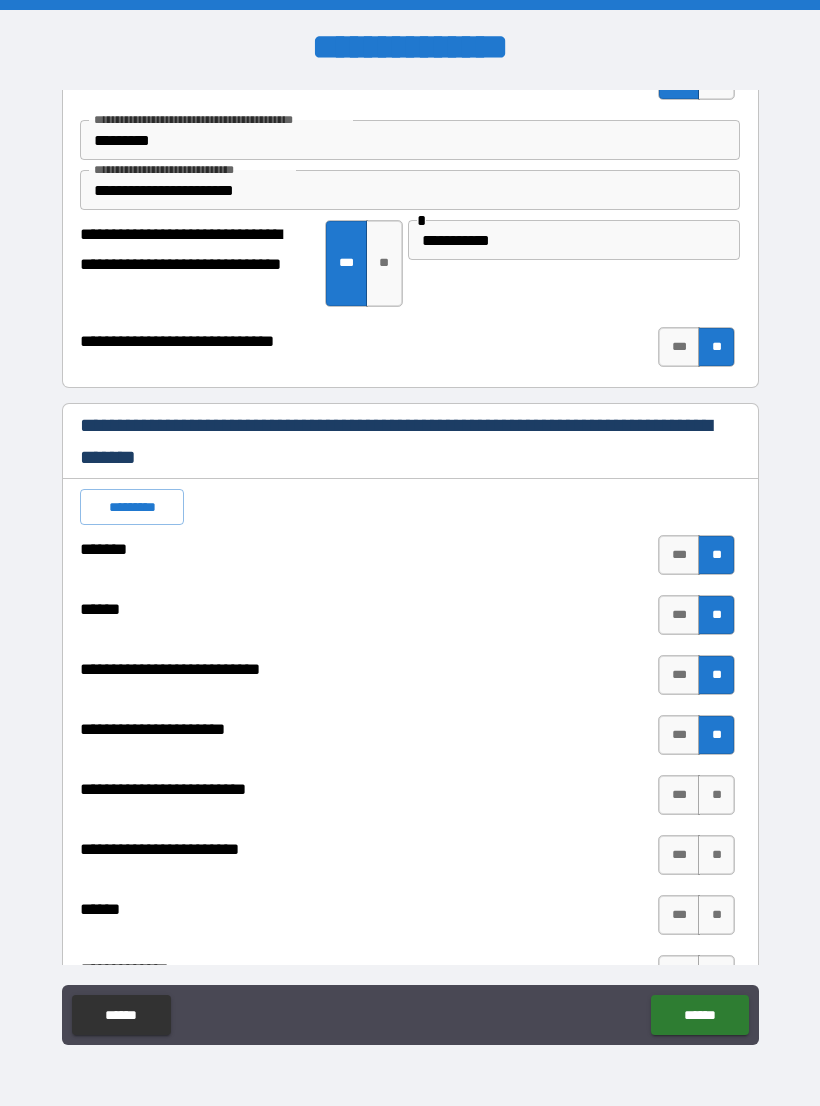 click on "**" at bounding box center (716, 795) 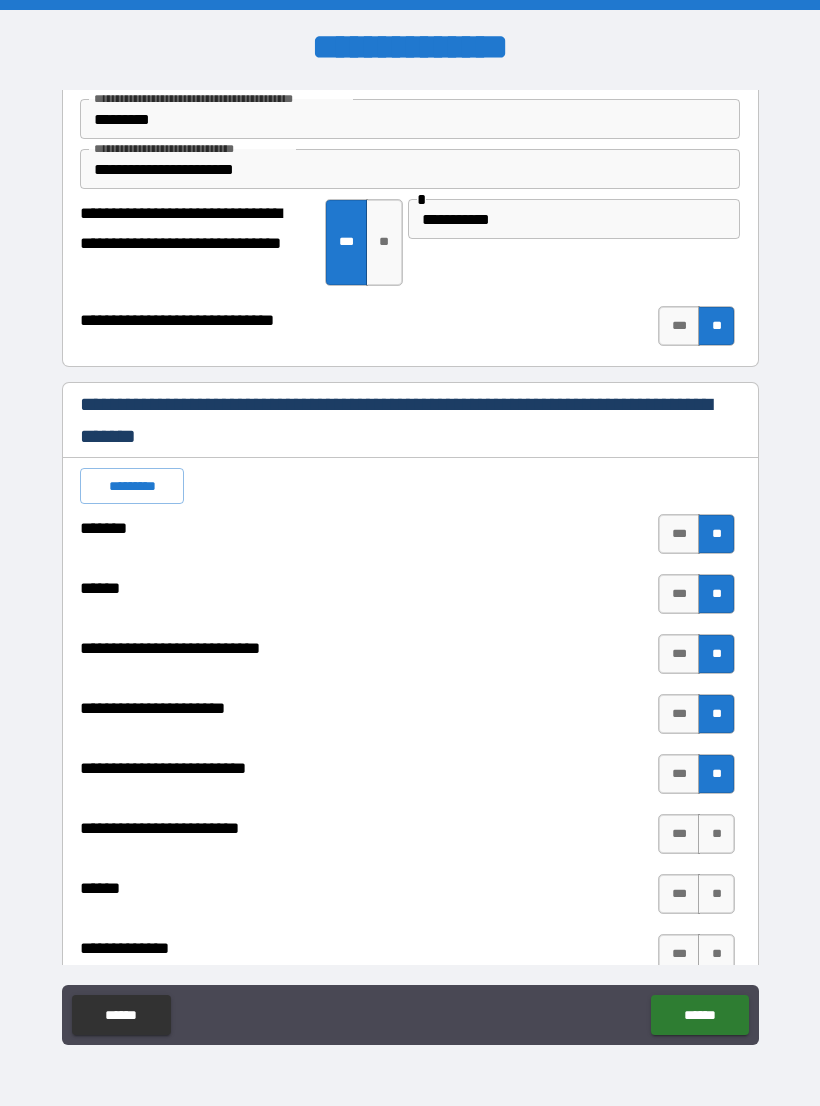 scroll, scrollTop: 268, scrollLeft: 0, axis: vertical 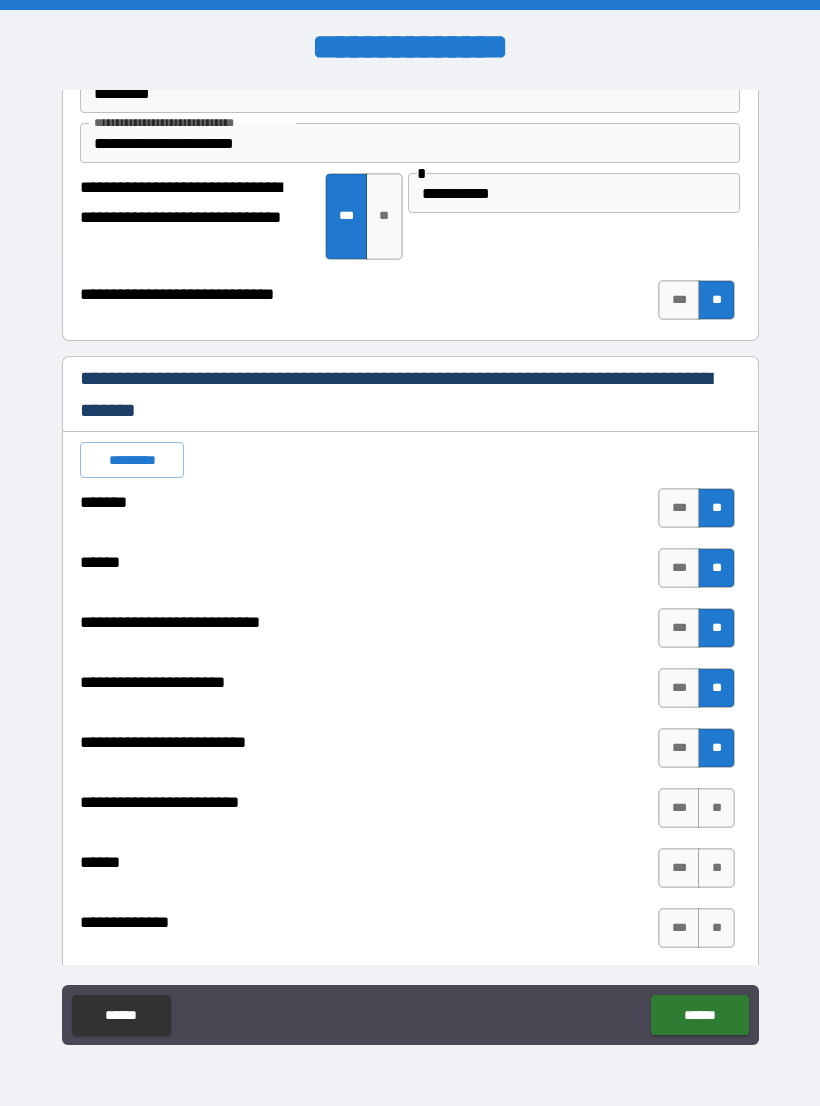 click on "**" at bounding box center [716, 808] 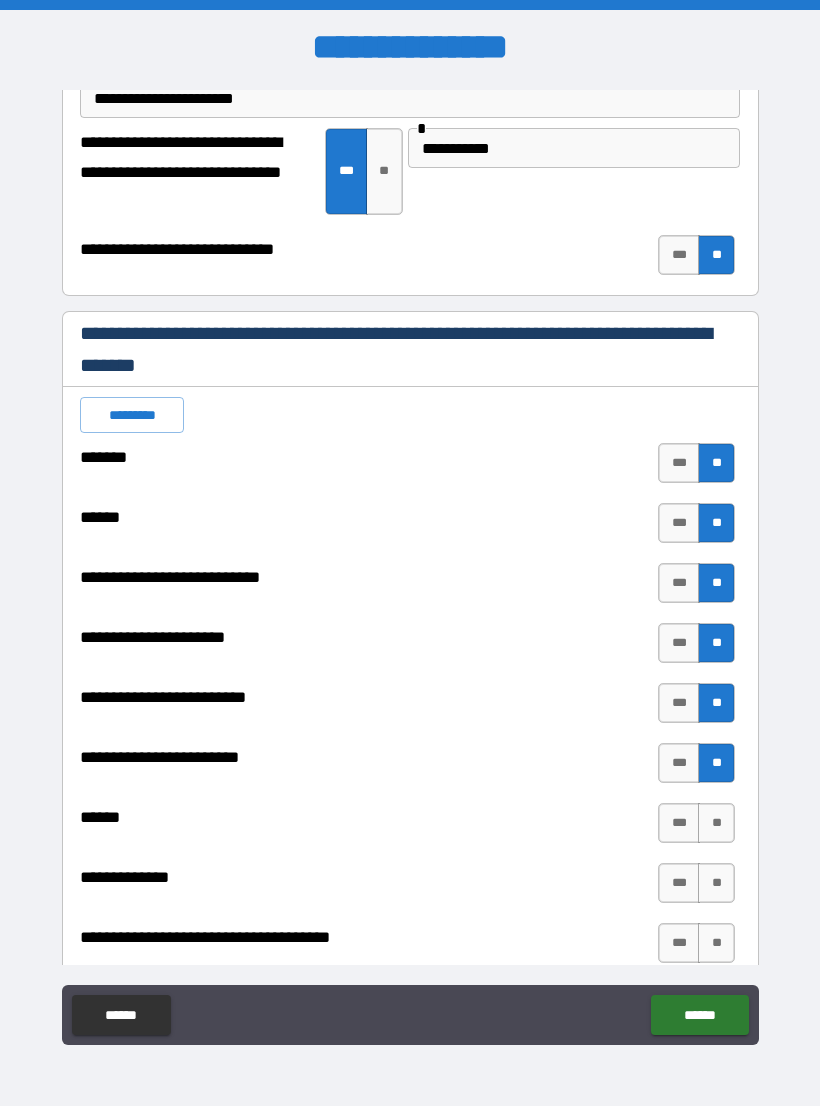 scroll, scrollTop: 320, scrollLeft: 0, axis: vertical 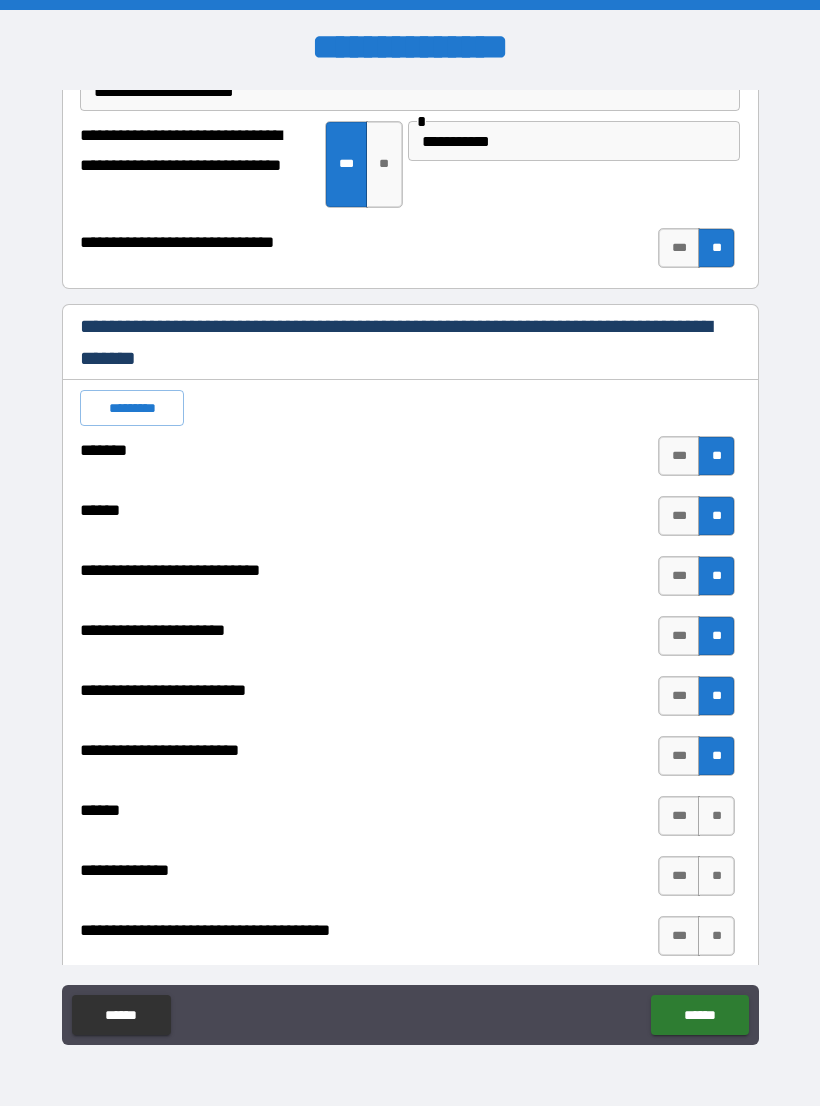 click on "**" at bounding box center (716, 816) 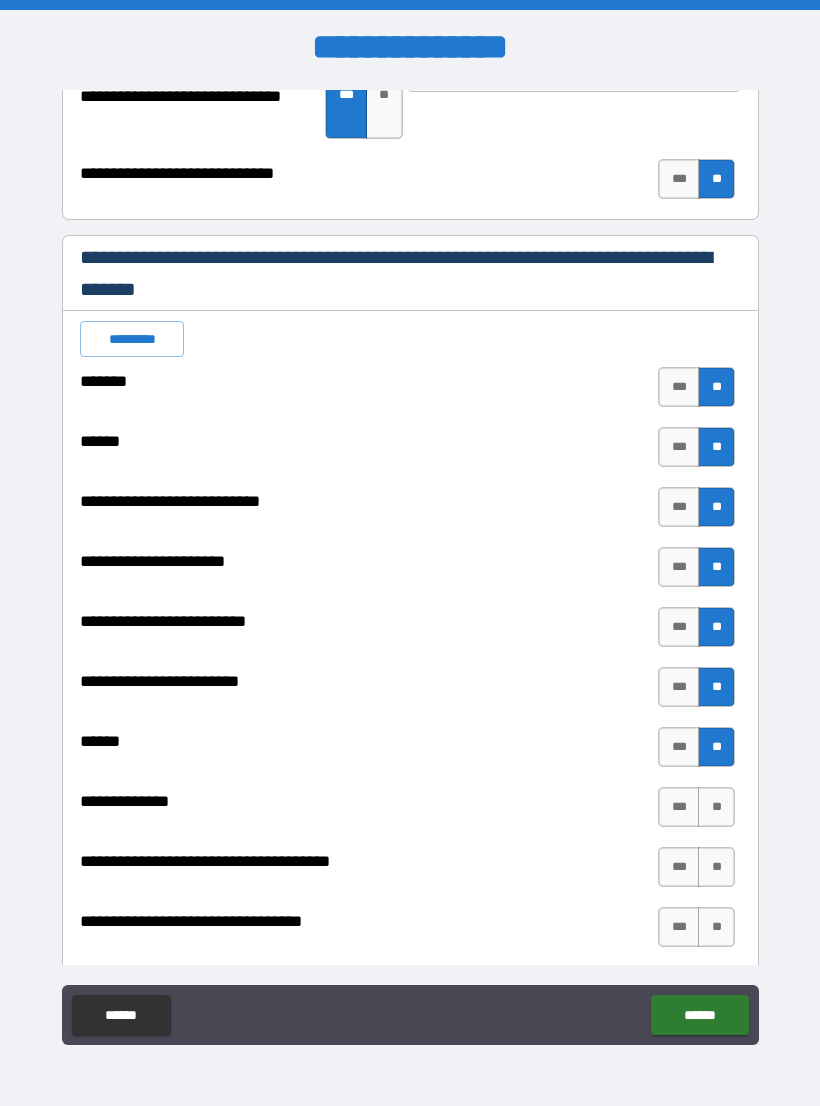 click on "**" at bounding box center (716, 807) 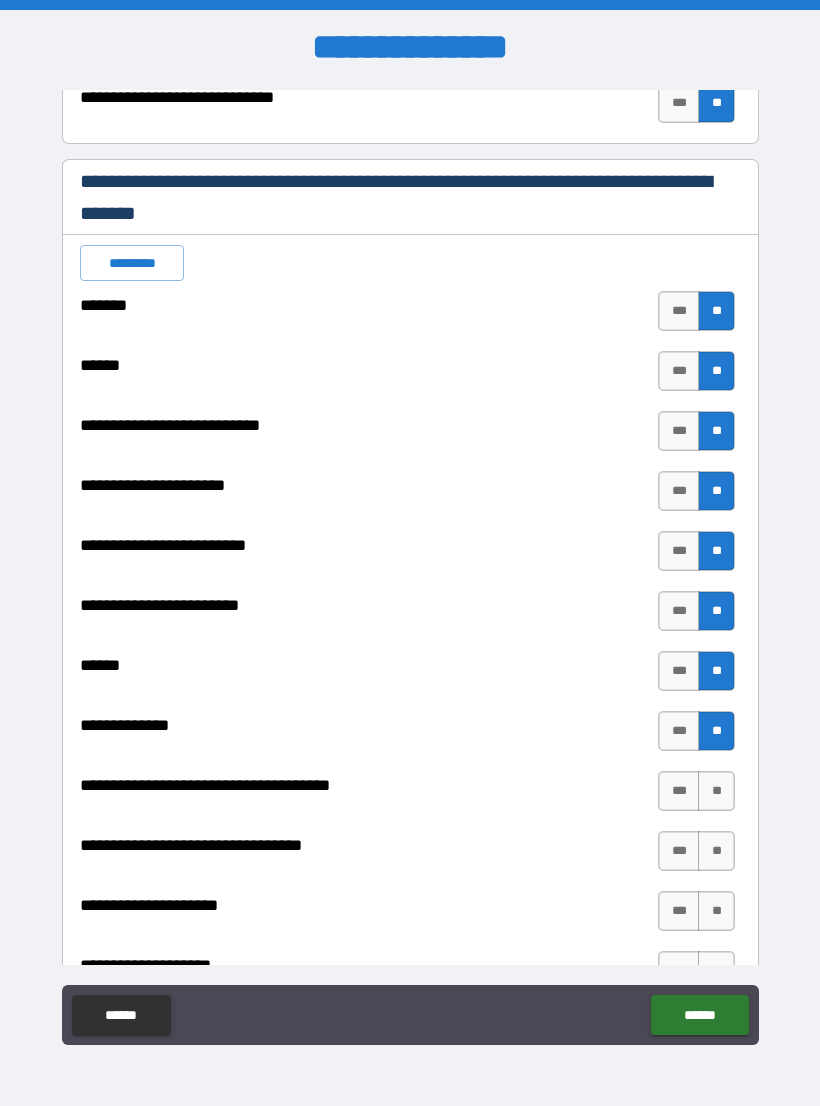 click on "**" at bounding box center (716, 791) 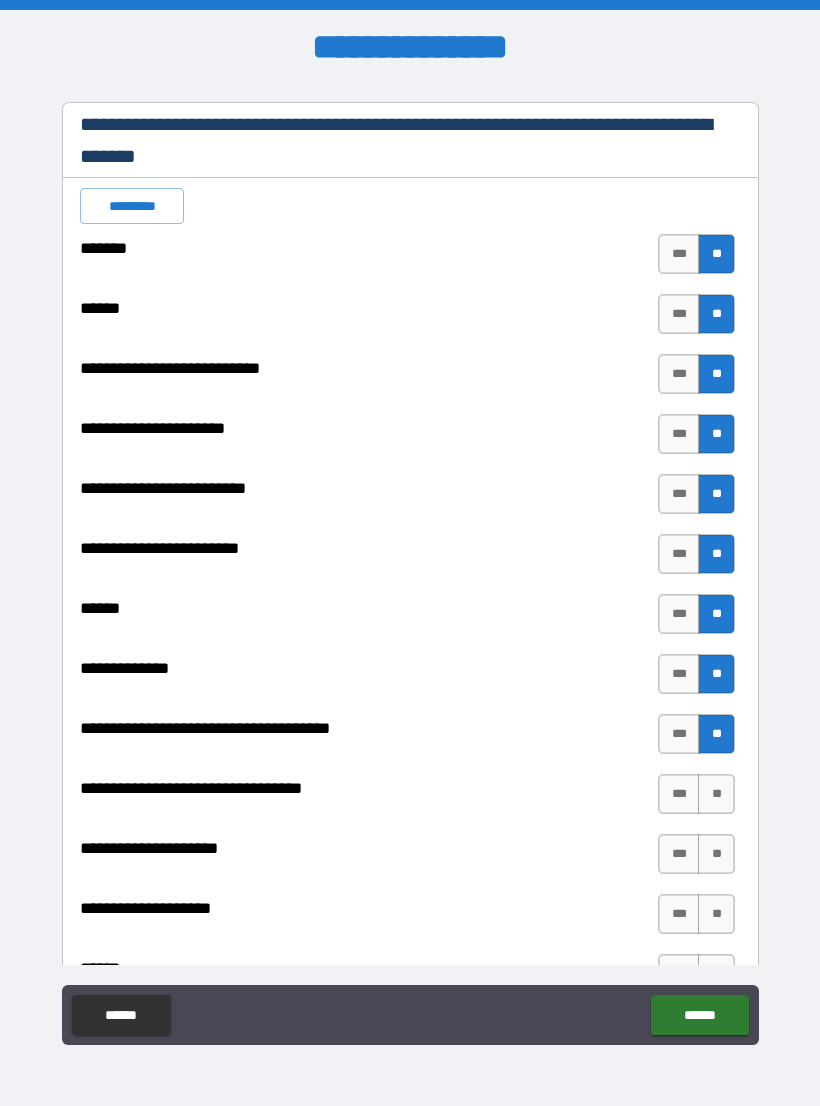 click on "**" at bounding box center [716, 794] 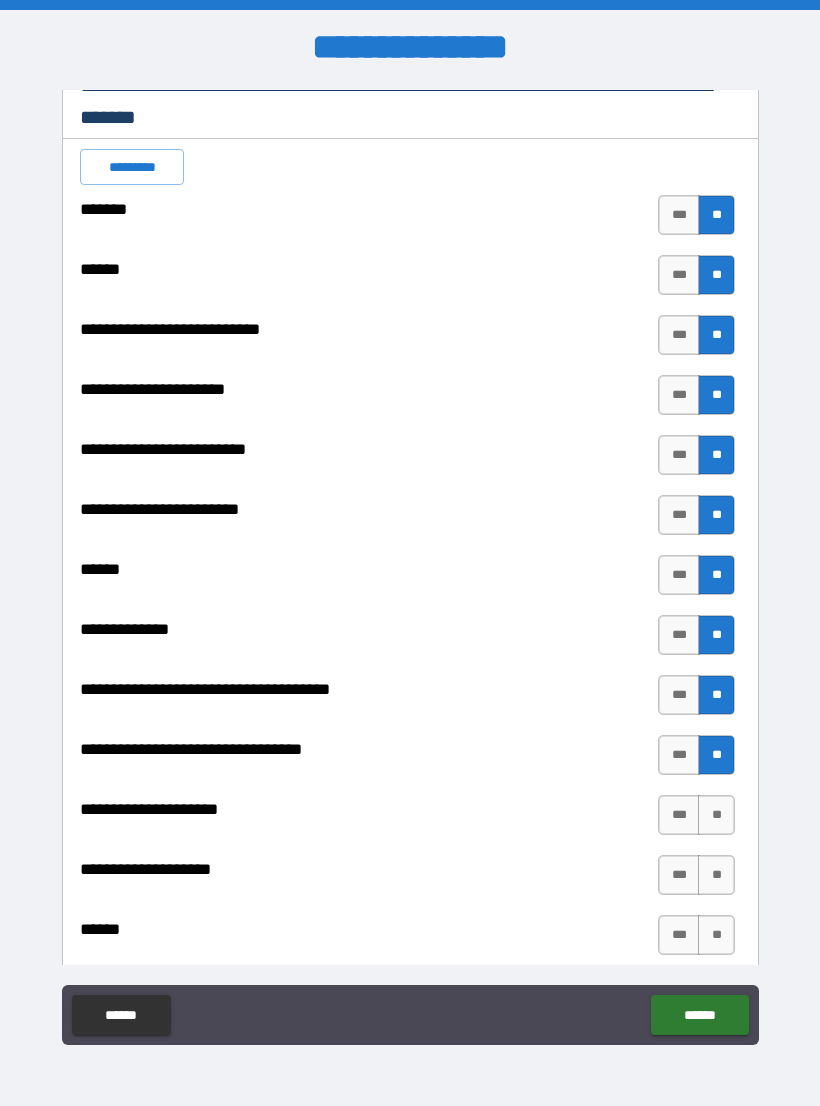 click on "**" at bounding box center (716, 815) 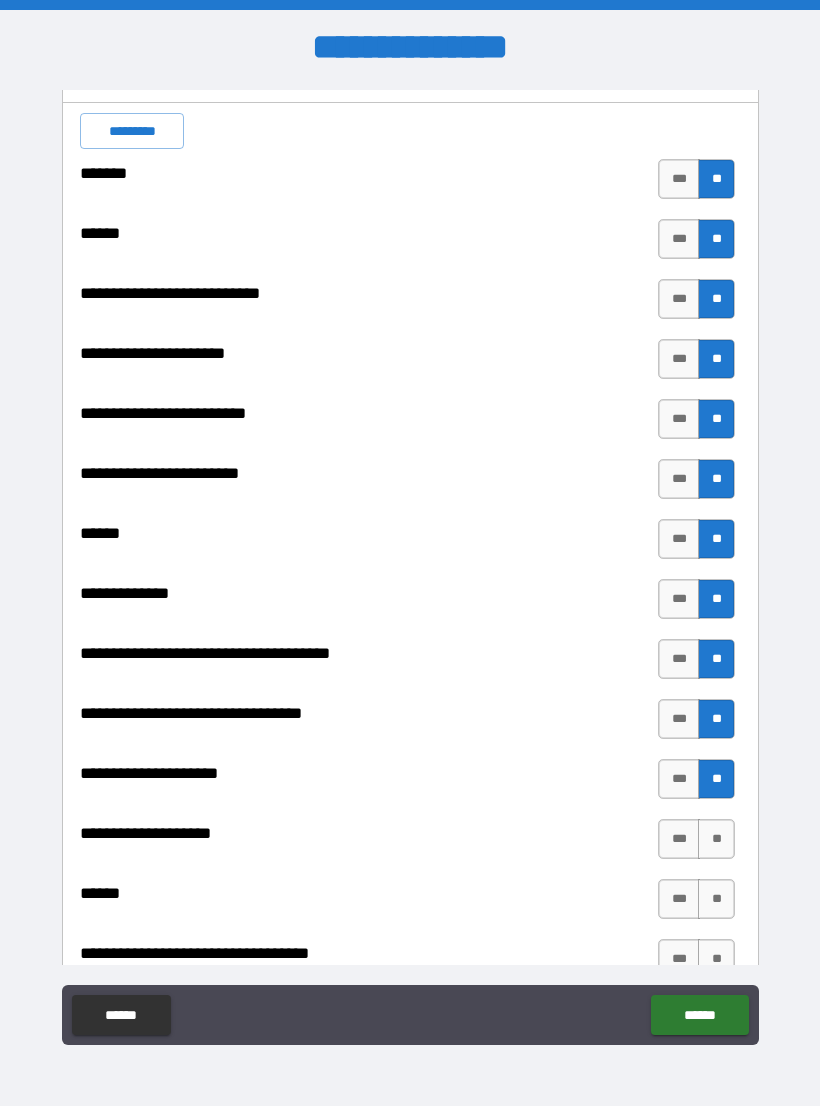 scroll, scrollTop: 598, scrollLeft: 0, axis: vertical 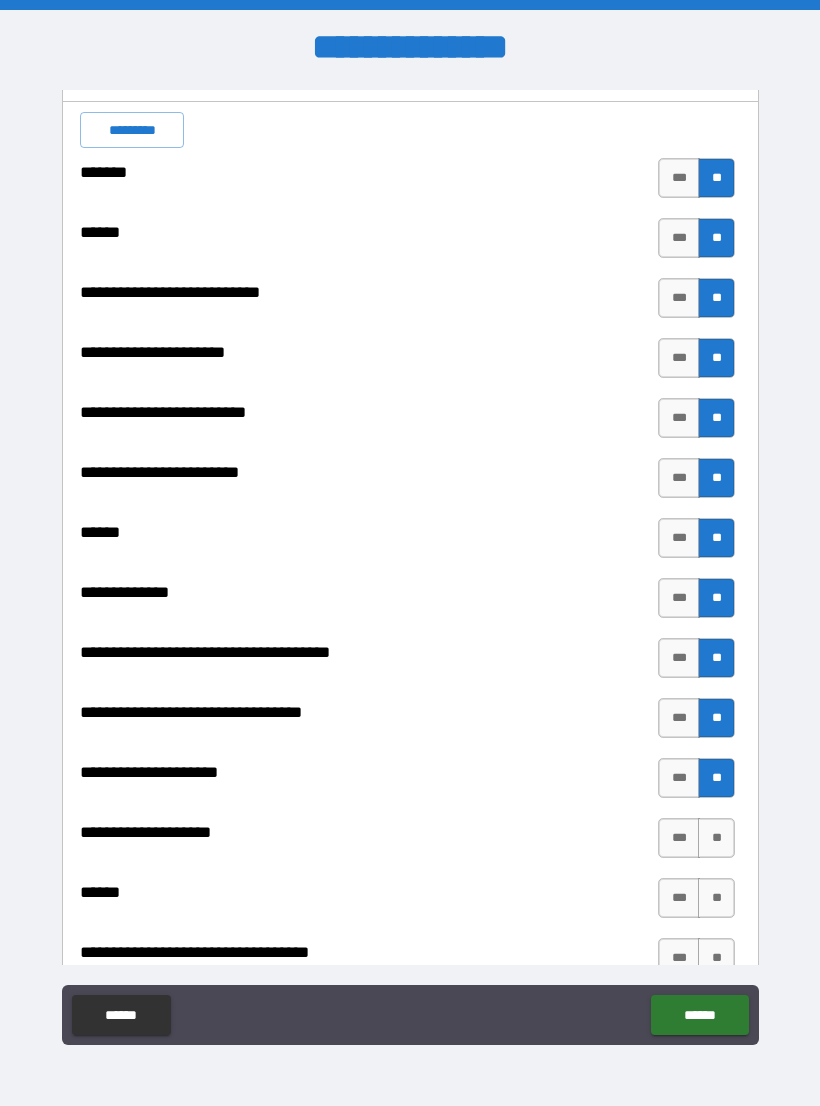 click on "***" at bounding box center [679, 778] 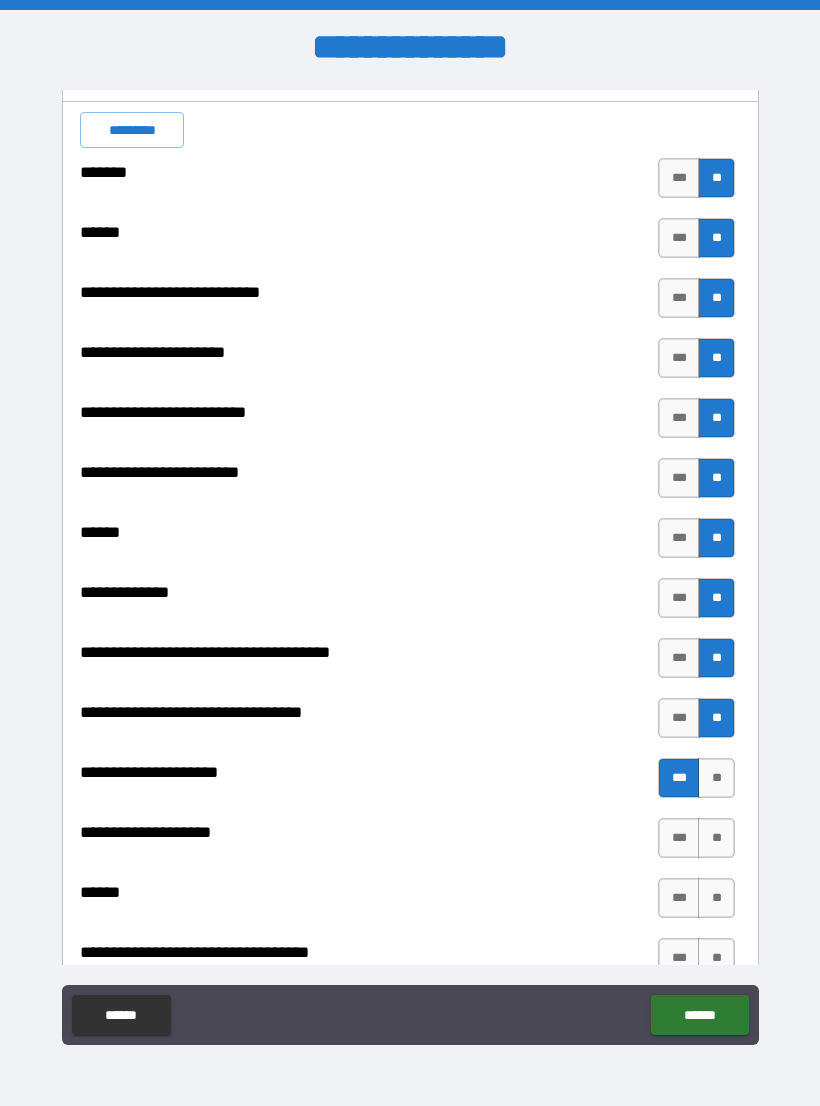 click on "**" at bounding box center (716, 838) 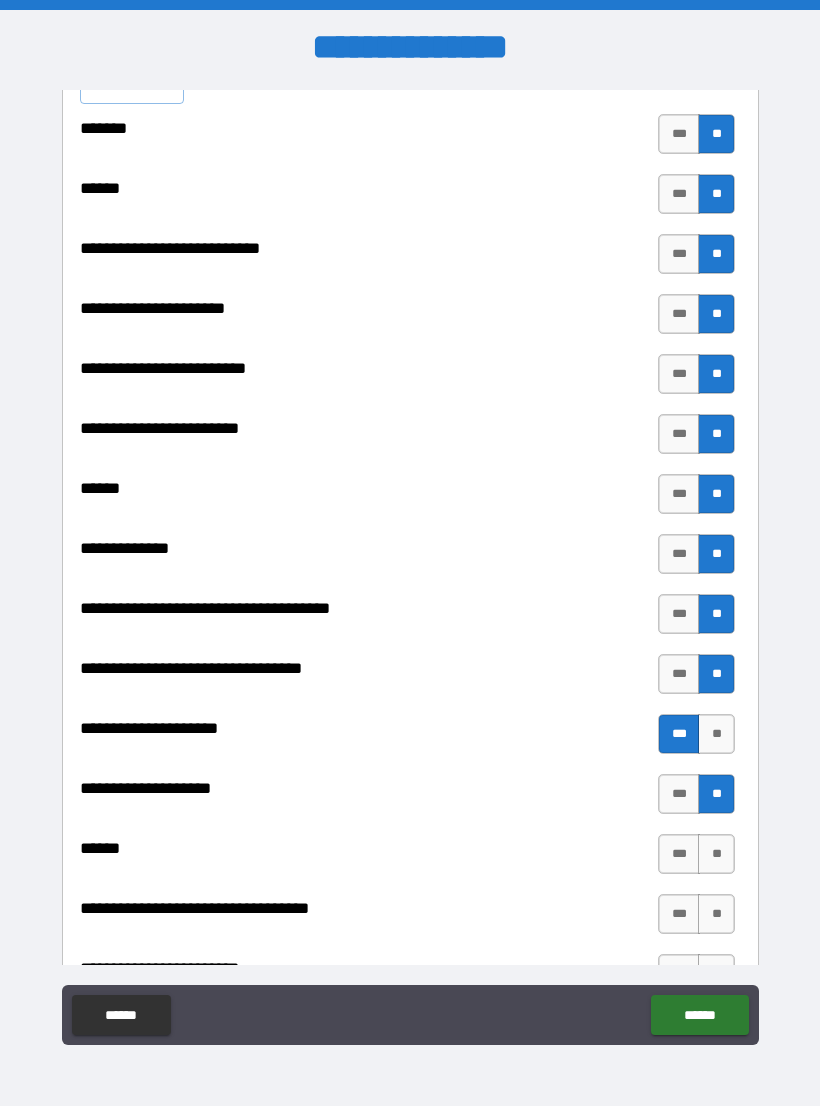 click on "**" at bounding box center [716, 854] 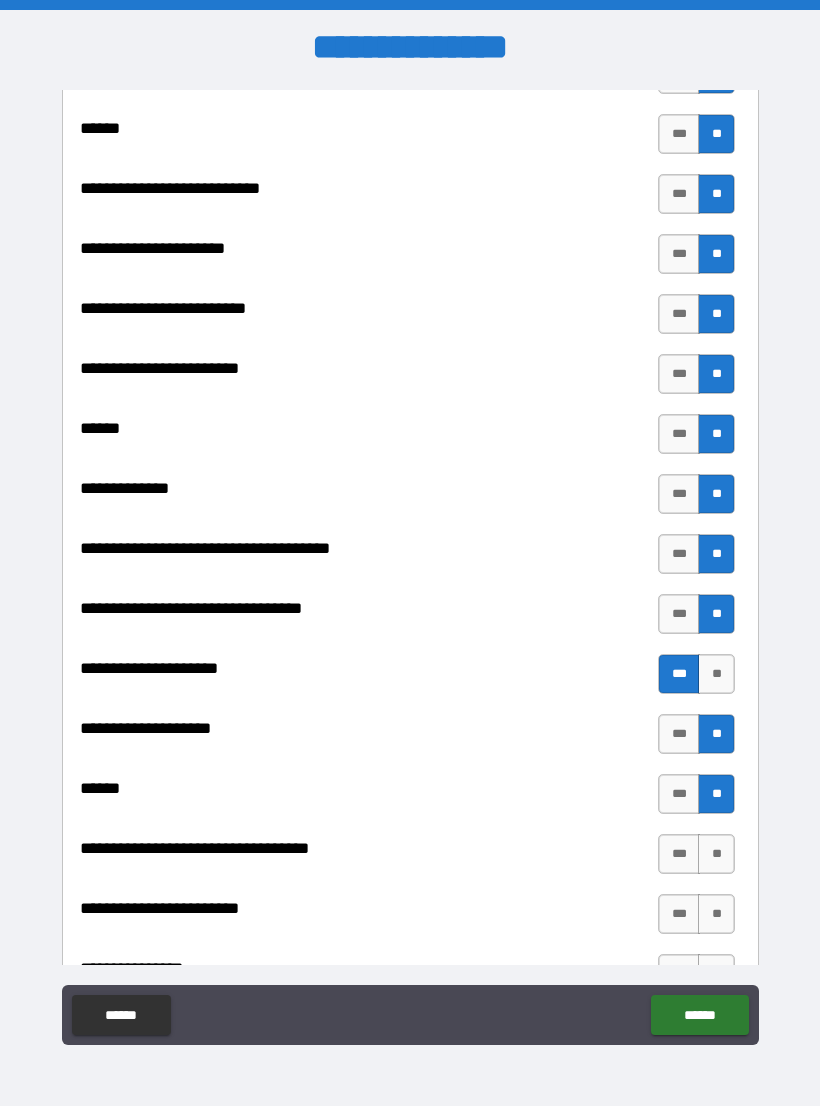 click on "**" at bounding box center [716, 854] 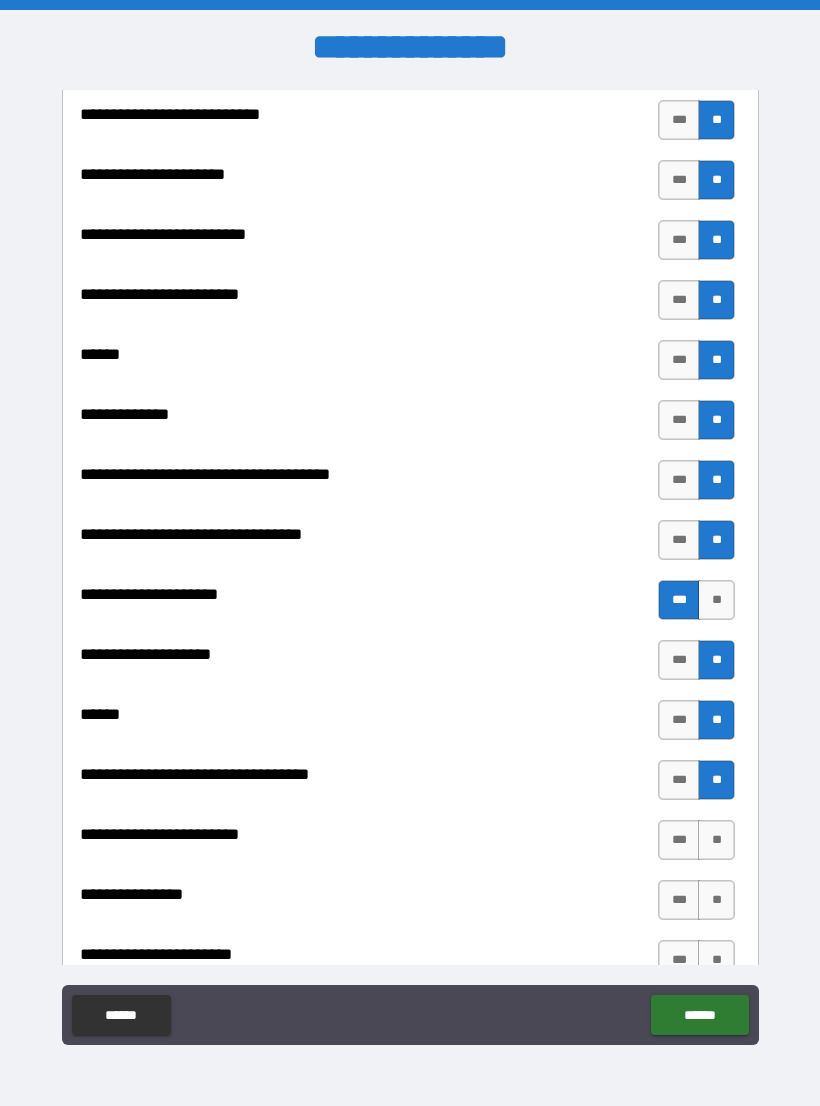 click on "**" at bounding box center (716, 840) 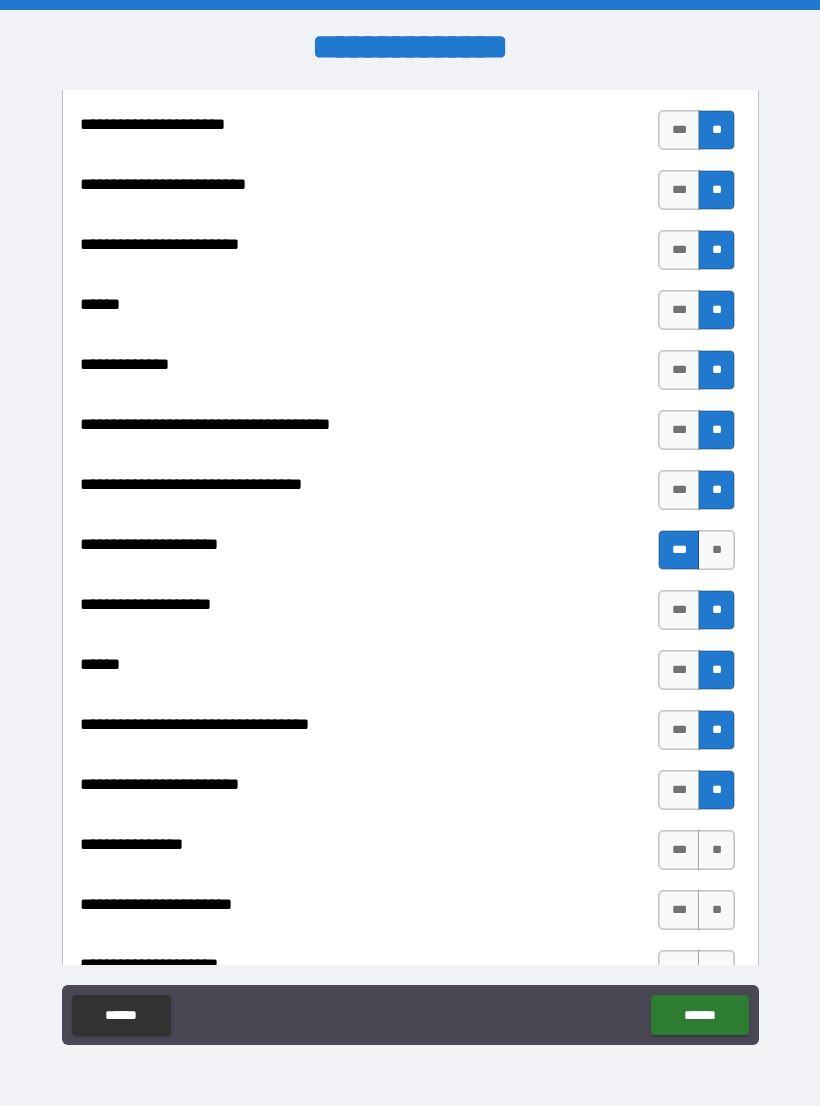scroll, scrollTop: 828, scrollLeft: 0, axis: vertical 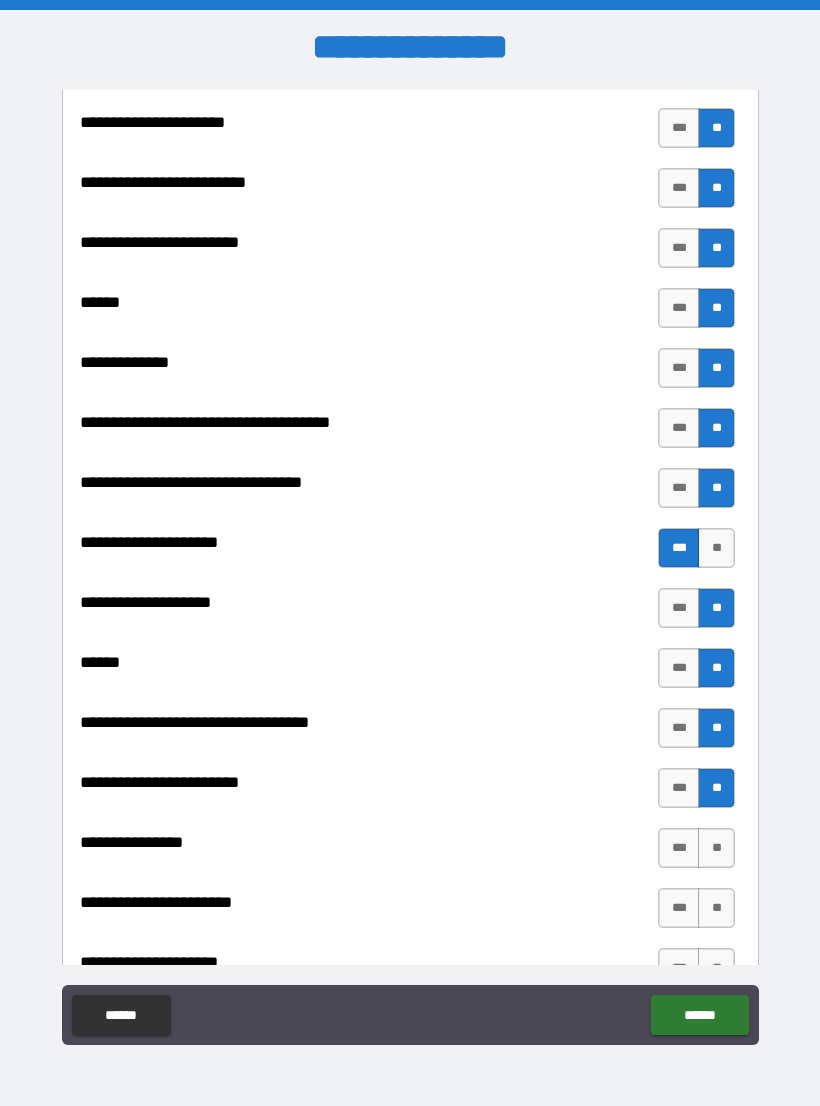 click on "**" at bounding box center [716, 848] 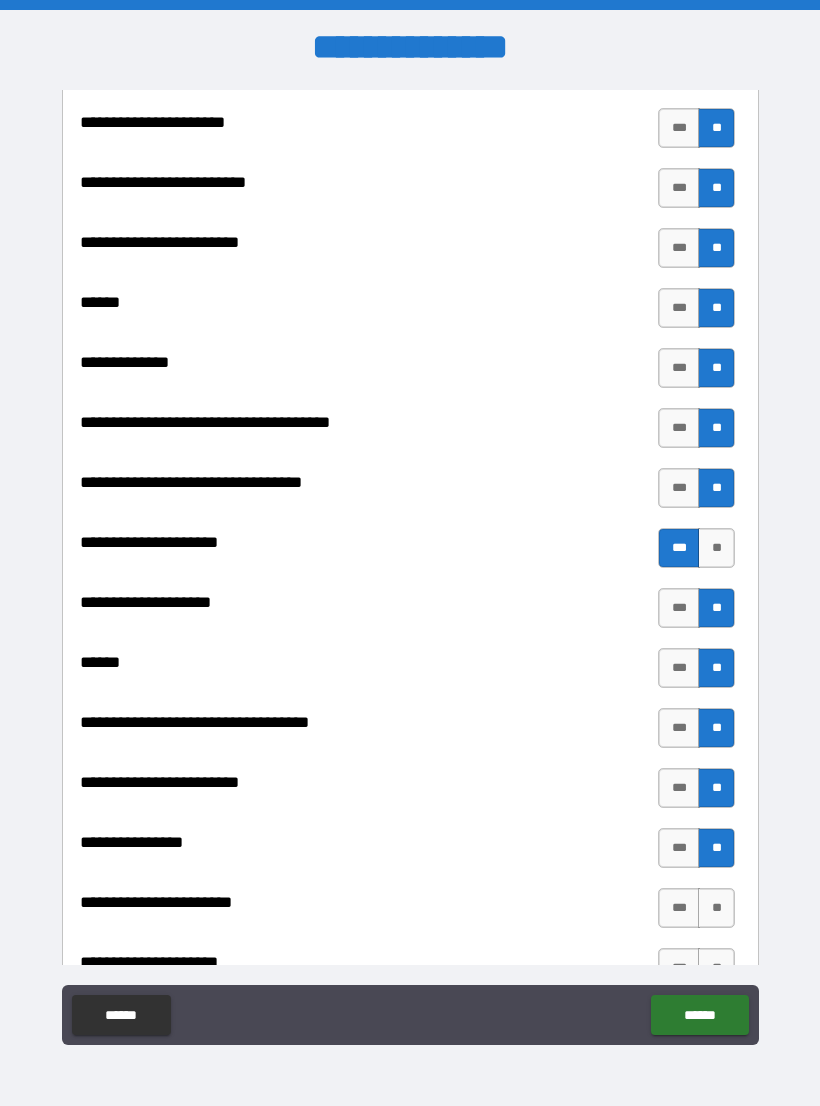click on "**" at bounding box center [716, 908] 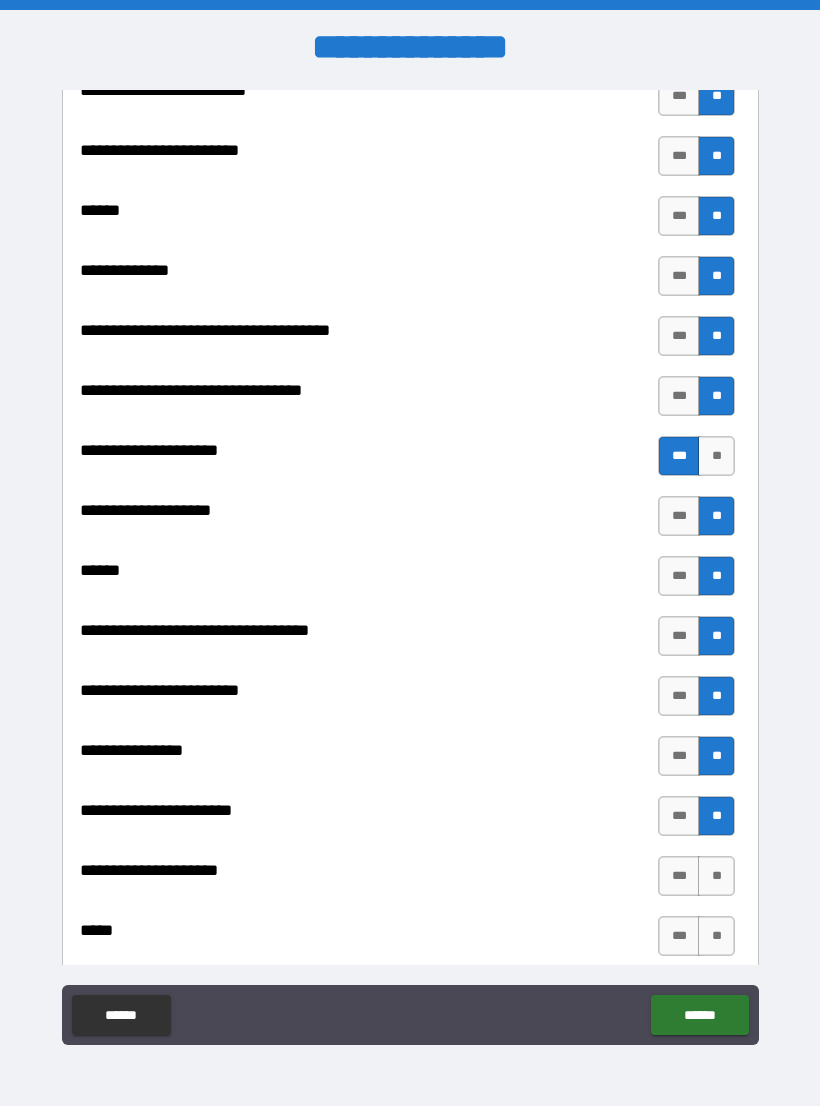 scroll, scrollTop: 928, scrollLeft: 0, axis: vertical 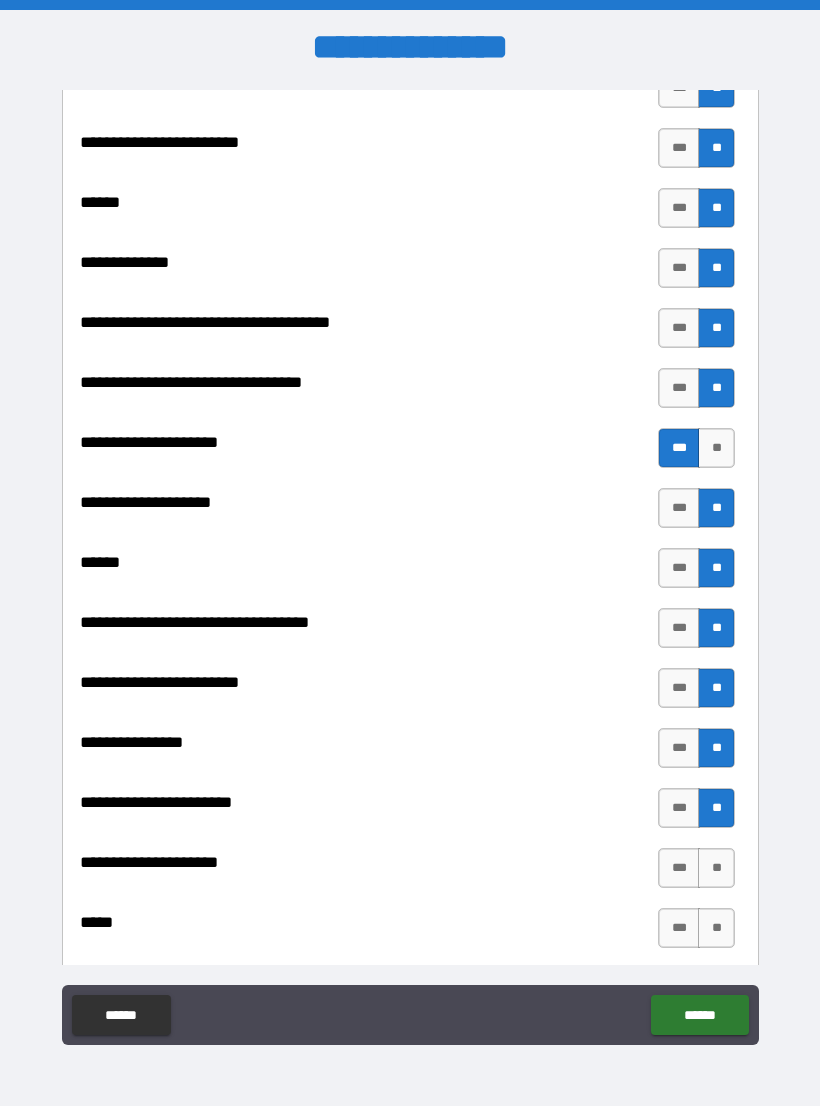 click on "**" at bounding box center [716, 868] 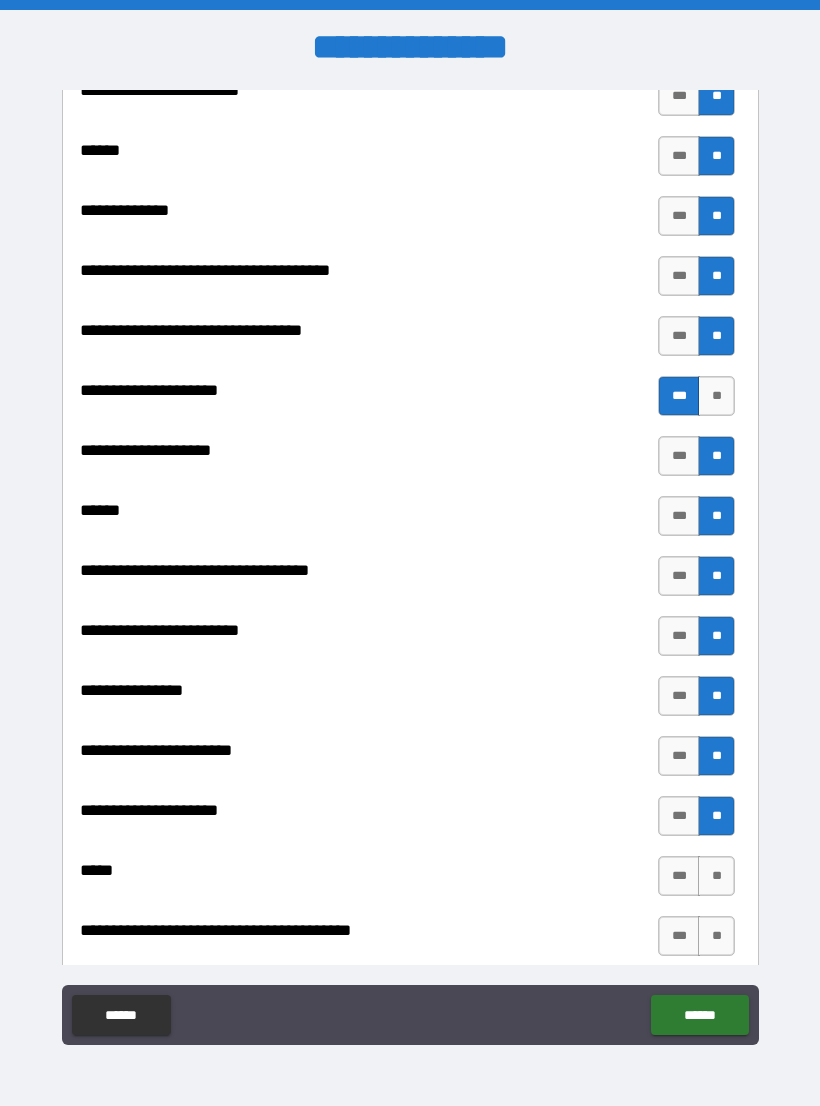 click on "**" at bounding box center [716, 876] 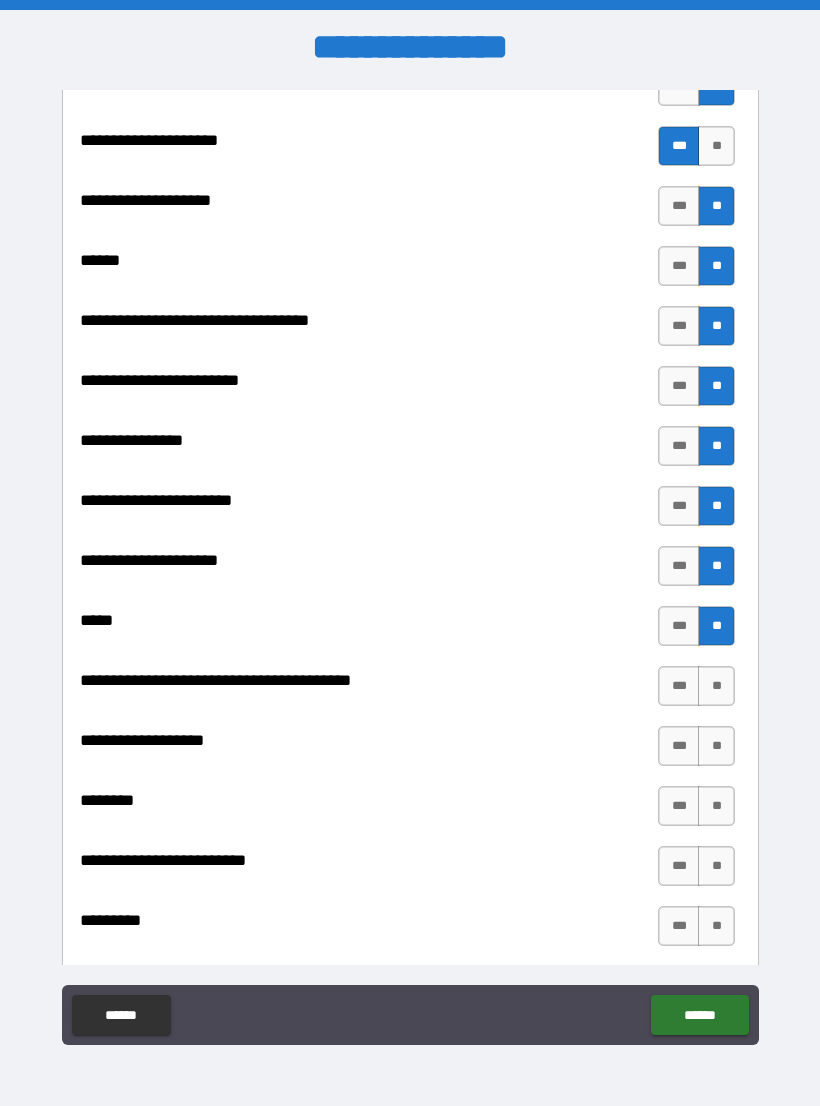 scroll, scrollTop: 1244, scrollLeft: 0, axis: vertical 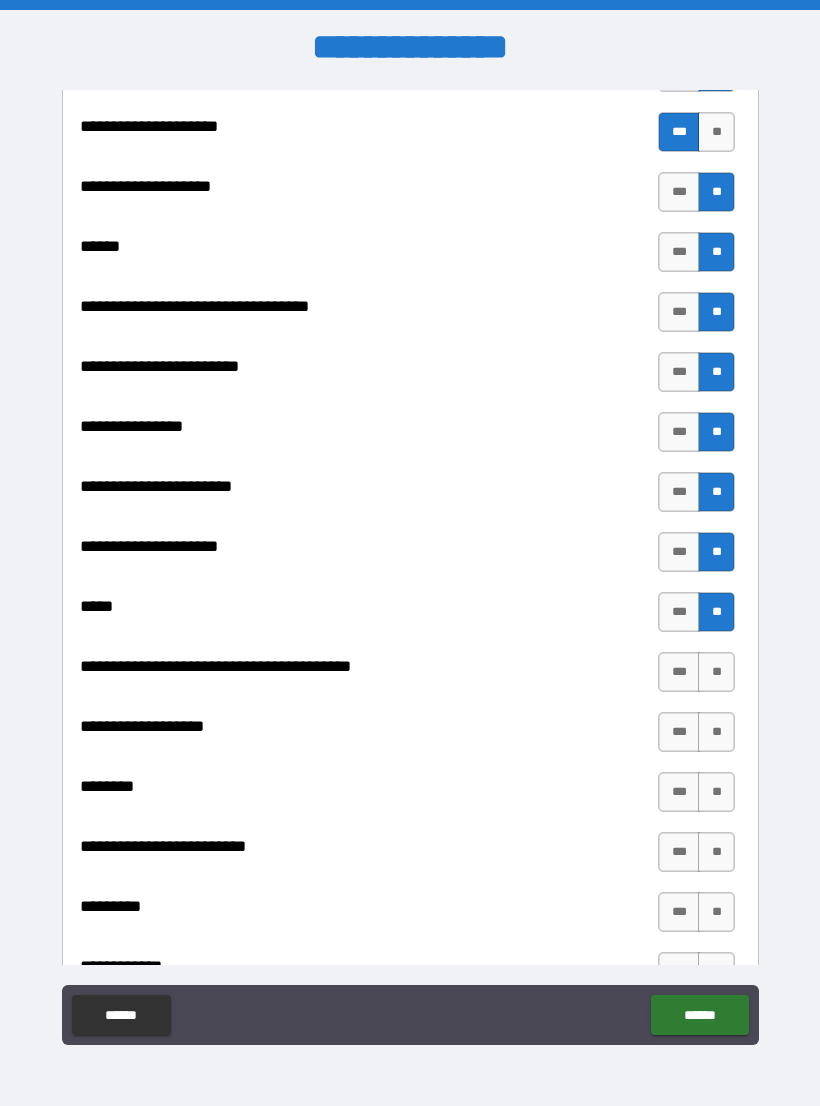 click on "**" at bounding box center (716, 672) 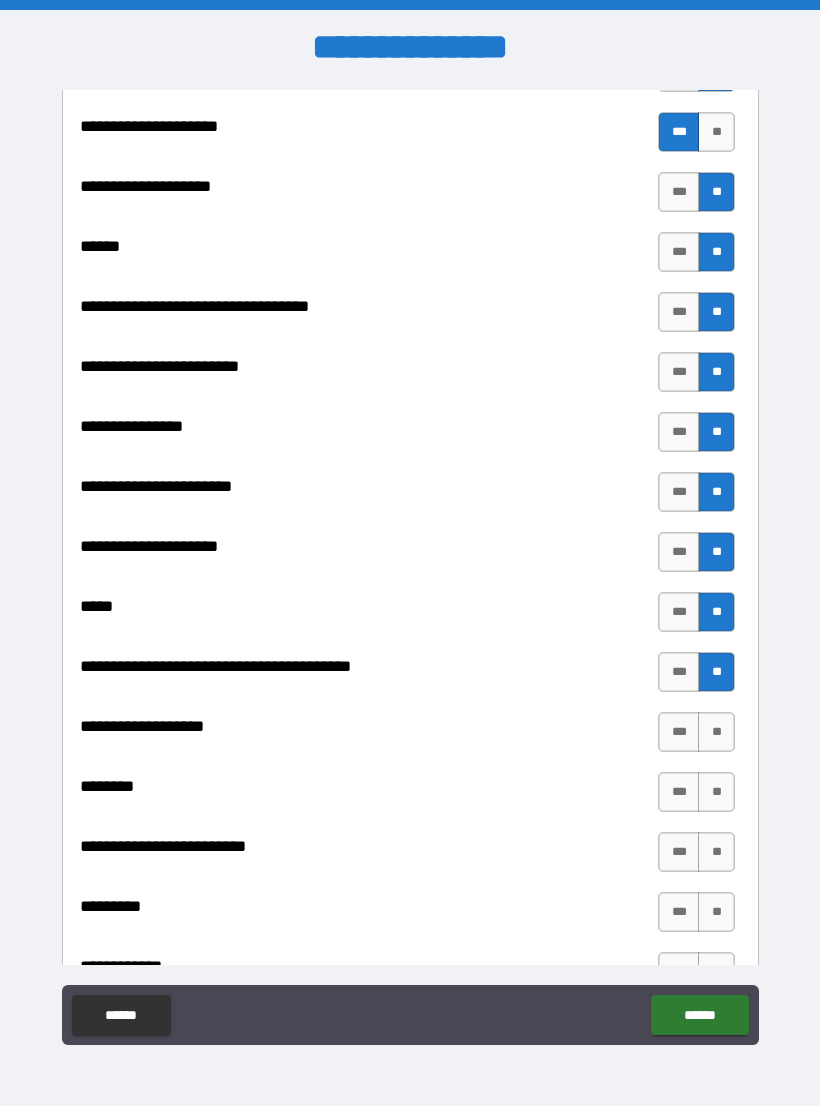 click on "**" at bounding box center (716, 732) 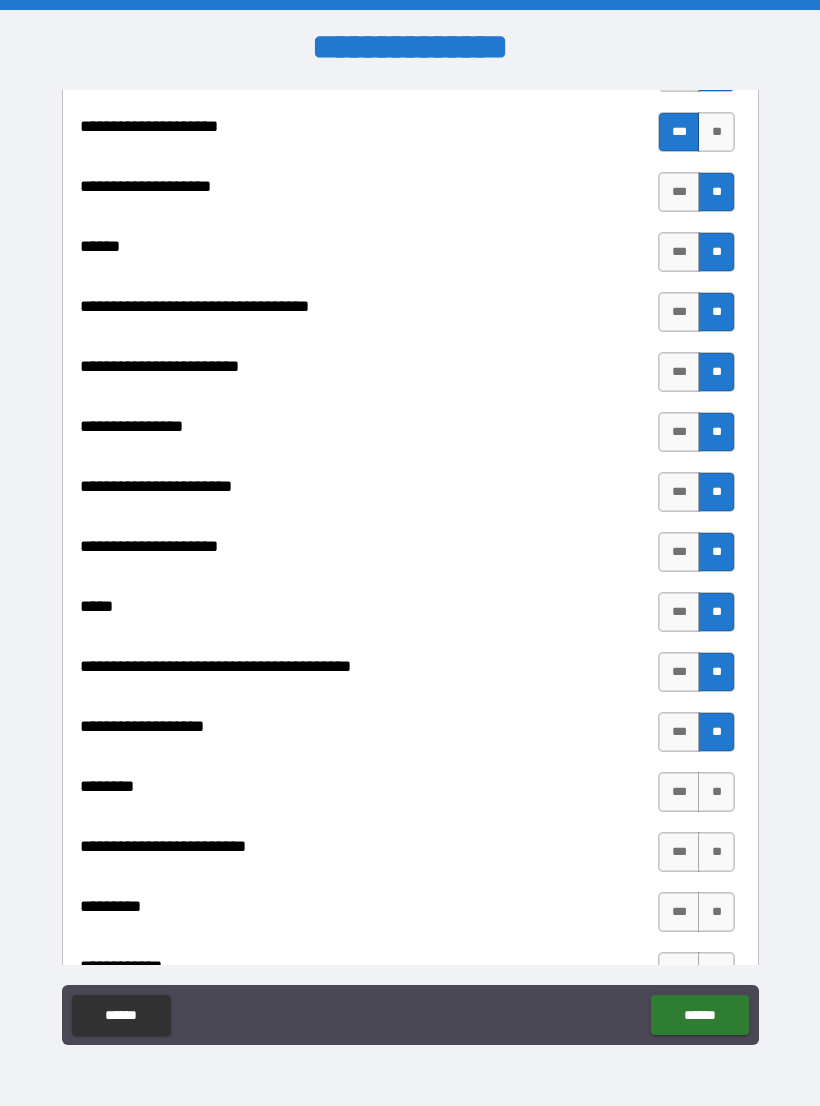 click on "**" at bounding box center [716, 792] 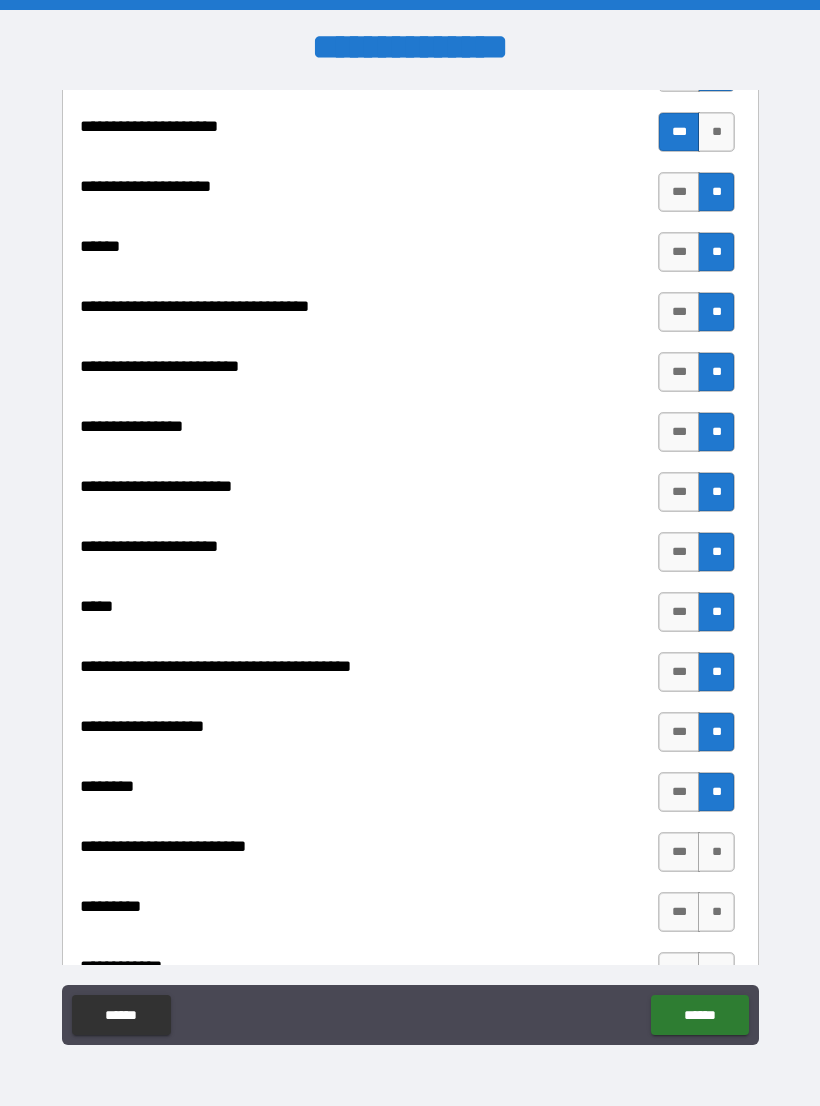 click on "**" at bounding box center (716, 852) 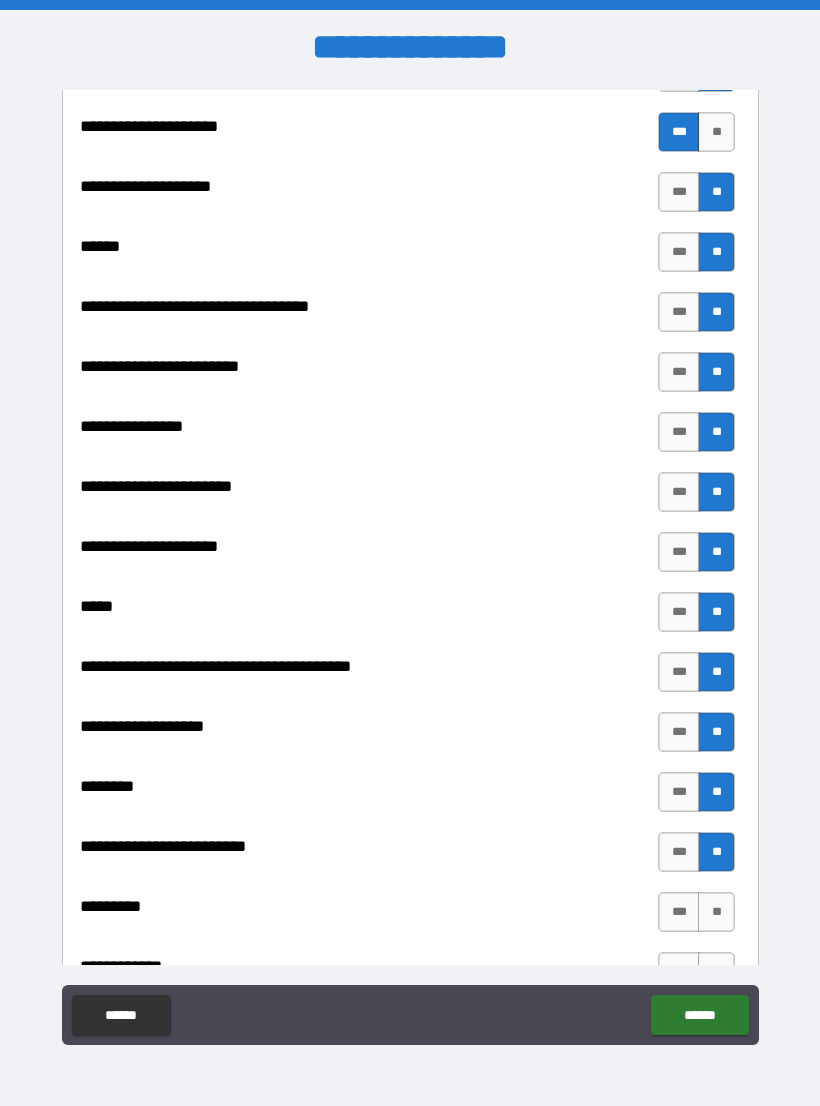 click on "**" at bounding box center [716, 912] 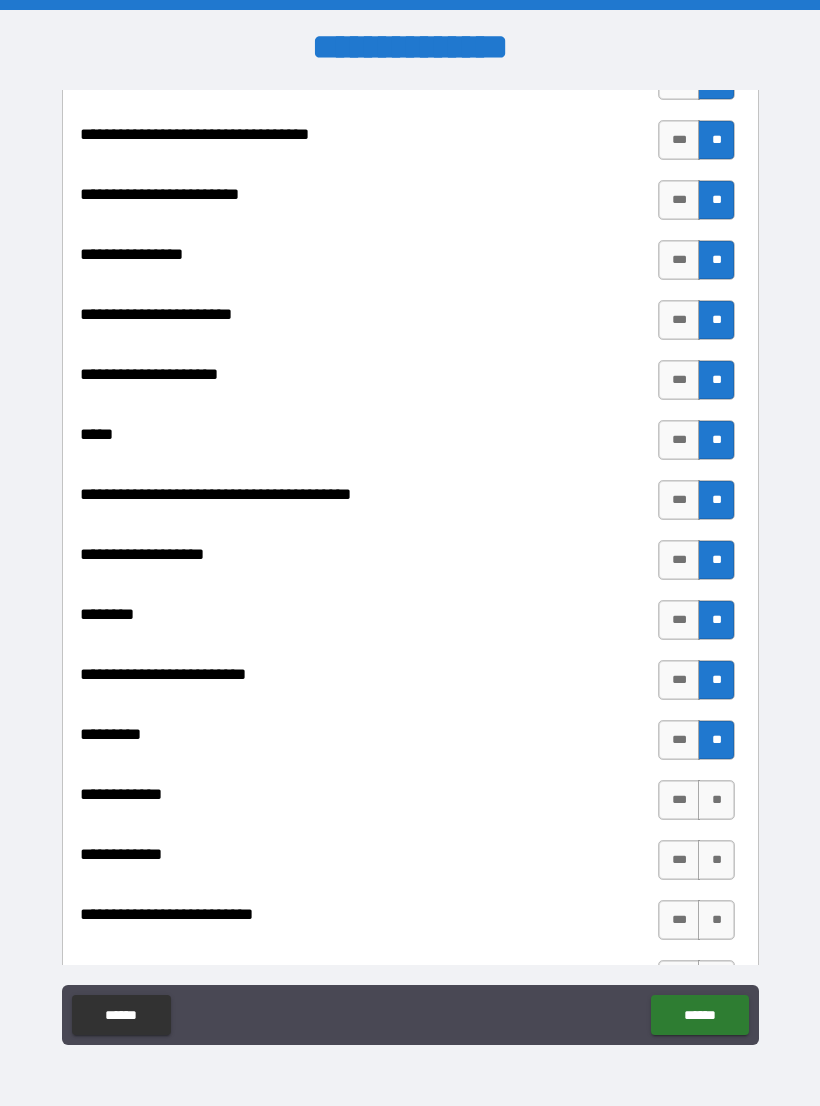 scroll, scrollTop: 1419, scrollLeft: 0, axis: vertical 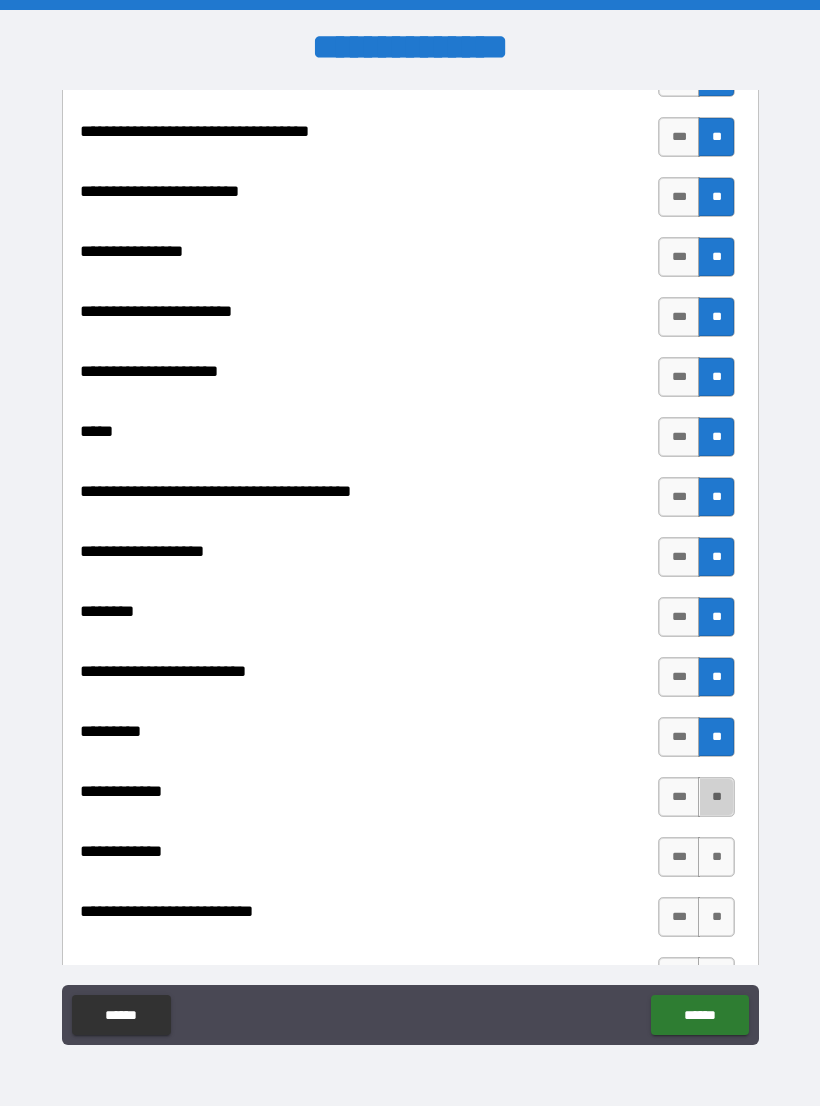click on "**" at bounding box center (716, 797) 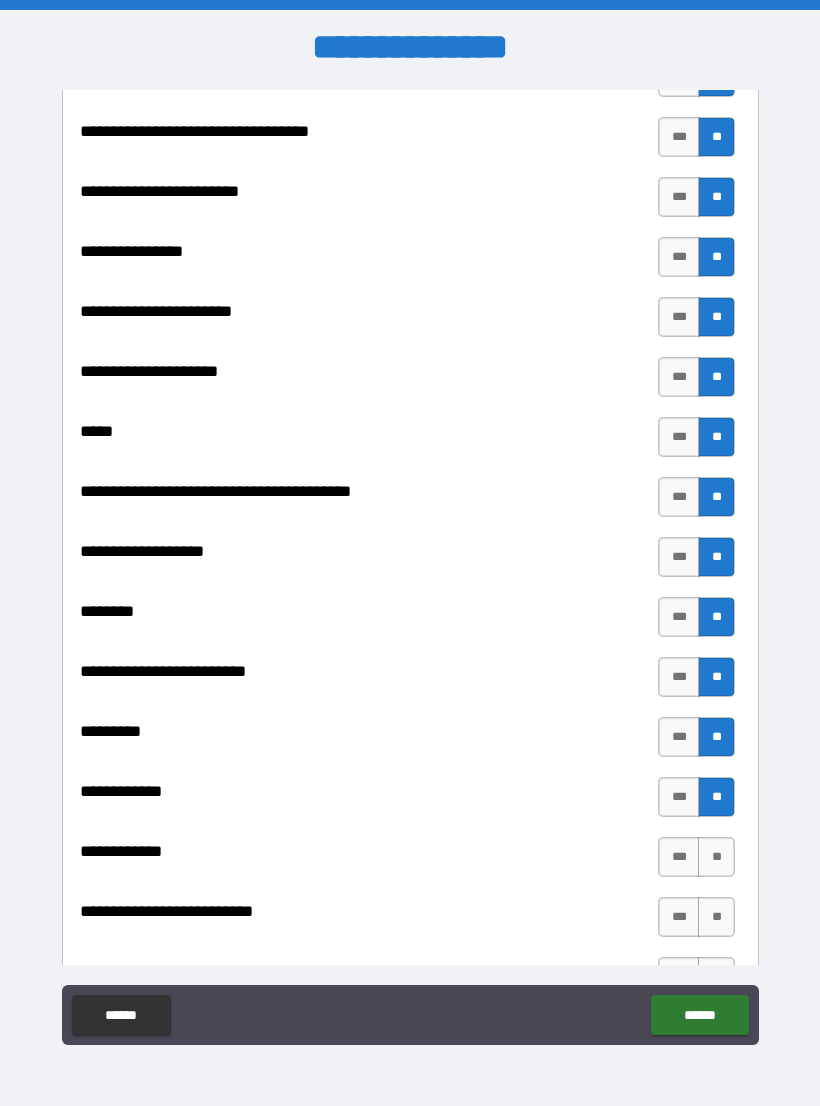 click on "**" at bounding box center [716, 857] 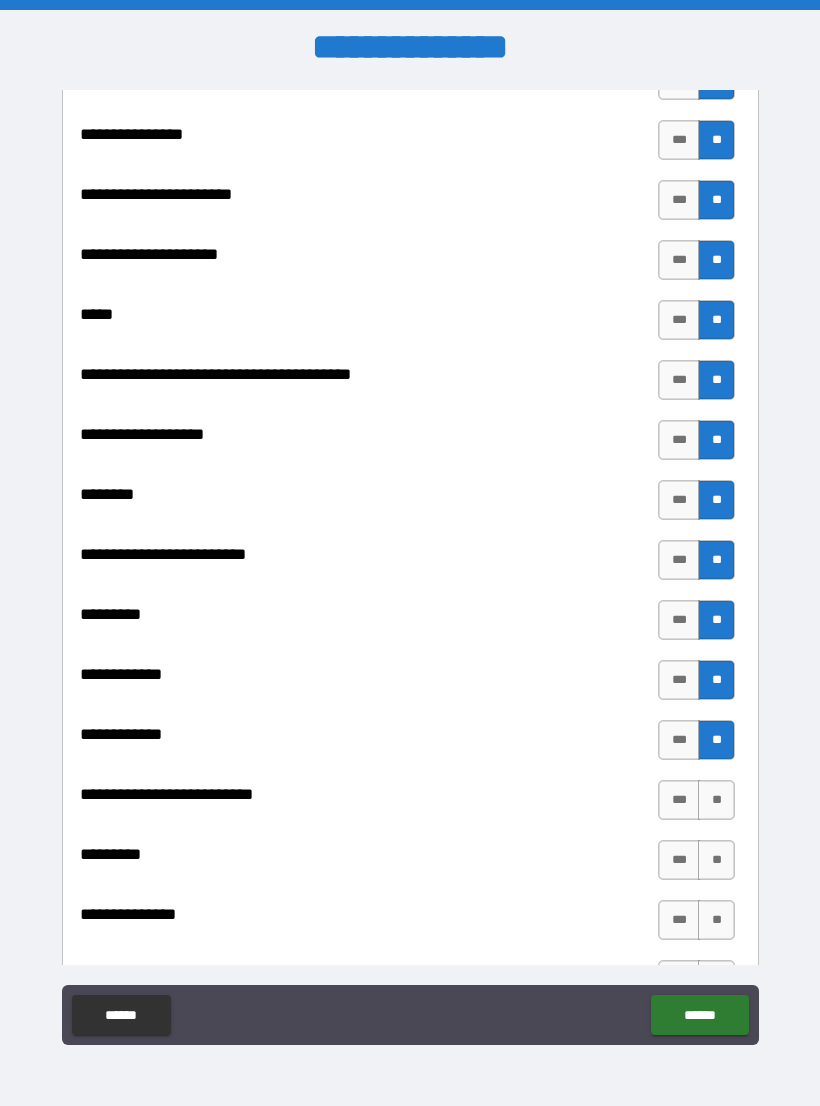 click on "**" at bounding box center [716, 800] 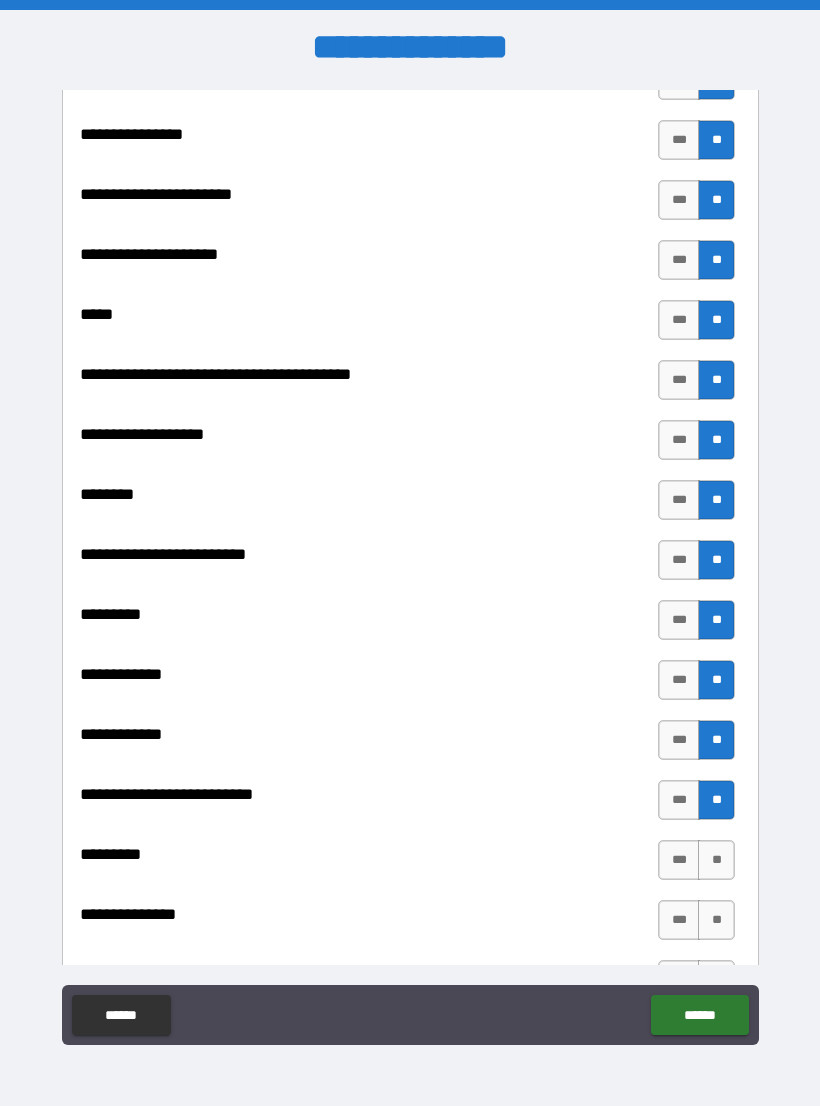 scroll, scrollTop: 1585, scrollLeft: 0, axis: vertical 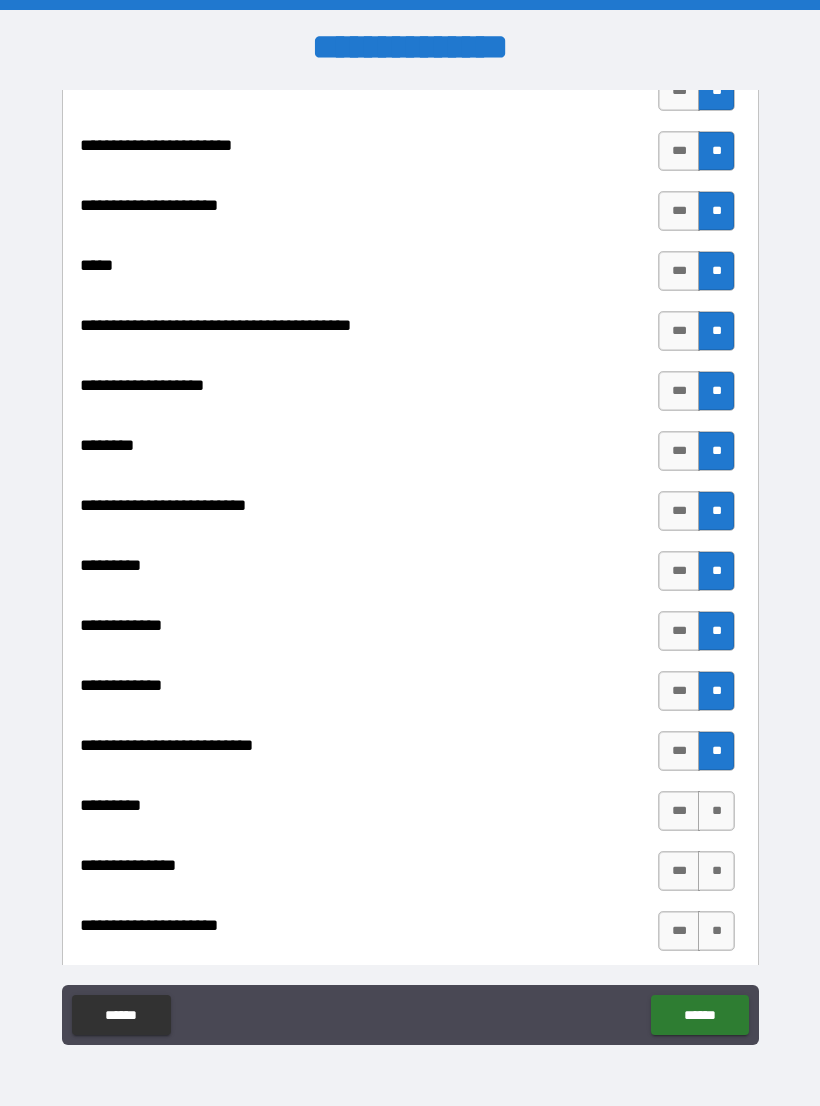click on "**" at bounding box center (716, 811) 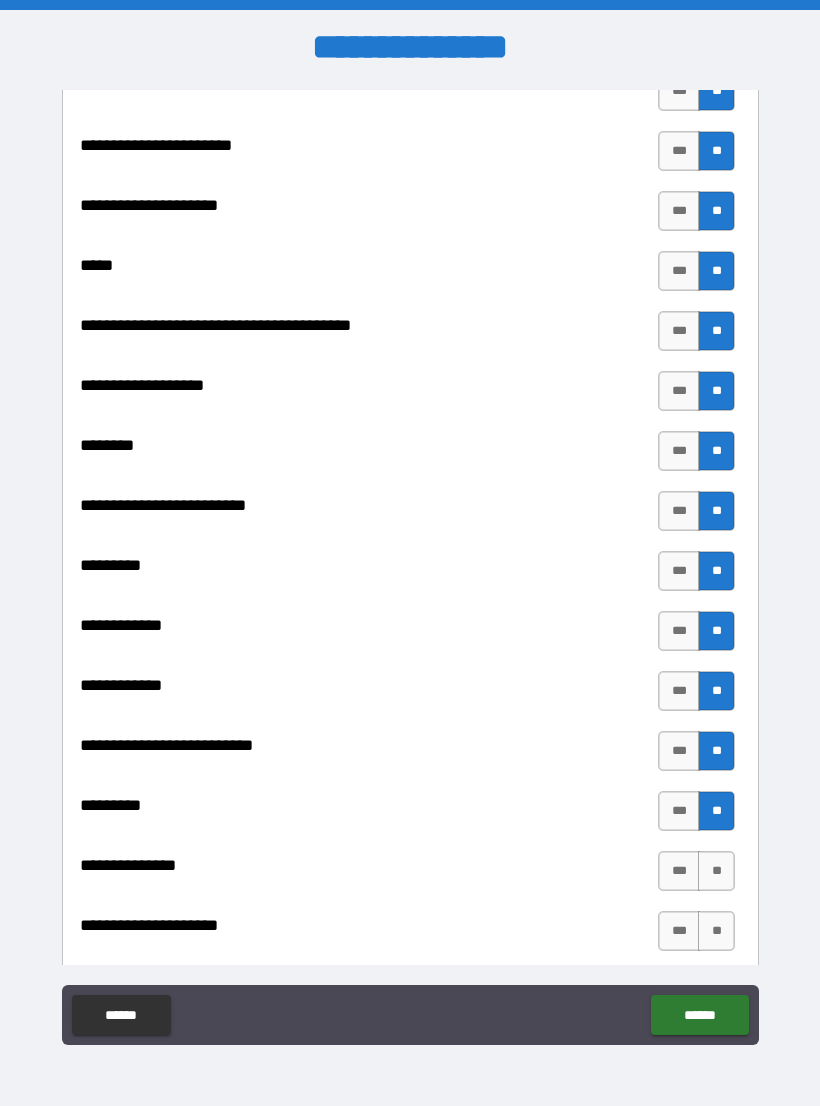 click on "**" at bounding box center [716, 871] 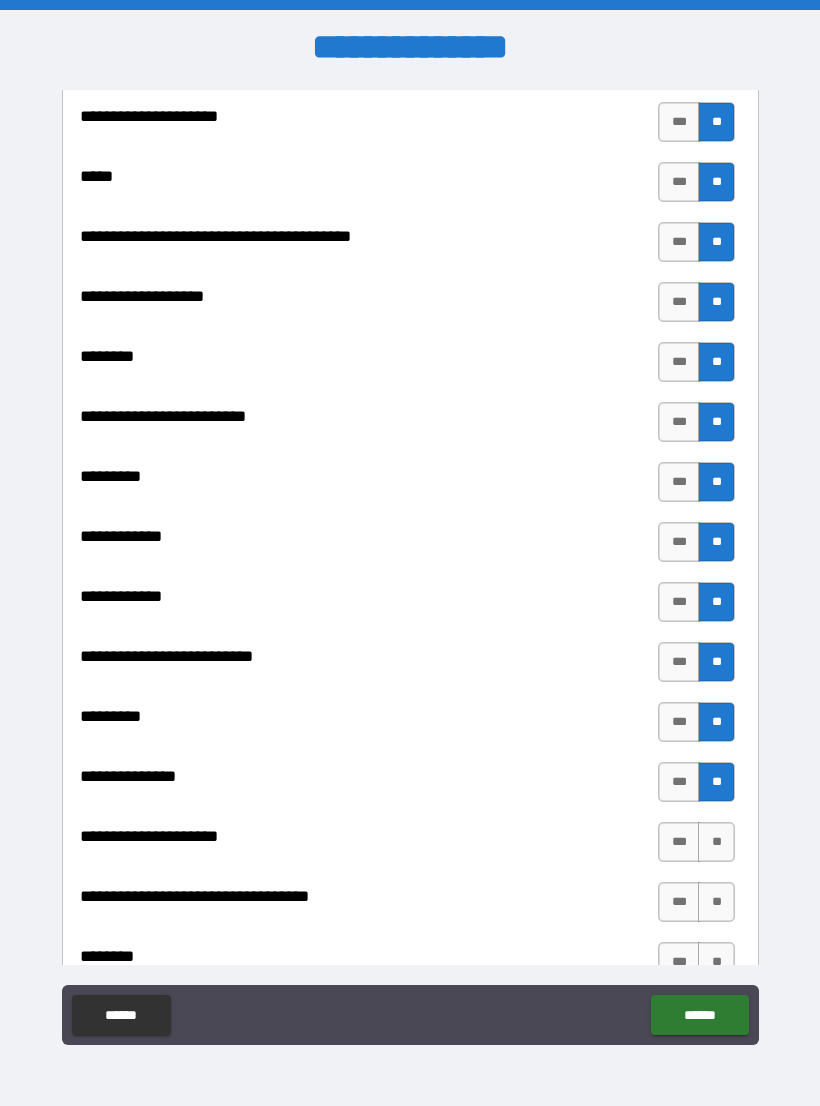 click on "**" at bounding box center (716, 842) 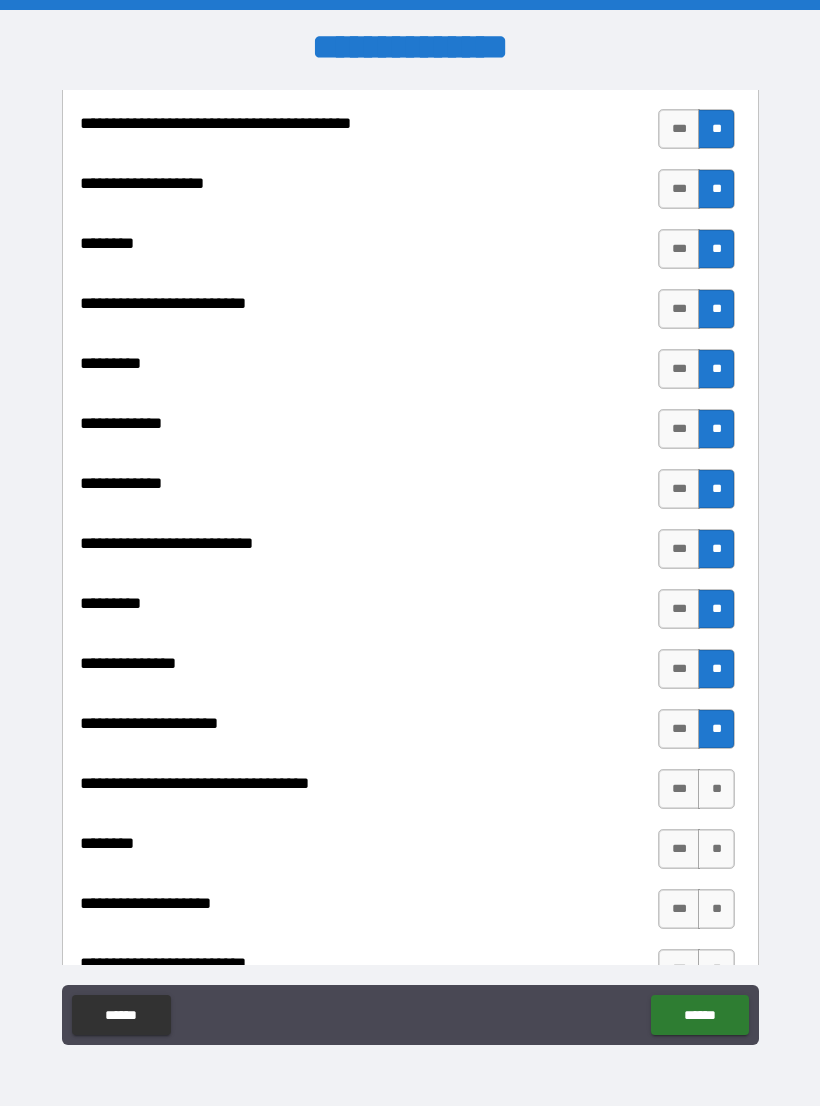 scroll, scrollTop: 1788, scrollLeft: 0, axis: vertical 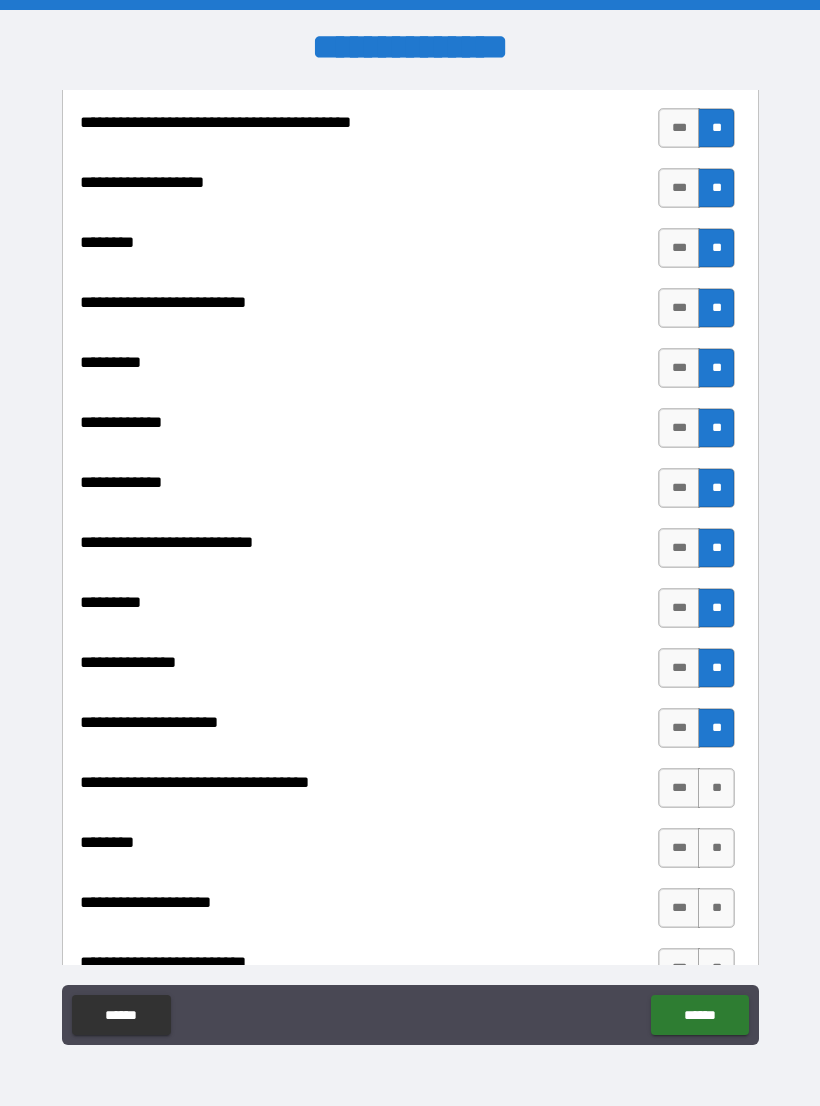 click on "**" at bounding box center (716, 788) 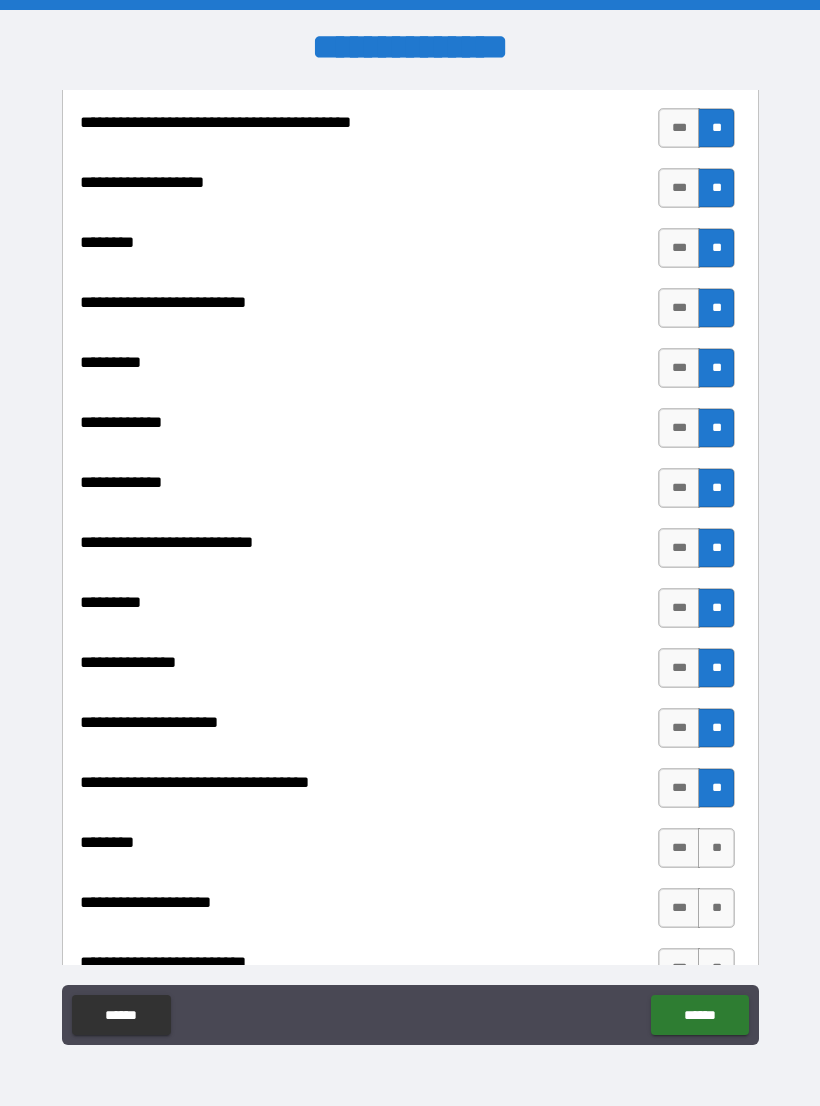 click on "**" at bounding box center (716, 848) 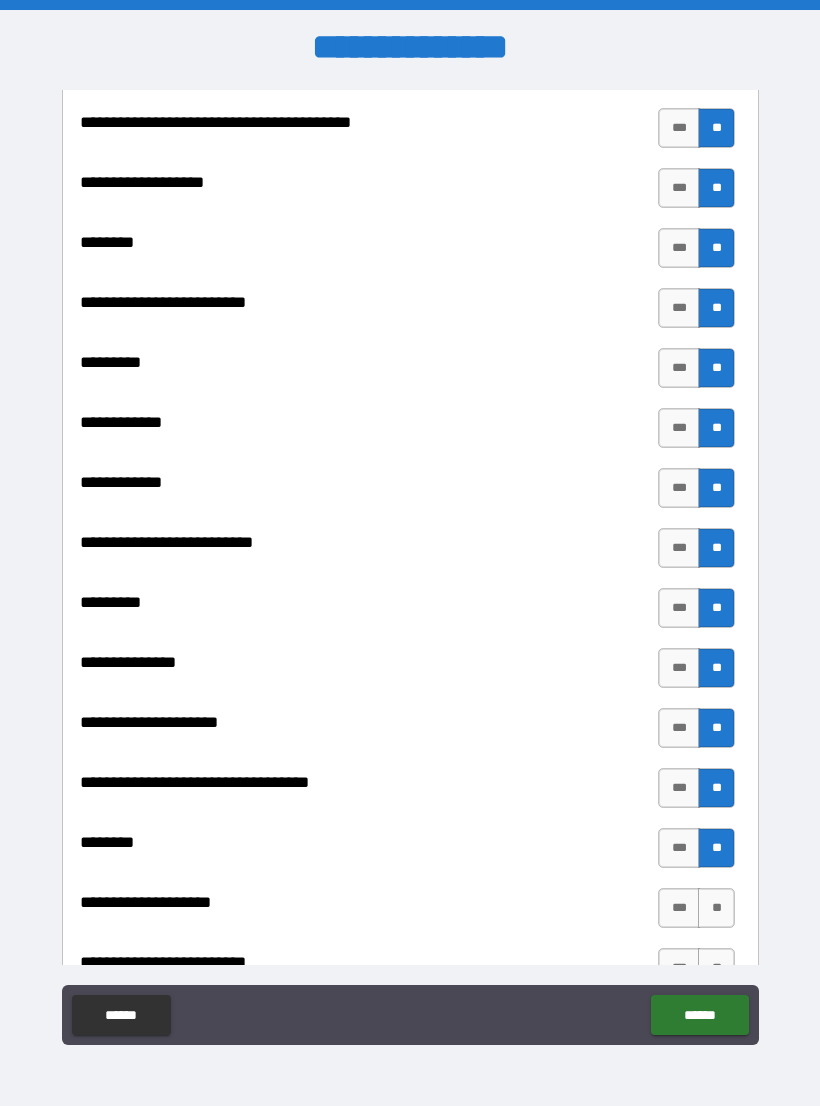 click on "**" at bounding box center (716, 908) 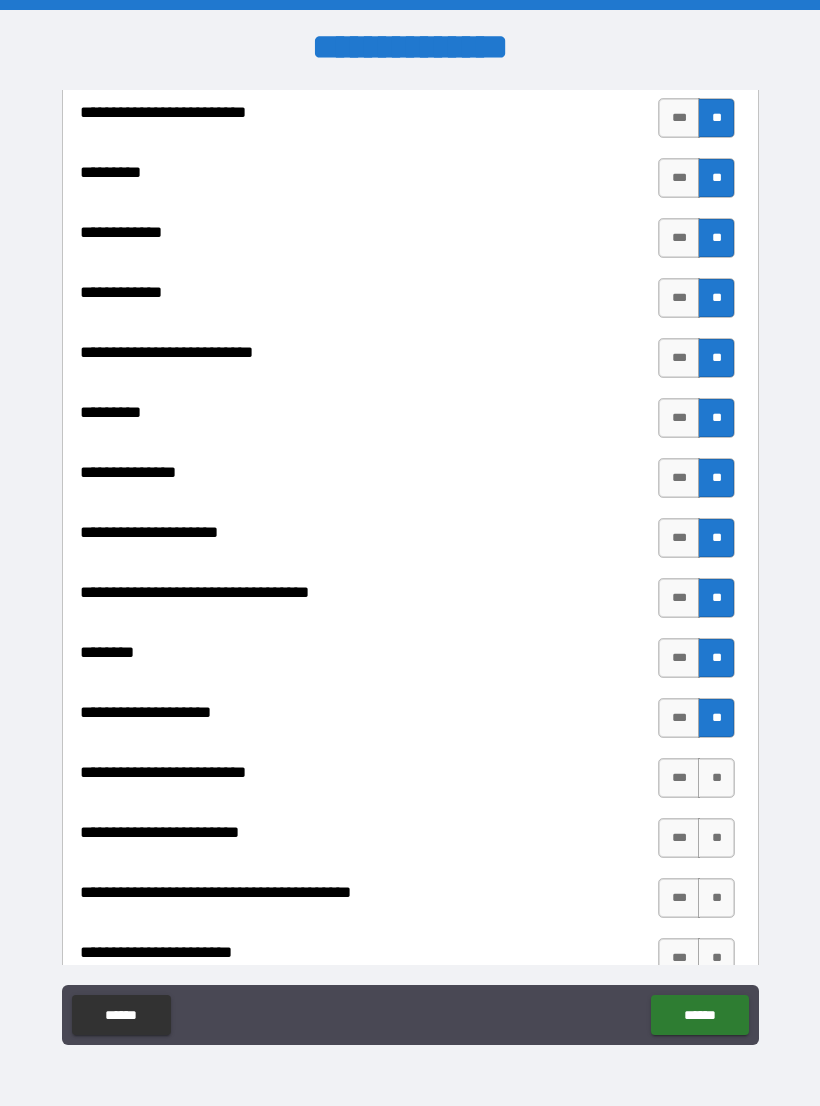scroll, scrollTop: 1983, scrollLeft: 0, axis: vertical 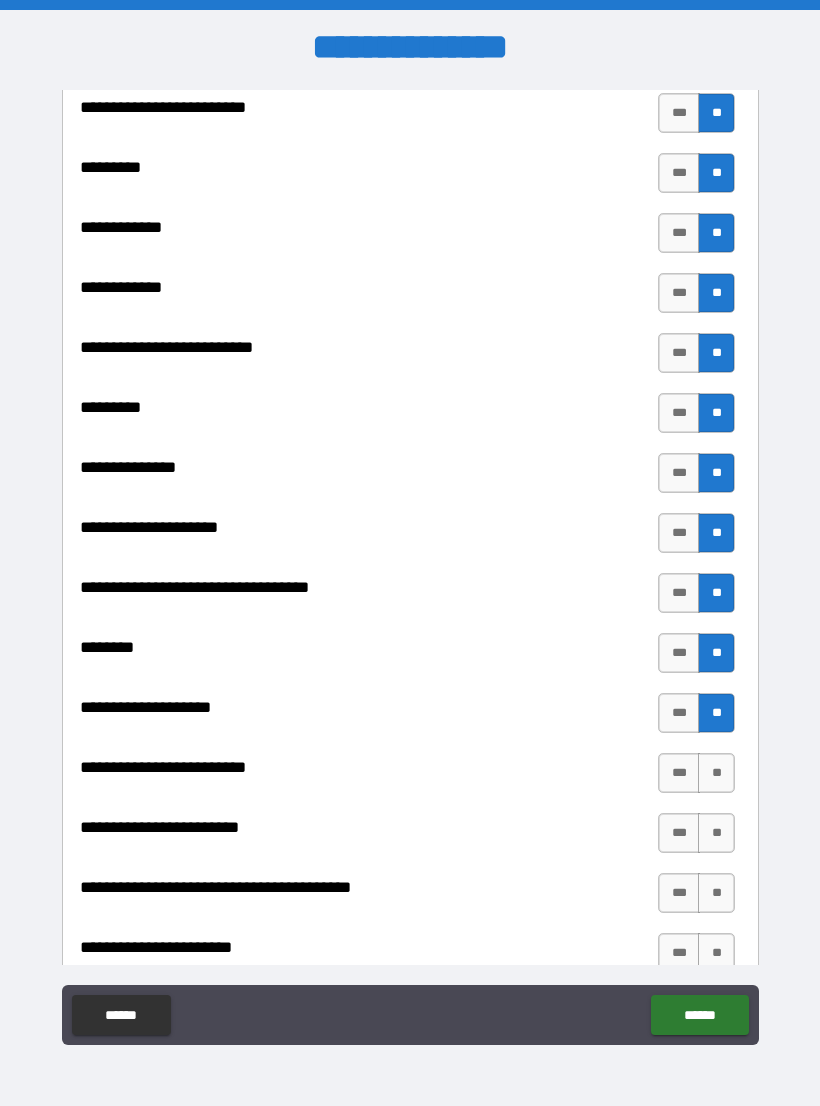 click on "**" at bounding box center (716, 773) 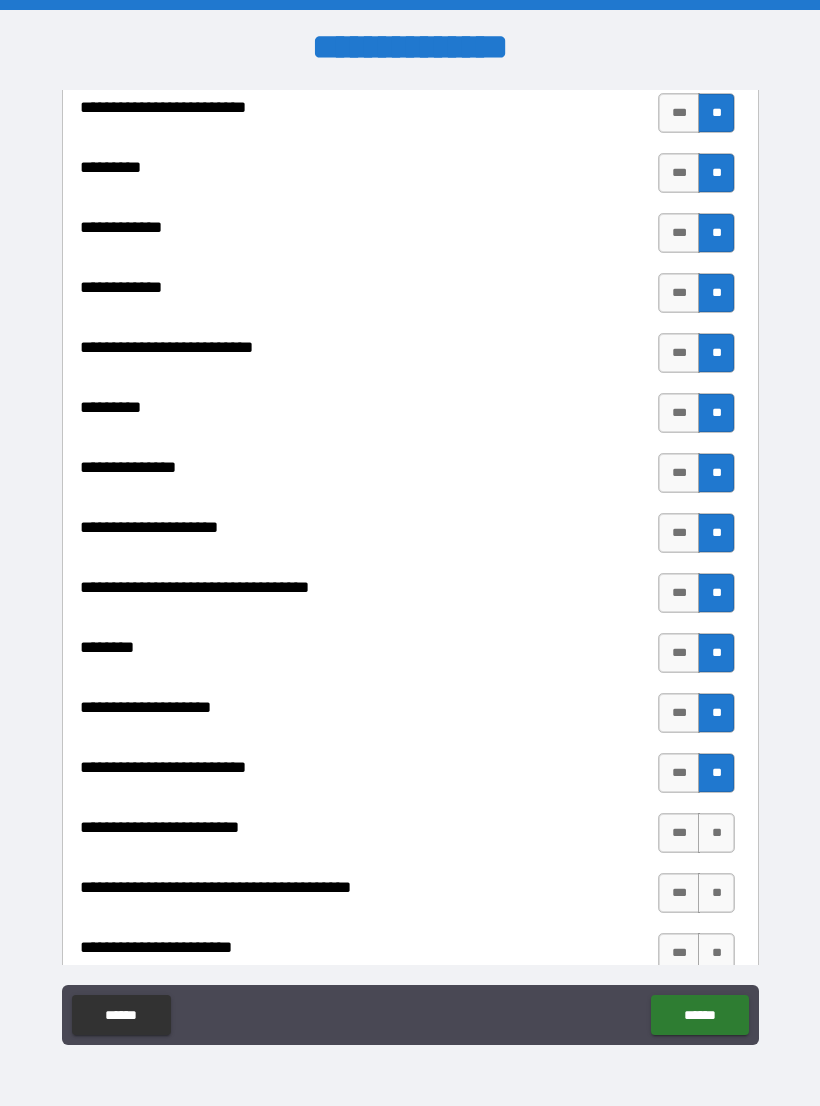 click on "**" at bounding box center (716, 833) 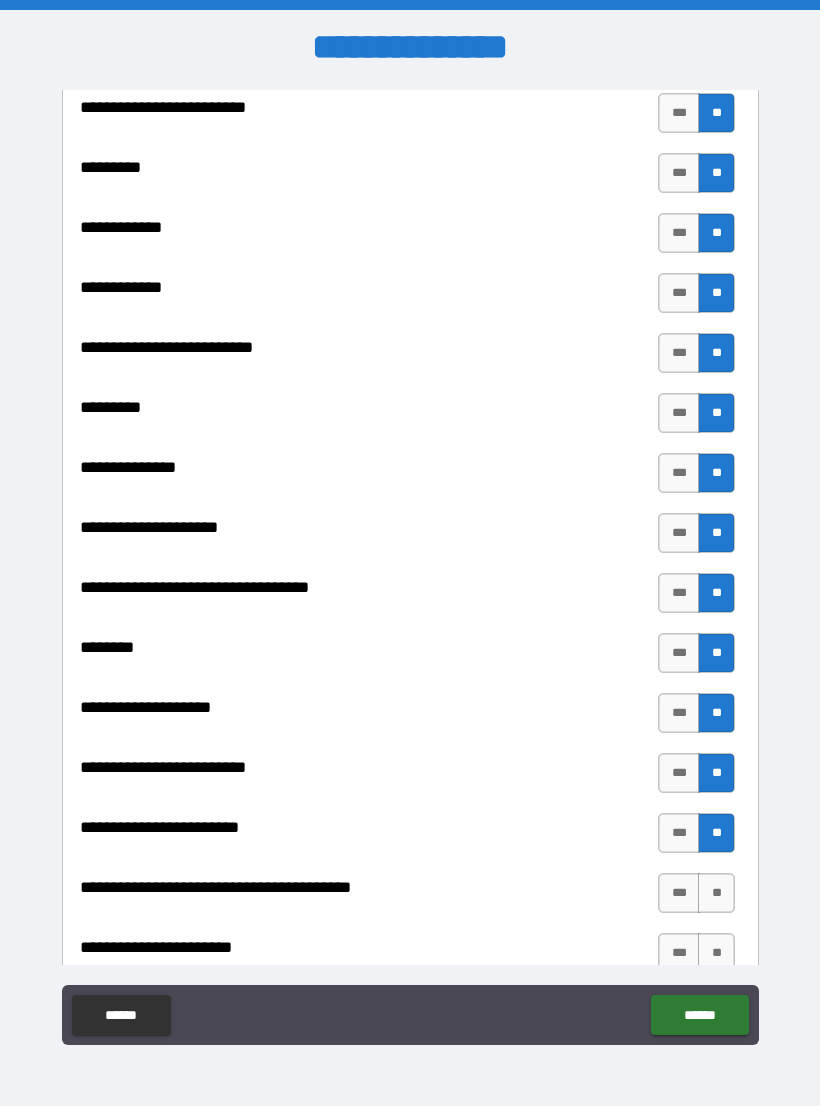 click on "**" at bounding box center [716, 893] 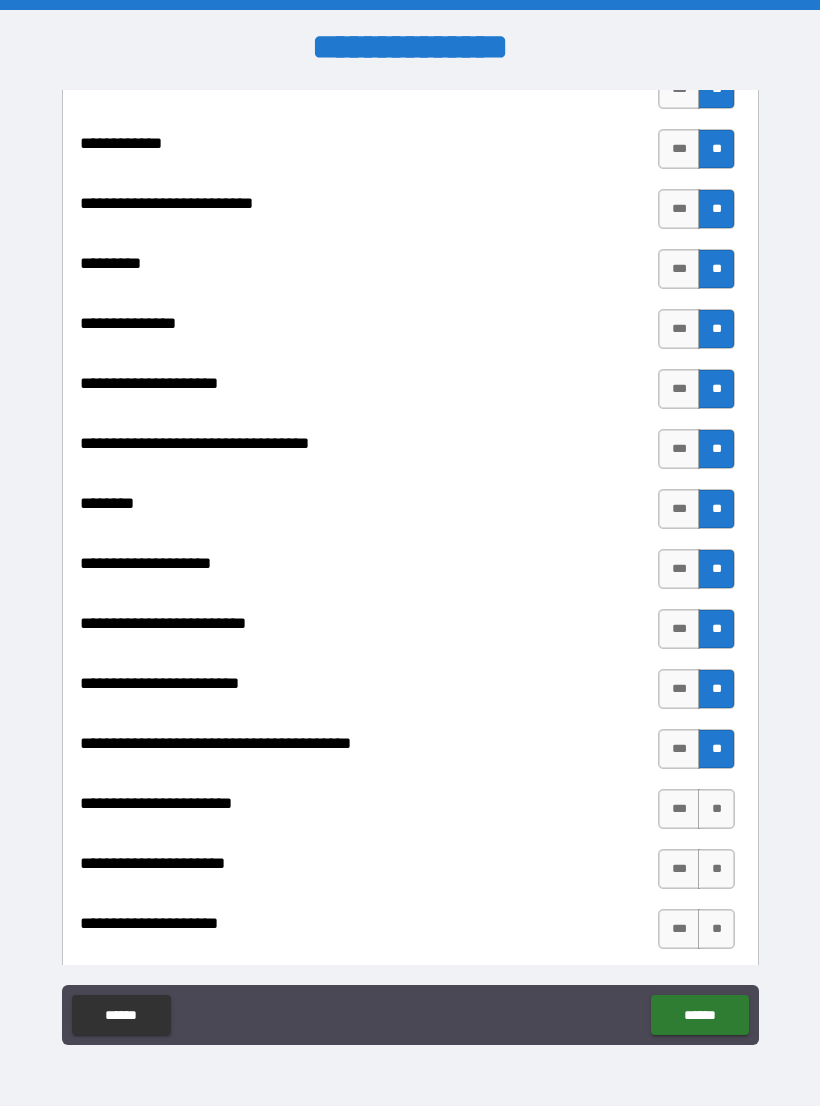 scroll, scrollTop: 2132, scrollLeft: 0, axis: vertical 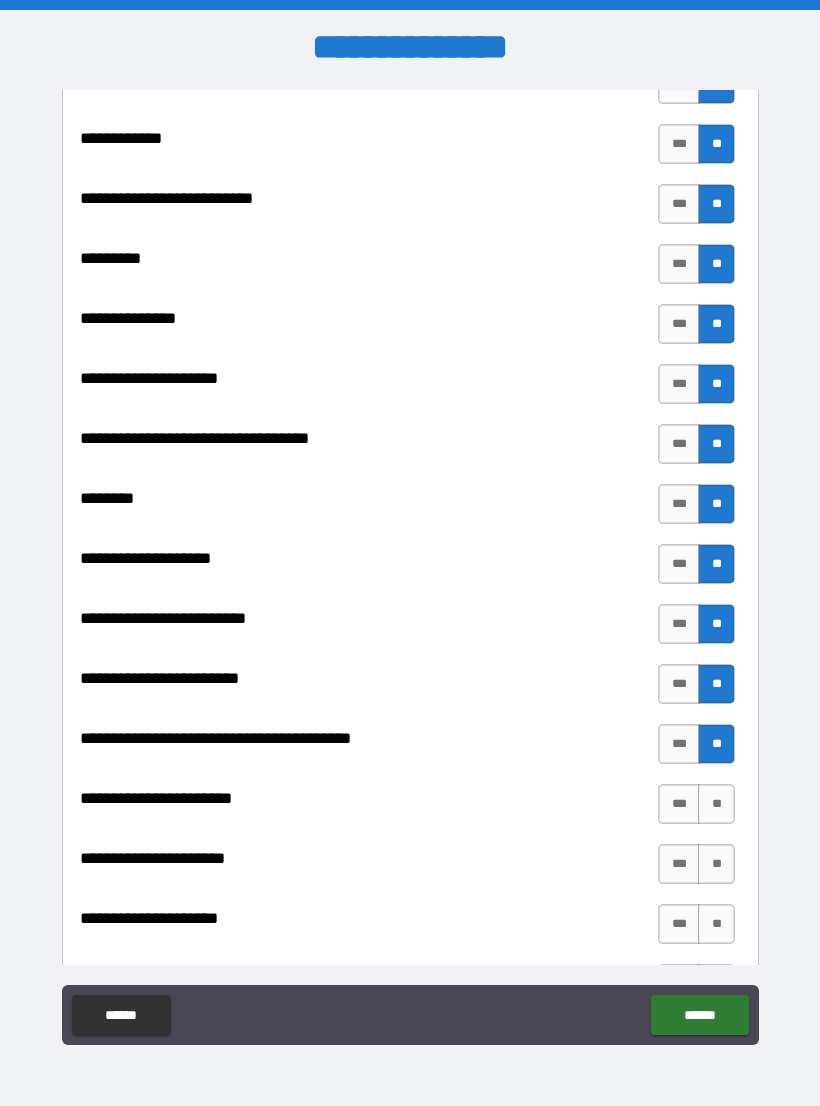 click on "**" at bounding box center [716, 804] 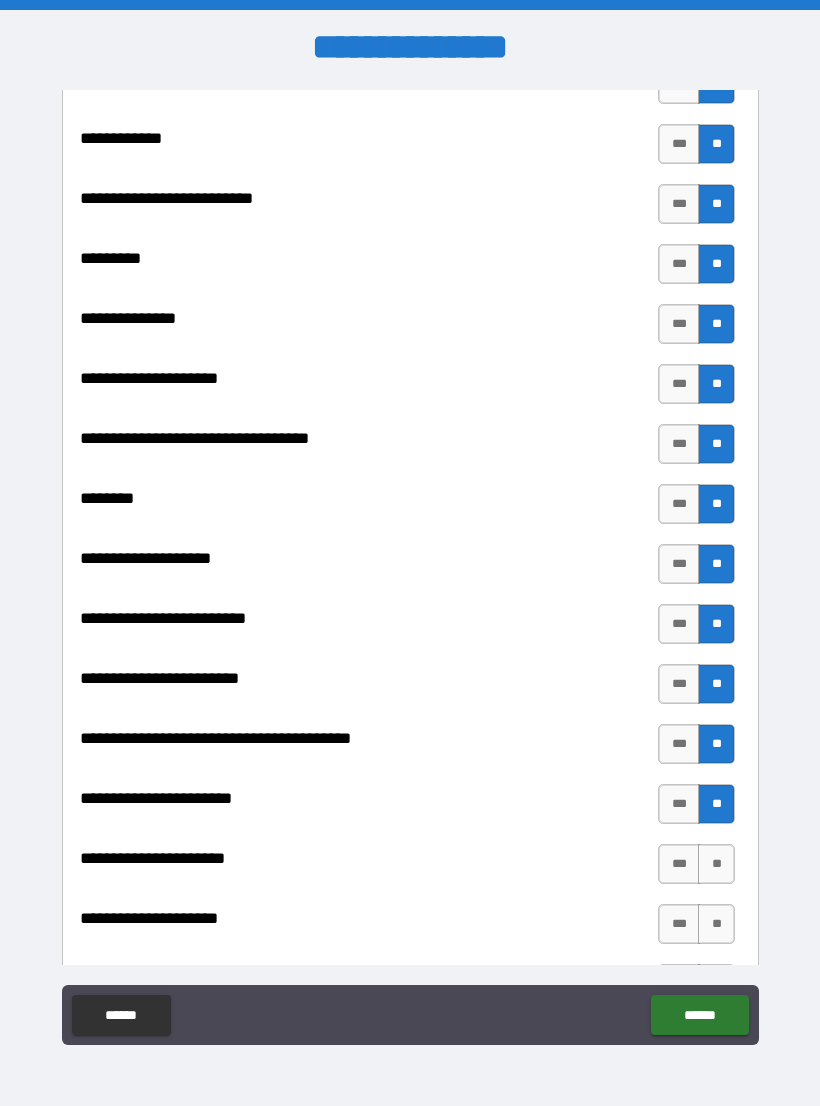 click on "**" at bounding box center [716, 864] 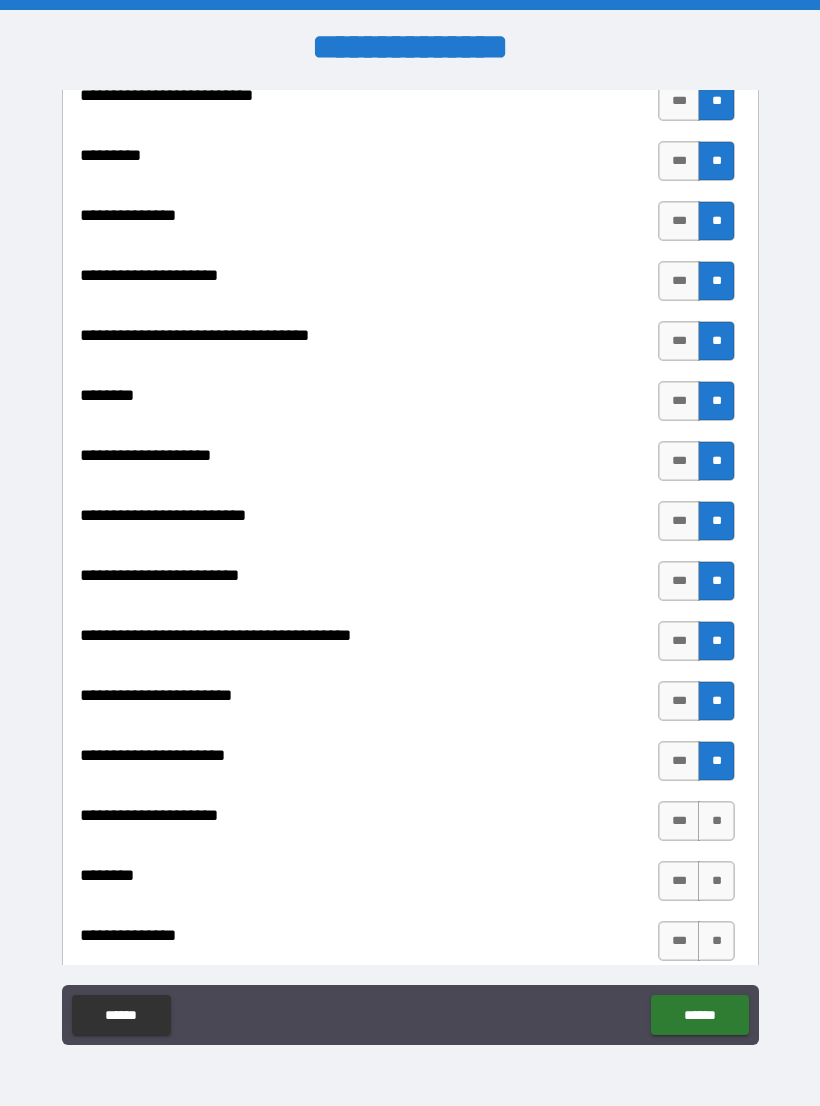 click on "**" at bounding box center [716, 821] 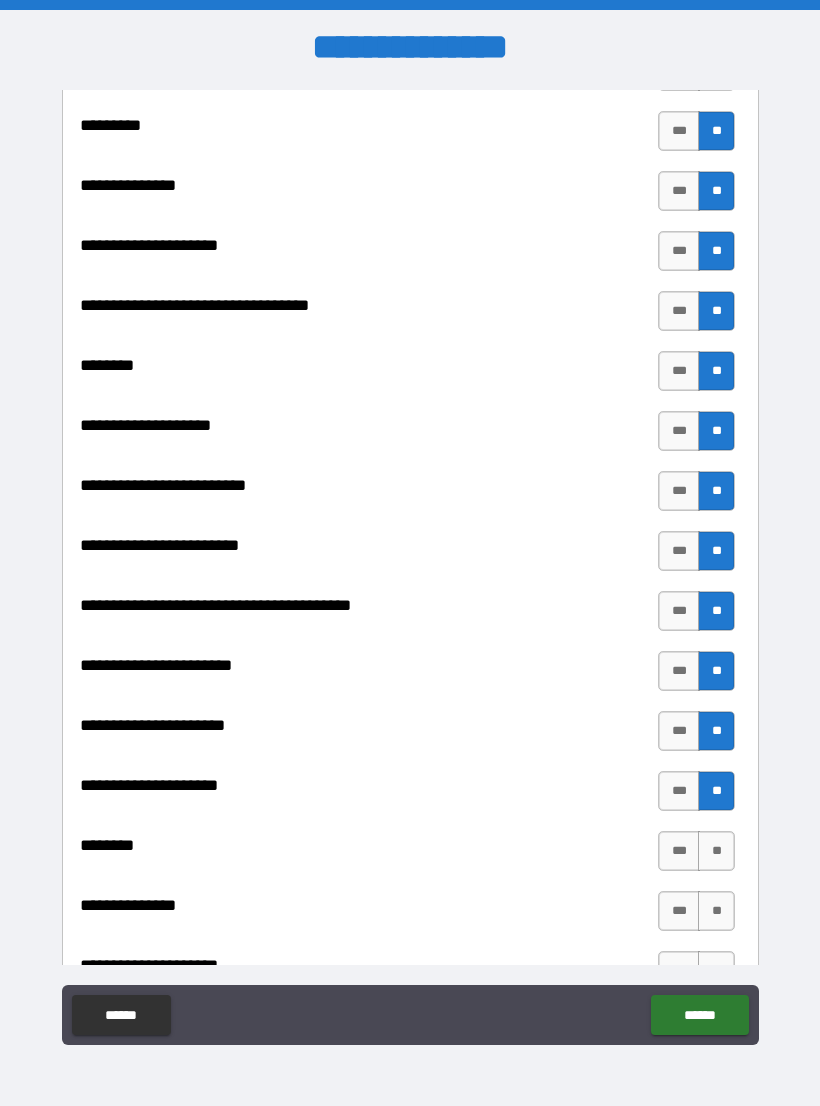 scroll, scrollTop: 2267, scrollLeft: 0, axis: vertical 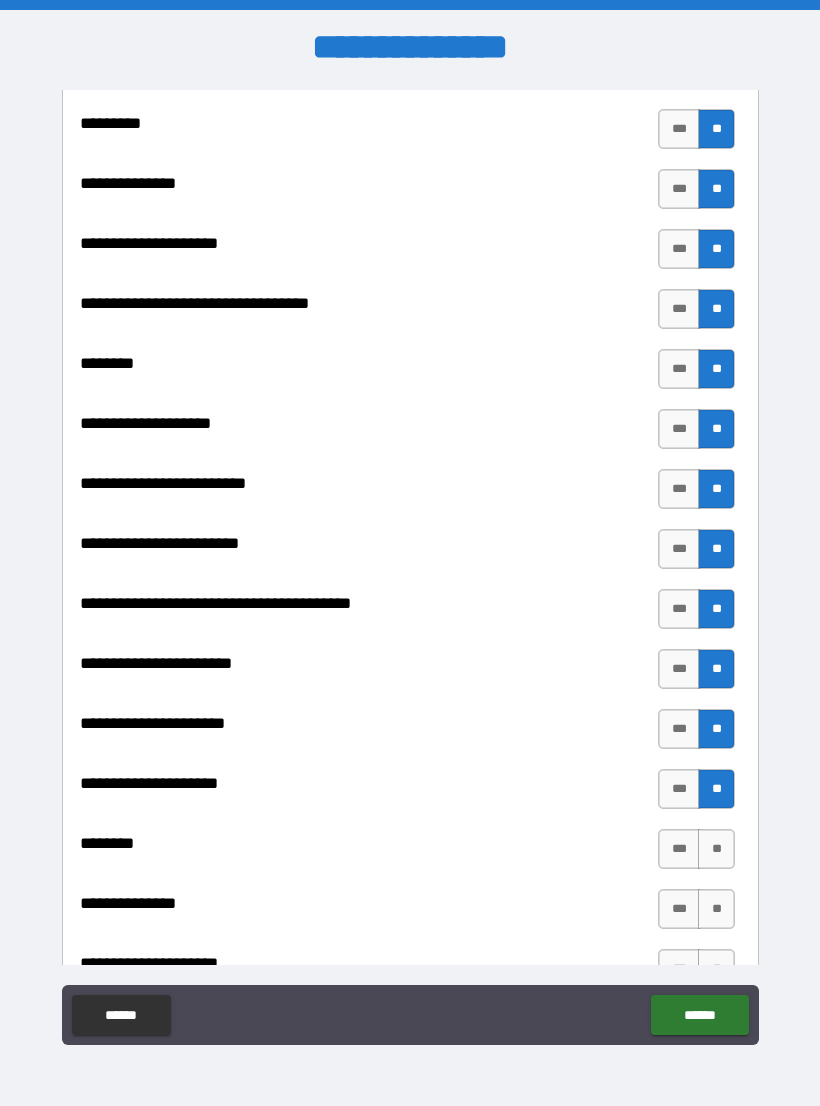 click on "**" at bounding box center (716, 849) 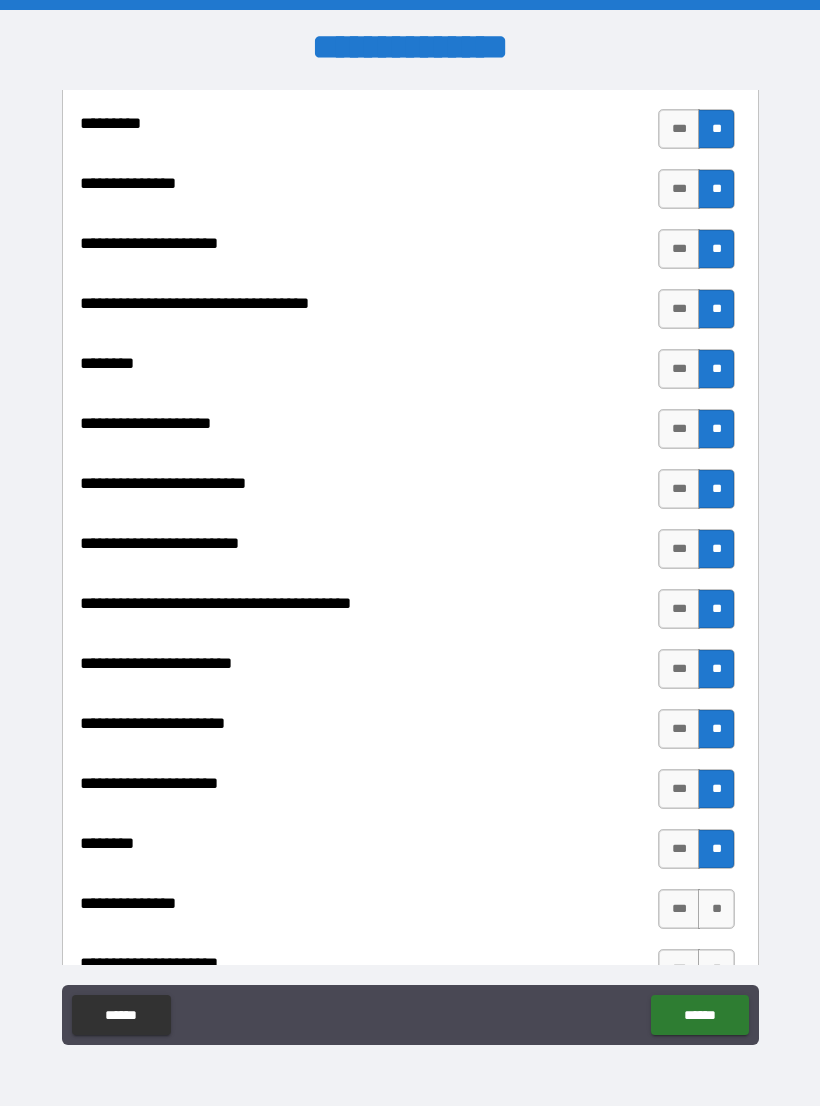 click on "**" at bounding box center [716, 909] 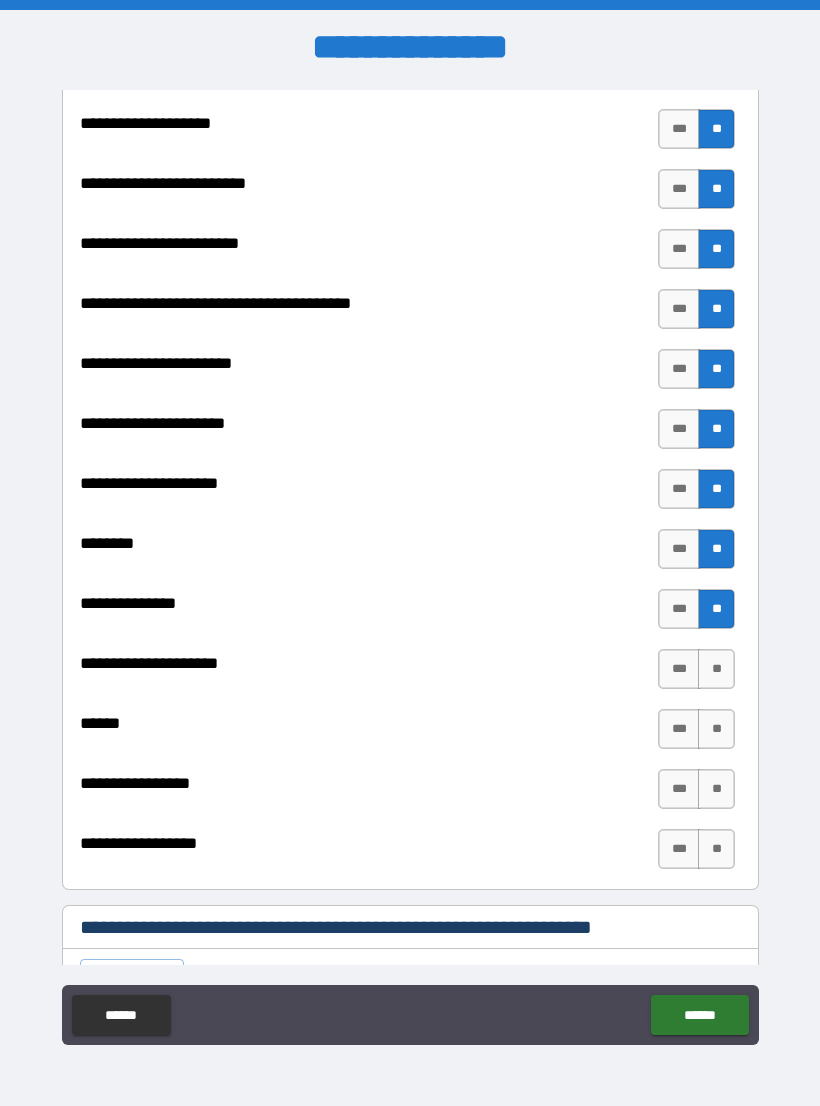 scroll, scrollTop: 2567, scrollLeft: 0, axis: vertical 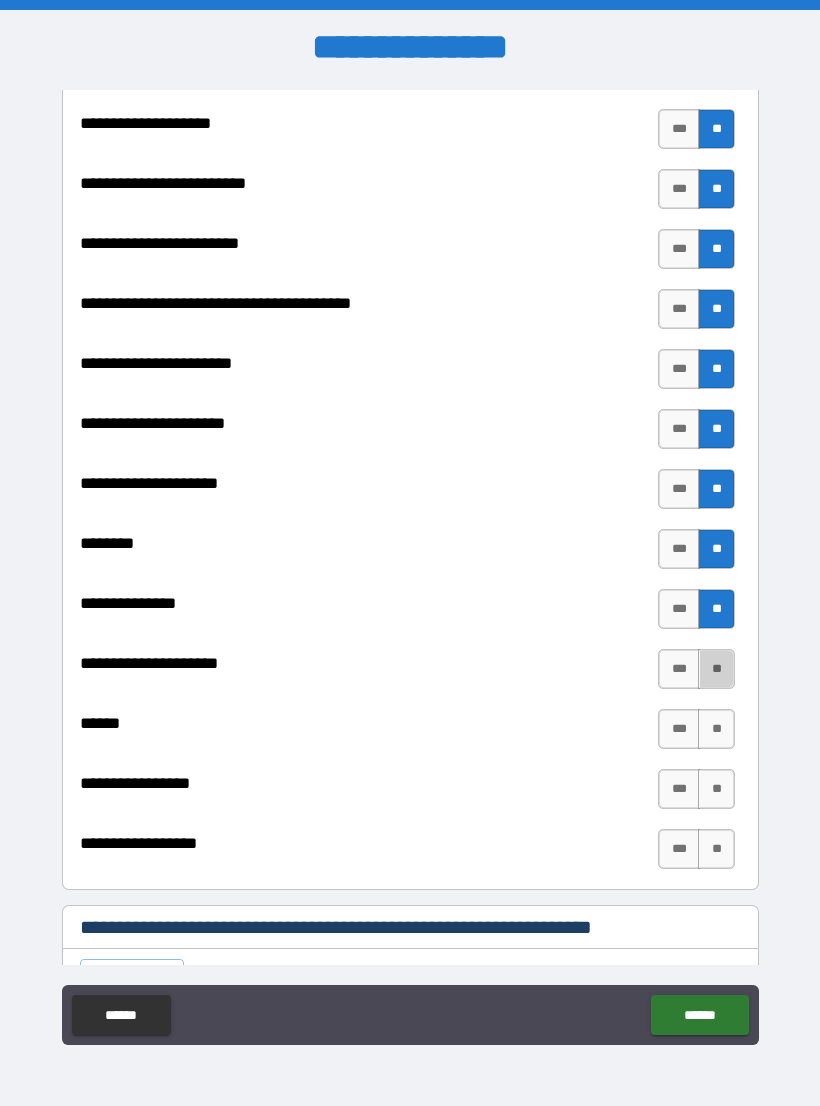 click on "**" at bounding box center (716, 669) 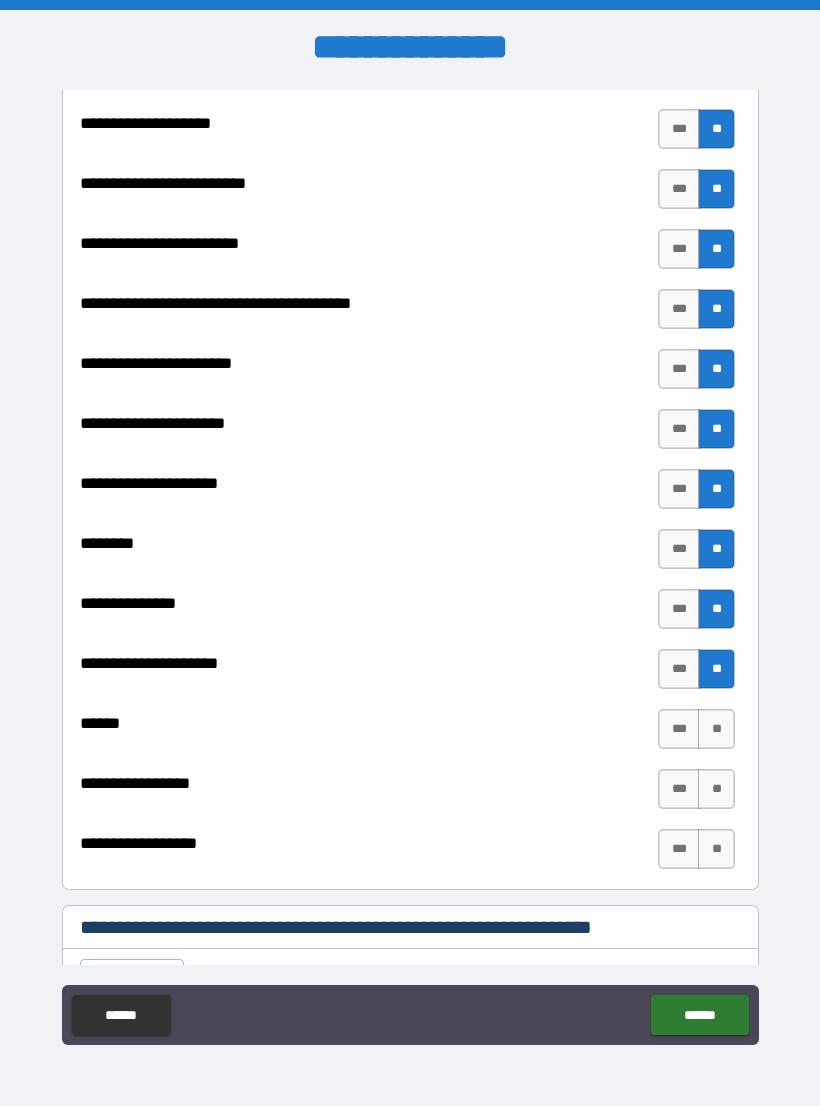 click on "**" at bounding box center (716, 729) 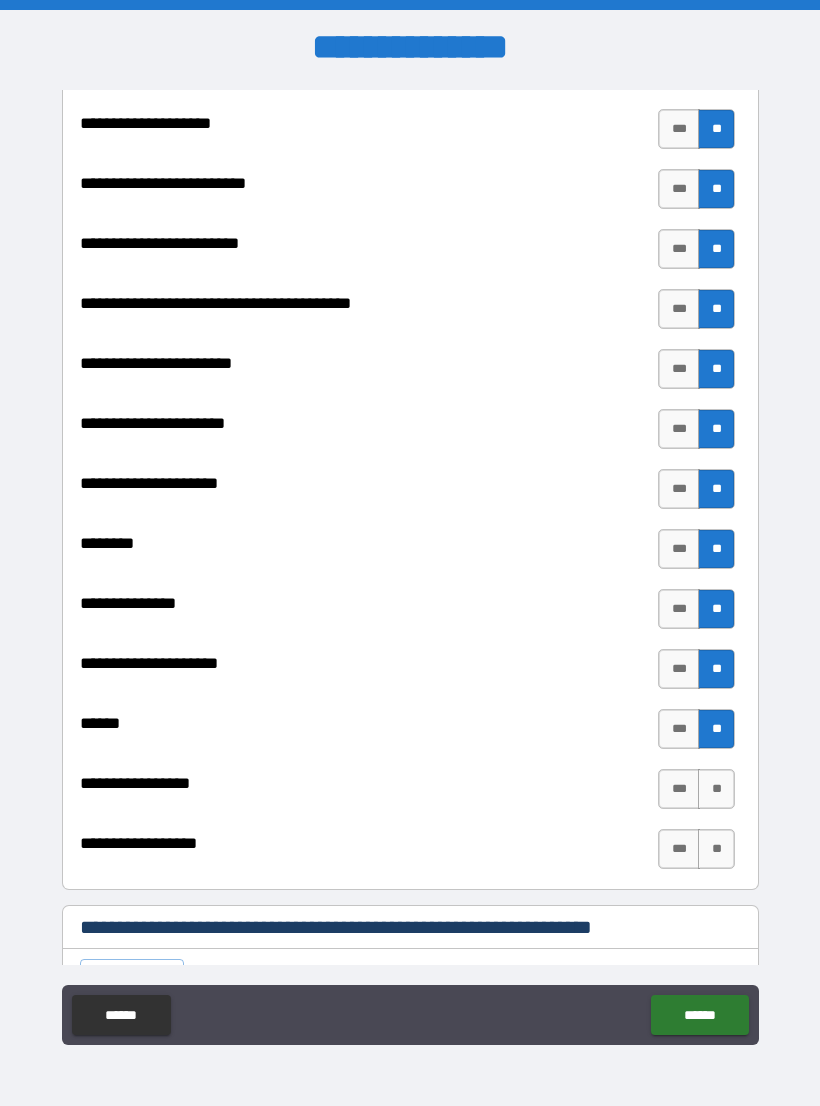 click on "**" at bounding box center (716, 789) 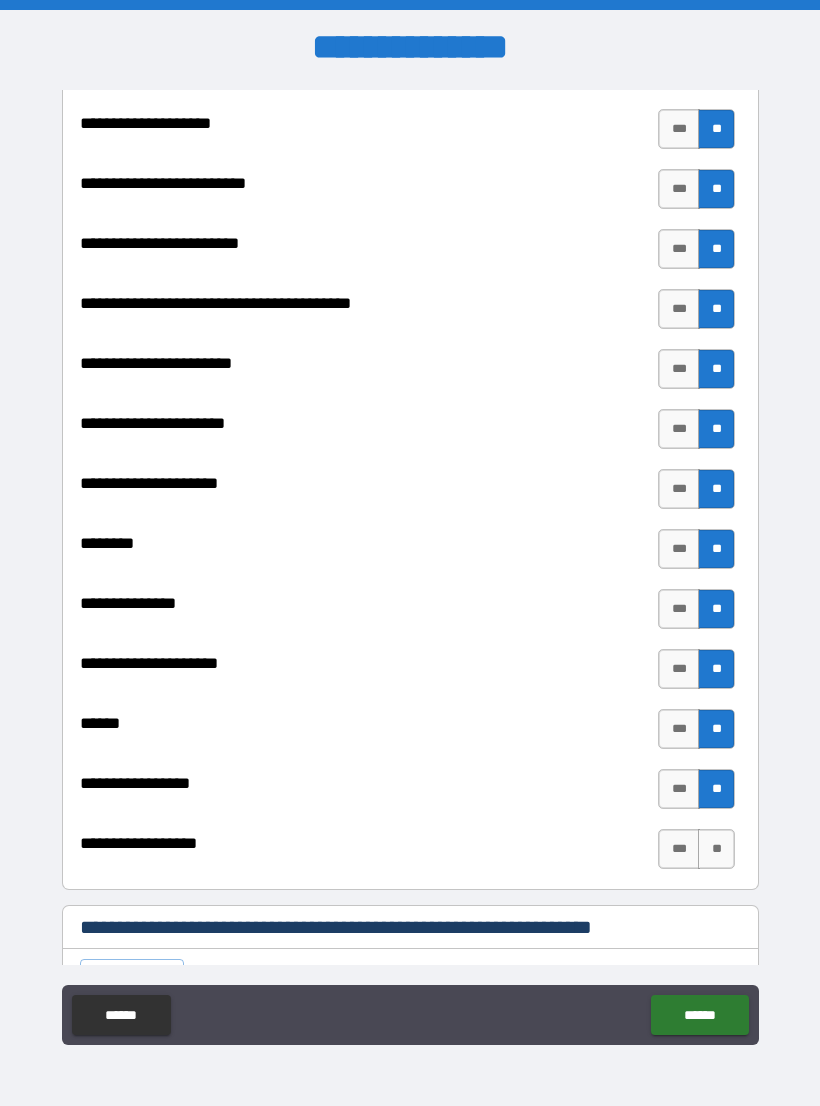 click on "**" at bounding box center (716, 849) 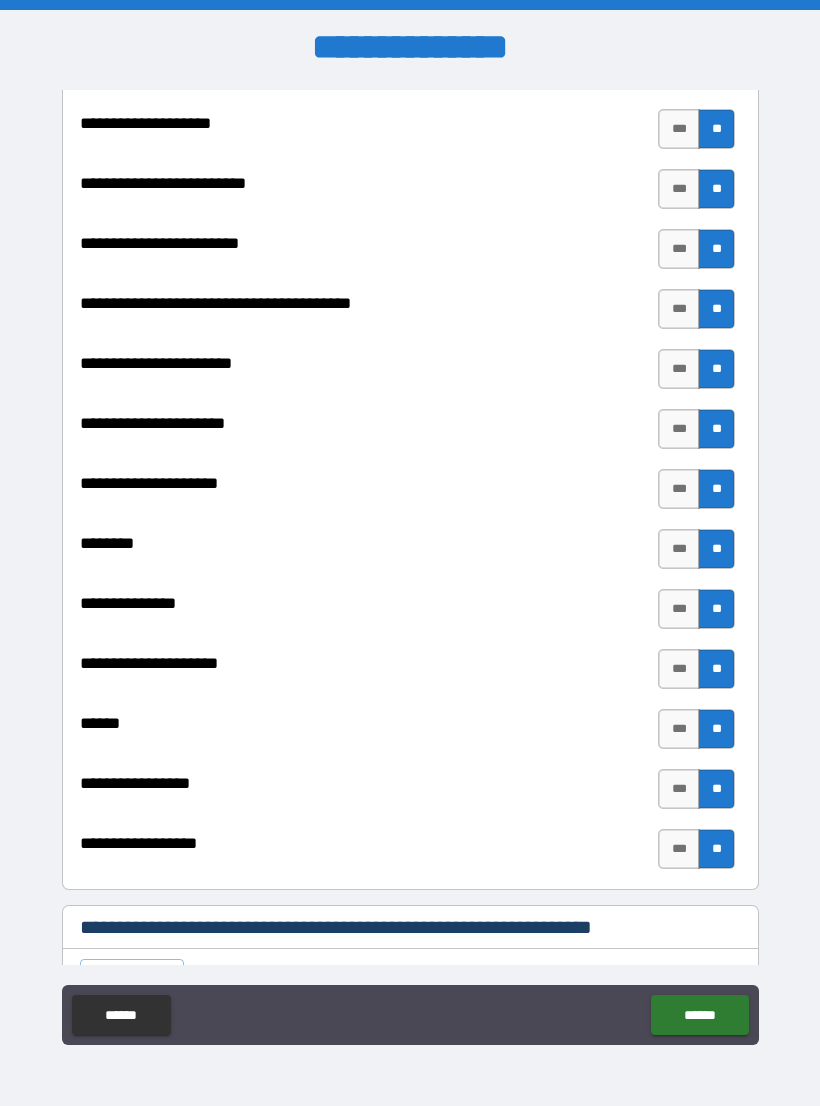 click on "******" at bounding box center [699, 1015] 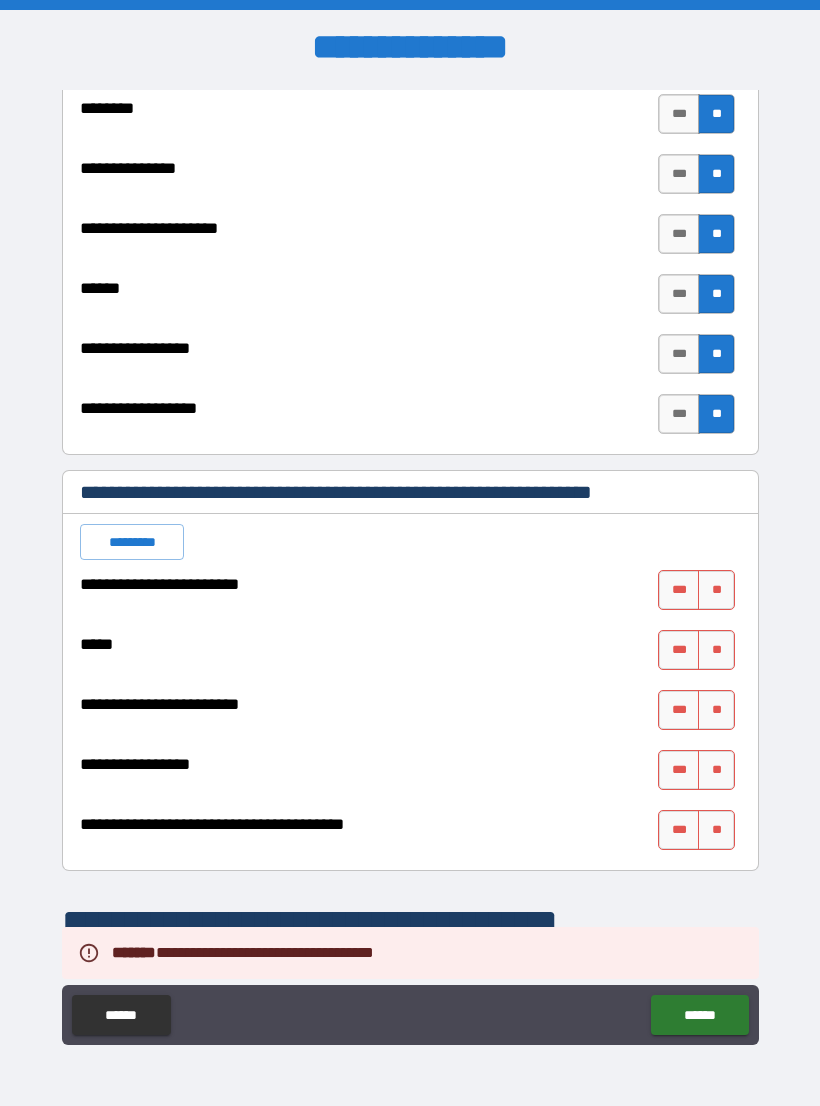 click on "**********" at bounding box center [410, 571] 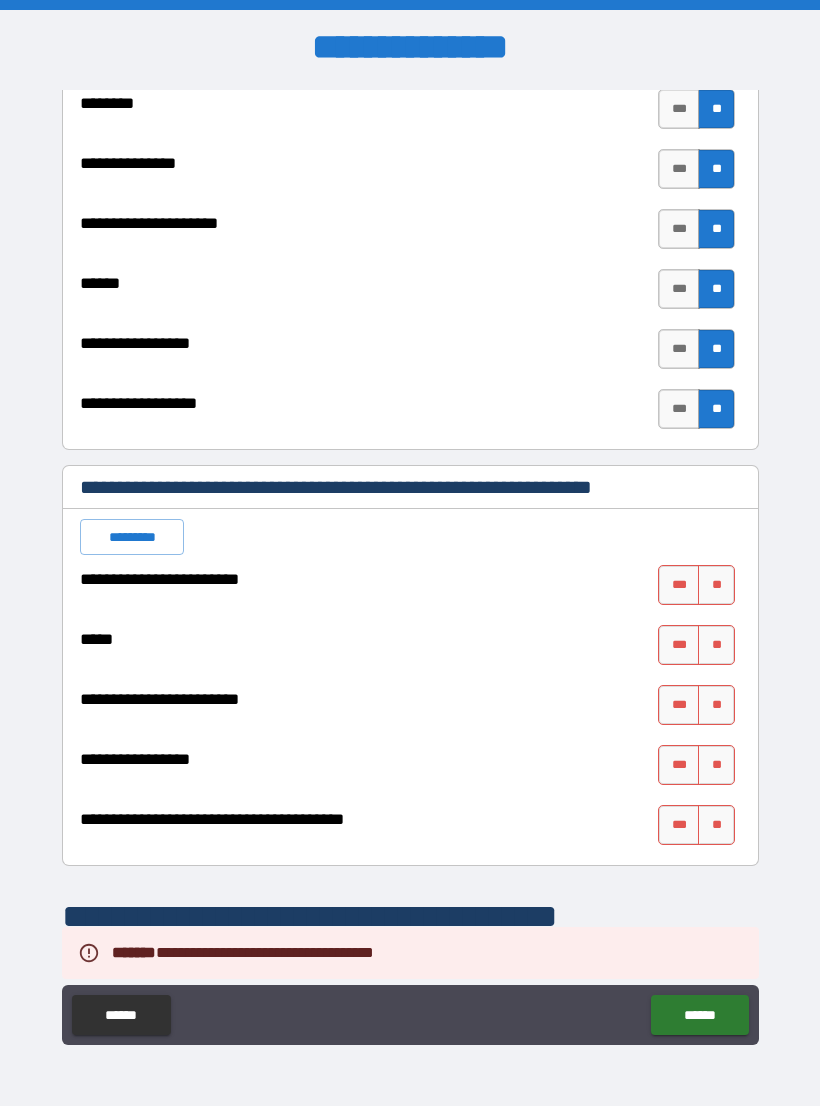 scroll, scrollTop: 3008, scrollLeft: 0, axis: vertical 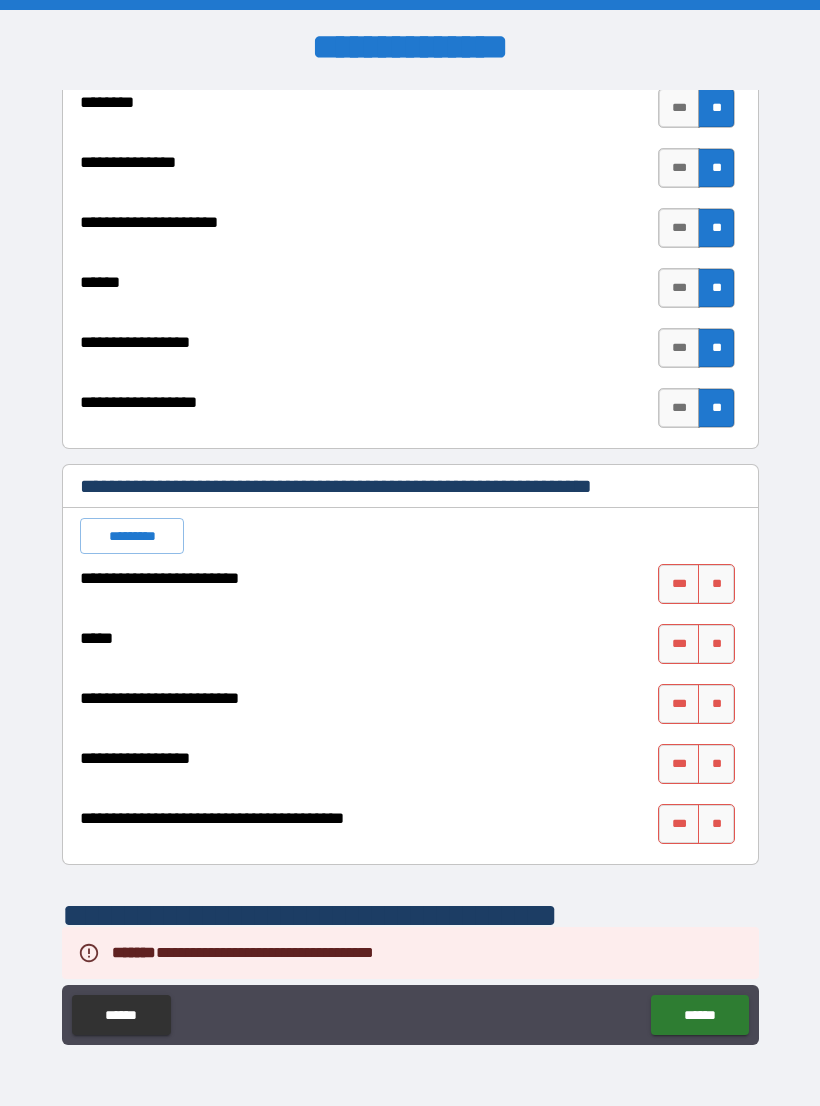 click on "**" at bounding box center (716, 584) 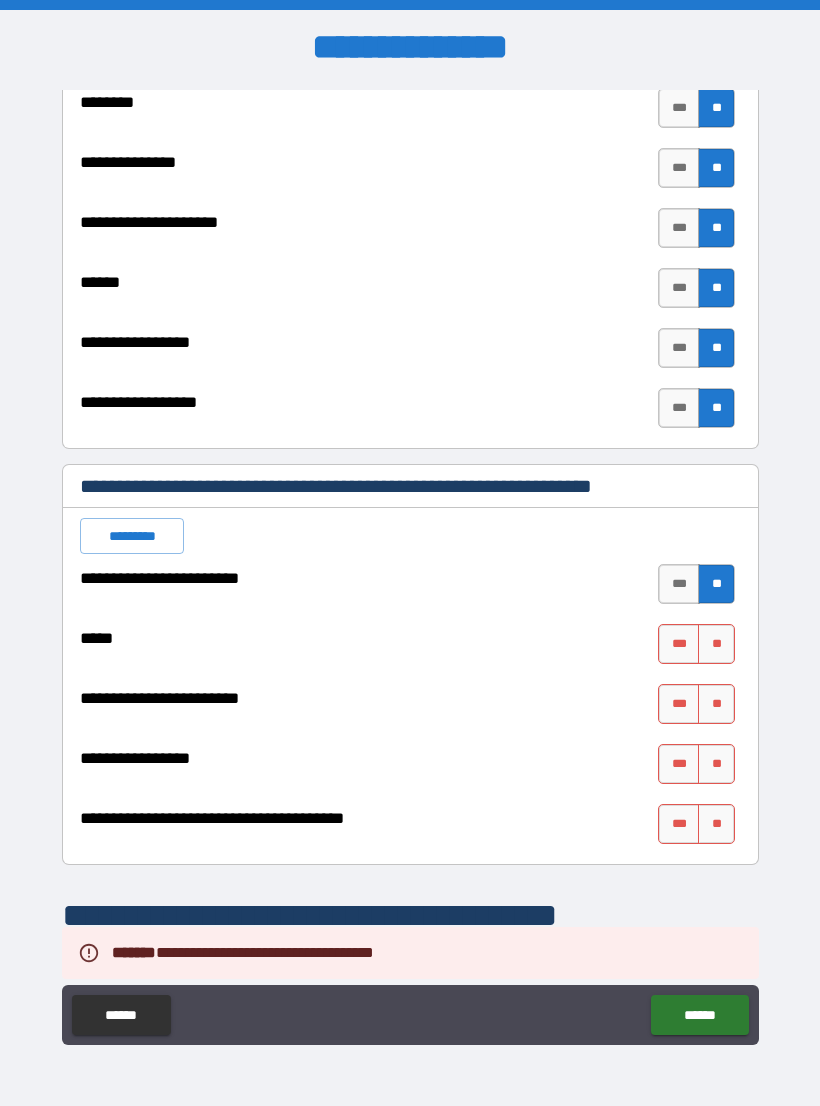 click on "**" at bounding box center [716, 644] 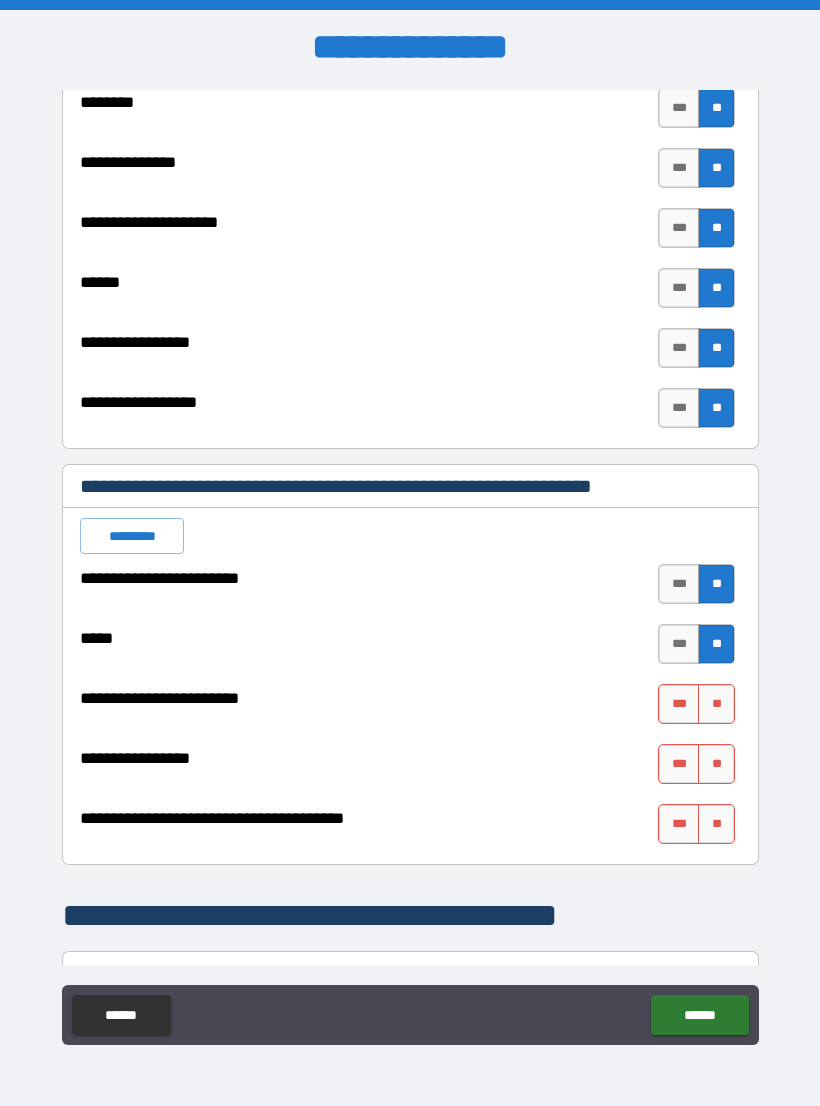 click on "**" at bounding box center (716, 704) 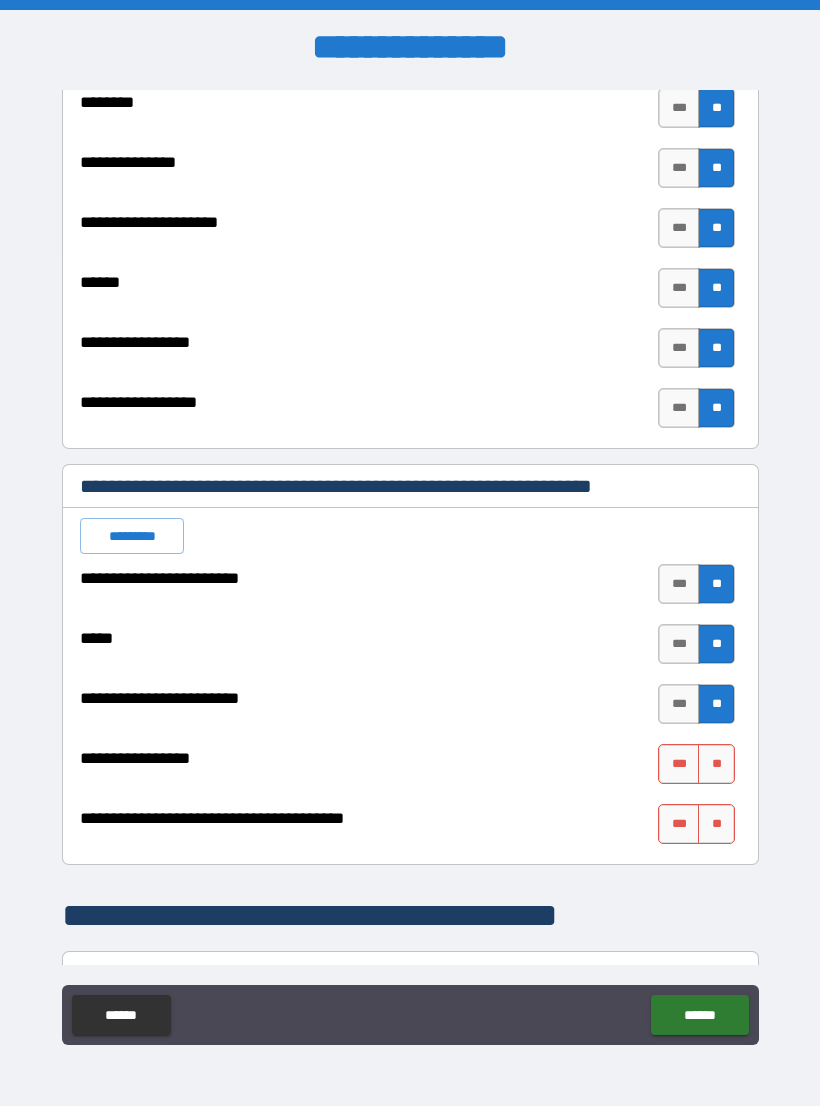 click on "**" at bounding box center [716, 764] 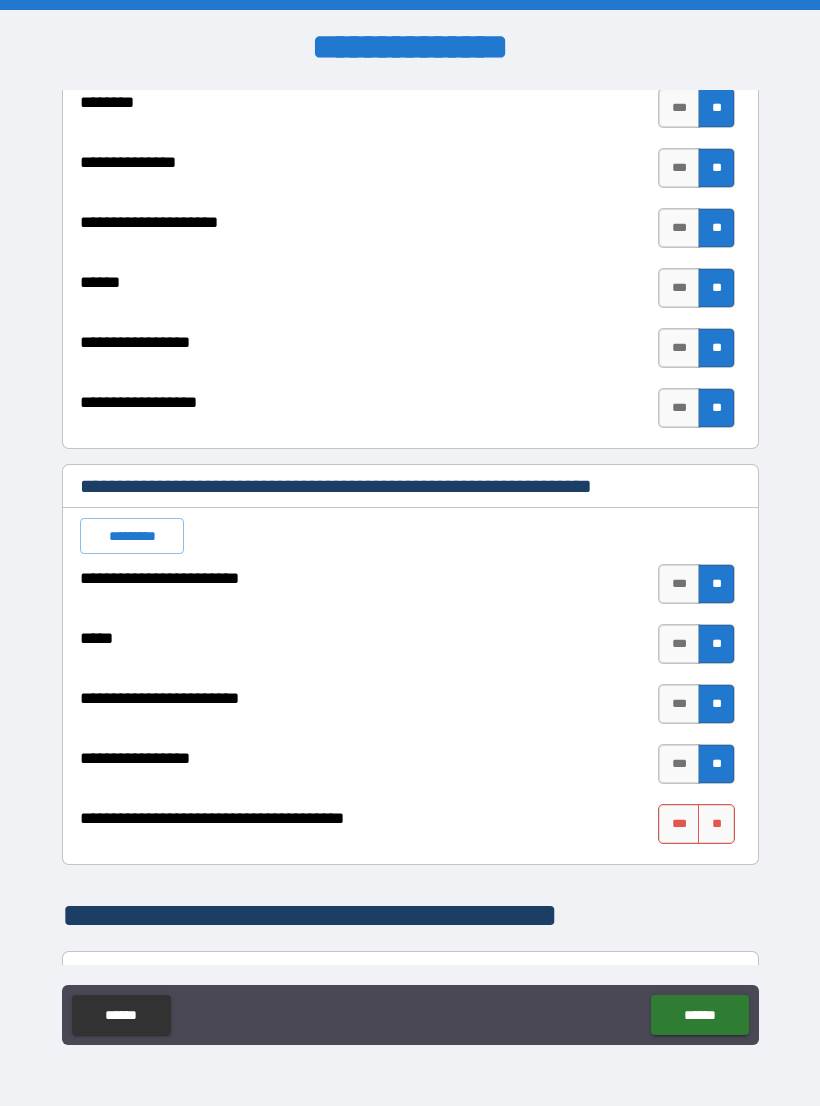 click on "**" at bounding box center [716, 824] 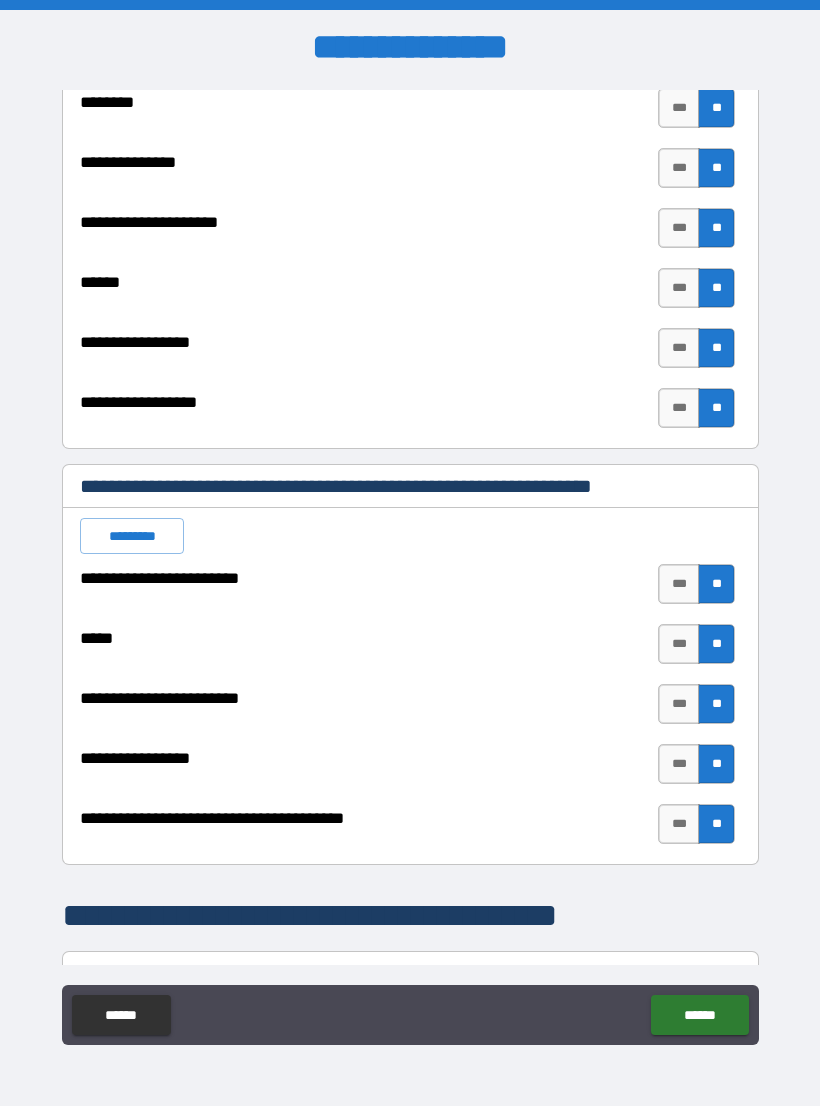 type on "*" 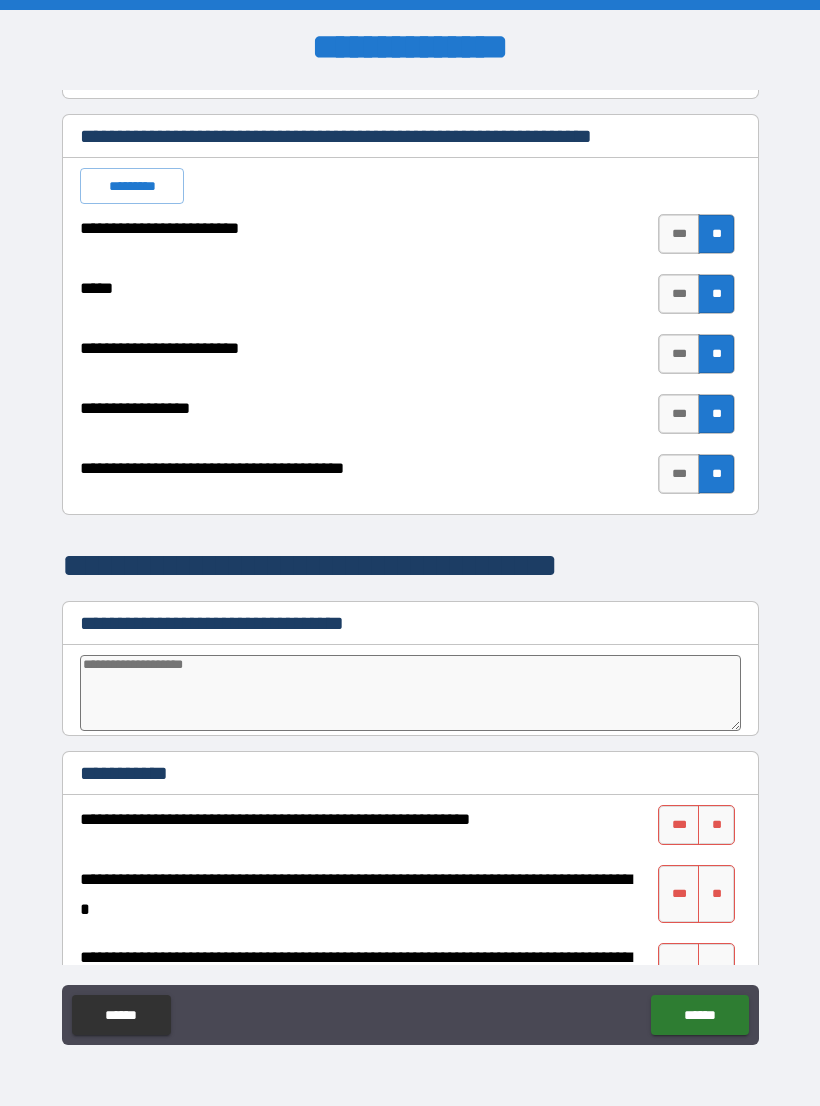 scroll, scrollTop: 3359, scrollLeft: 0, axis: vertical 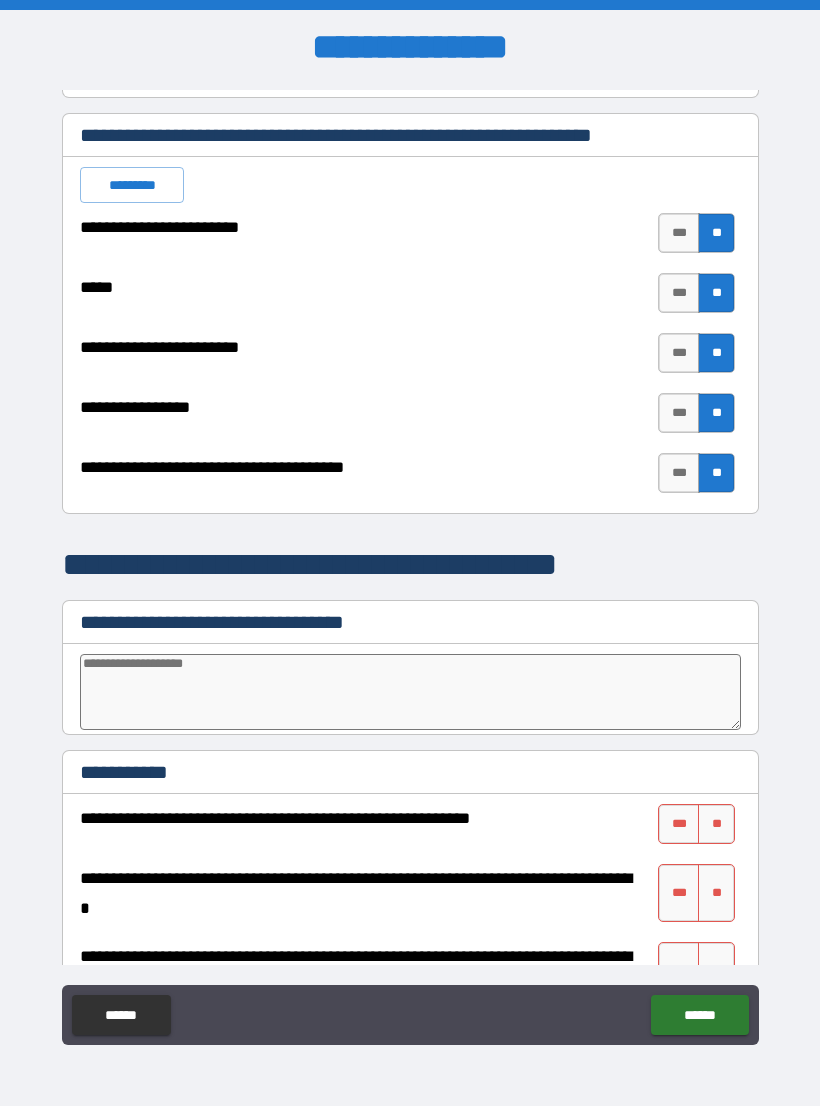 click at bounding box center (410, 692) 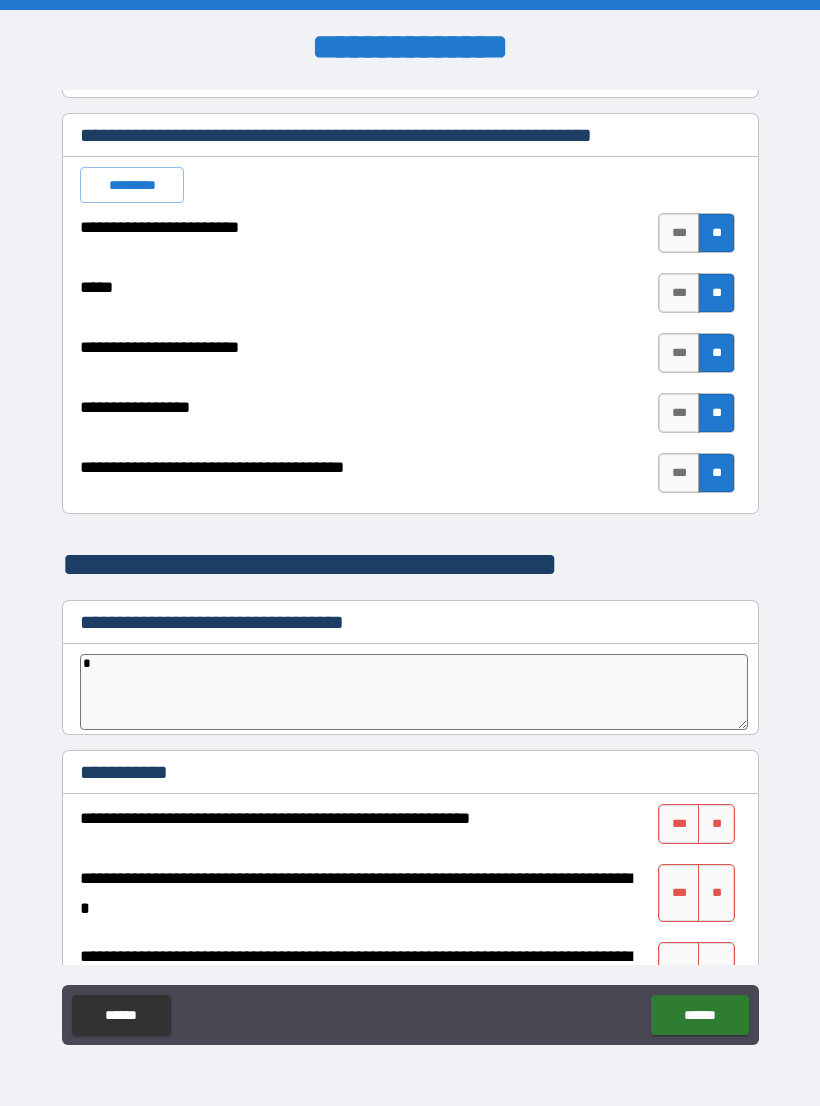type on "*" 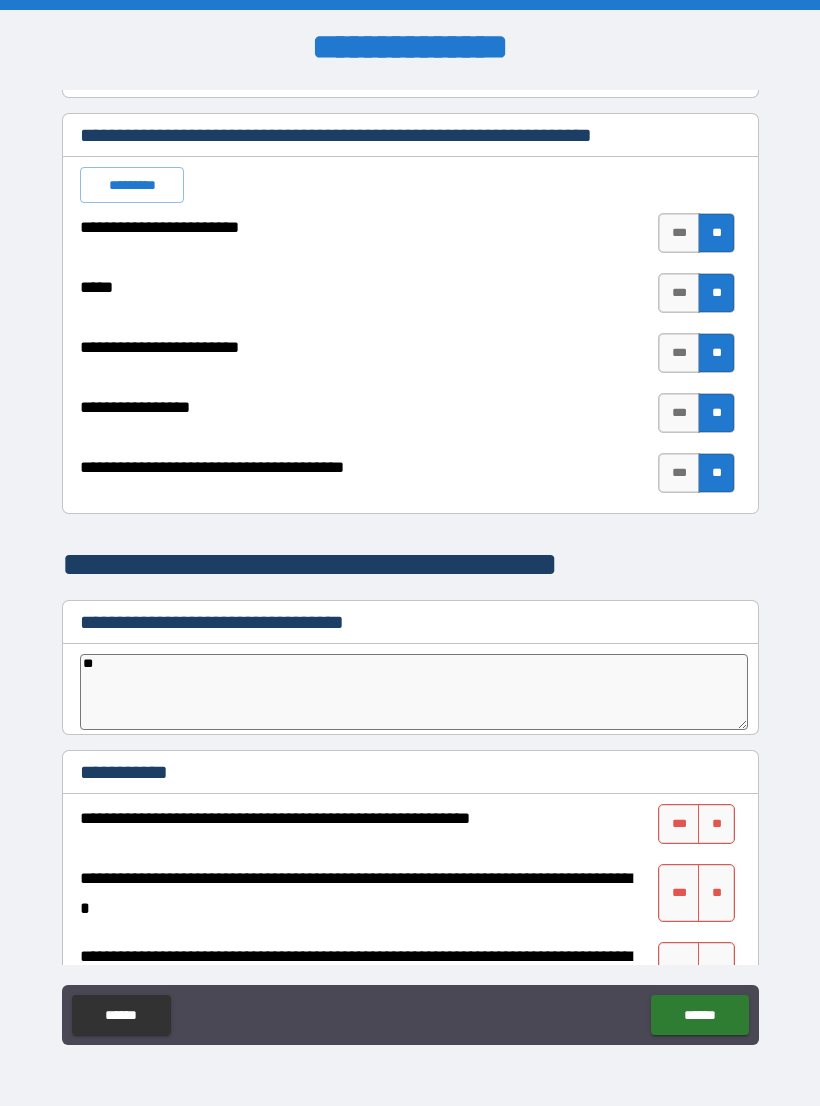 type on "*" 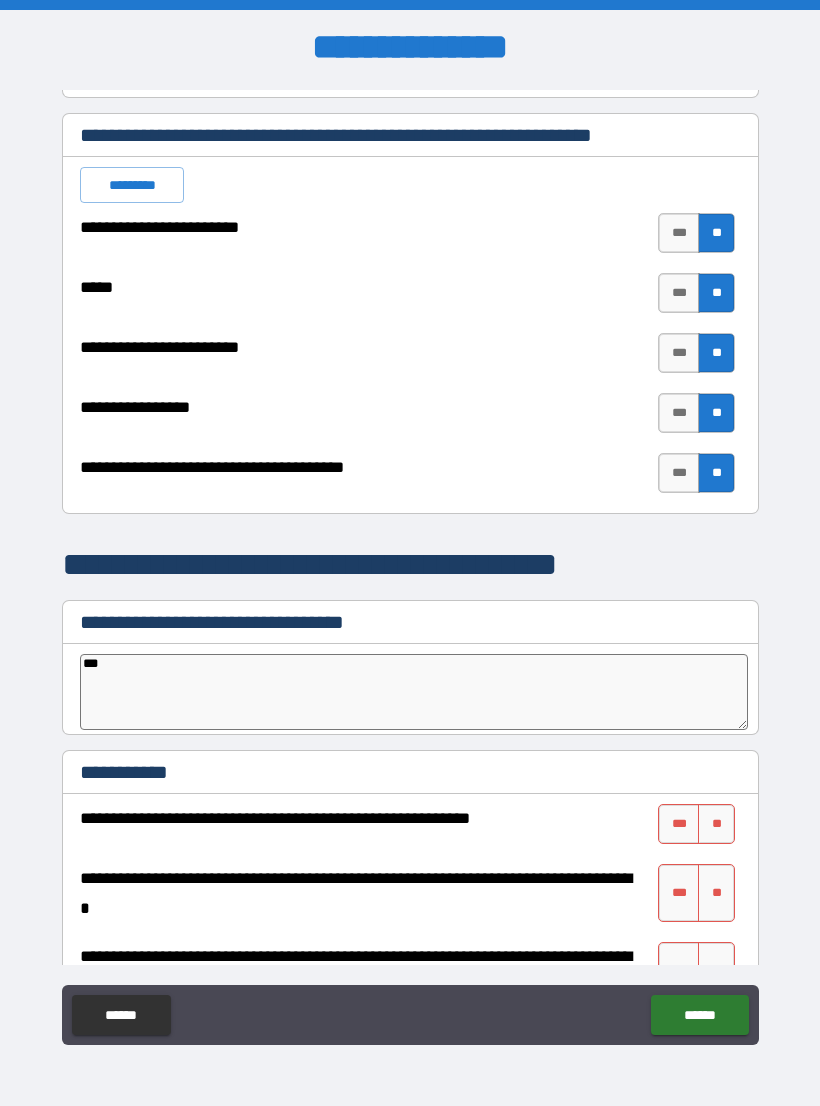 type on "*" 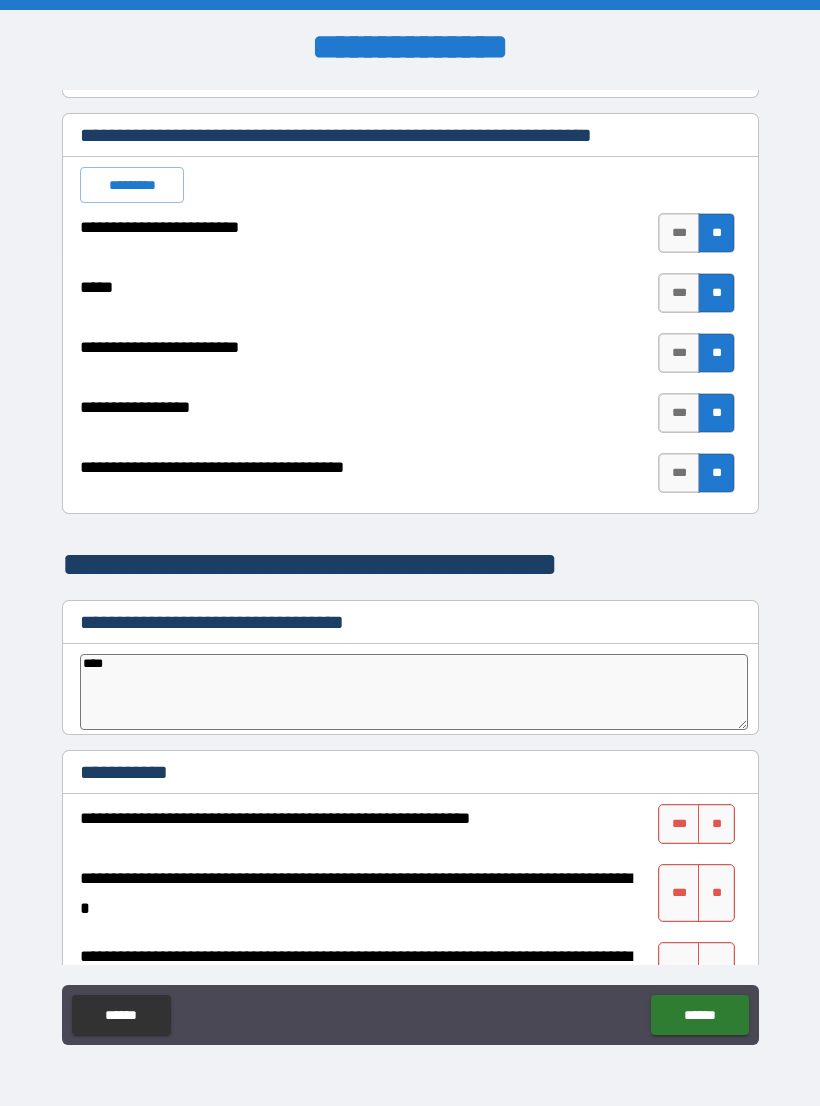 type on "*" 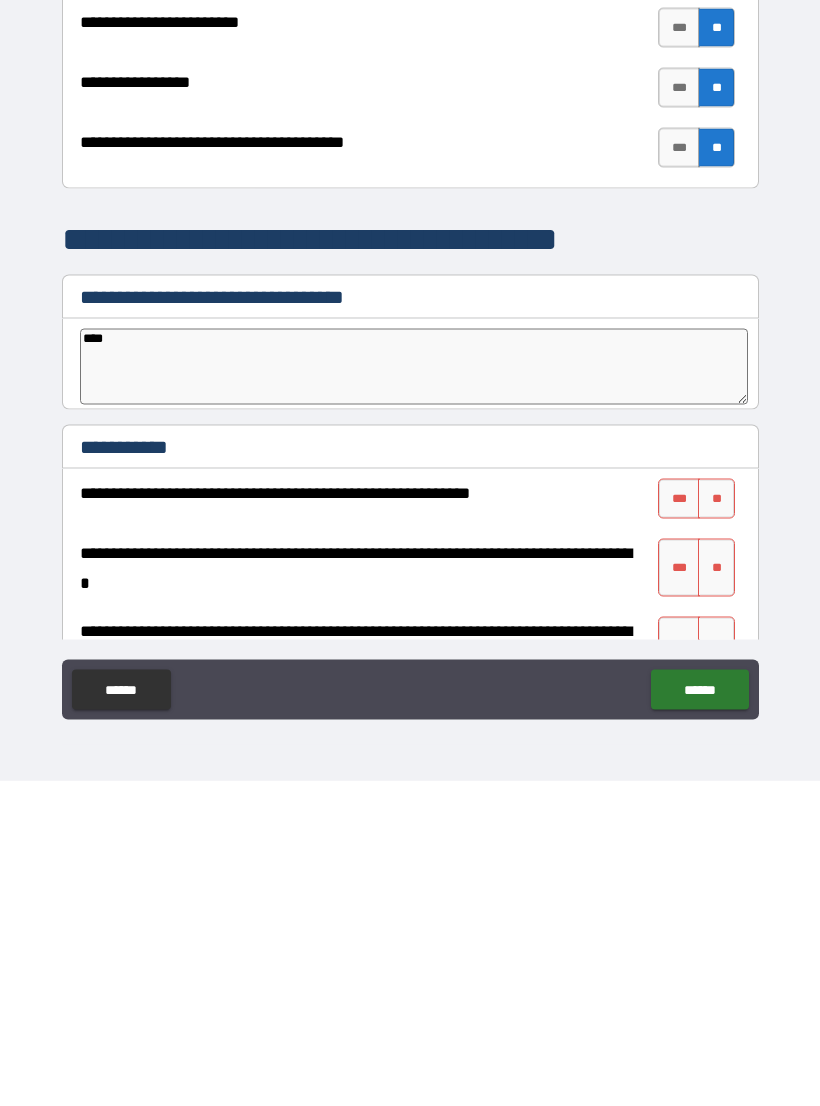 type on "****" 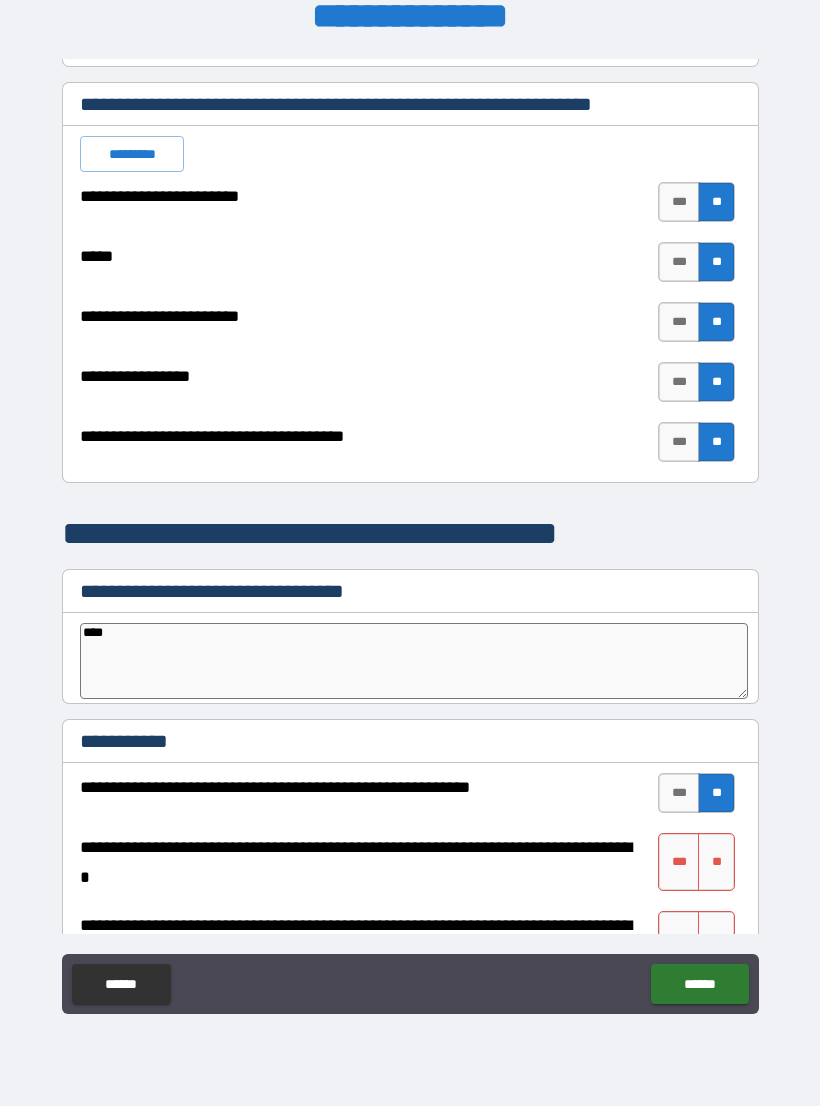 click on "**********" at bounding box center [410, 540] 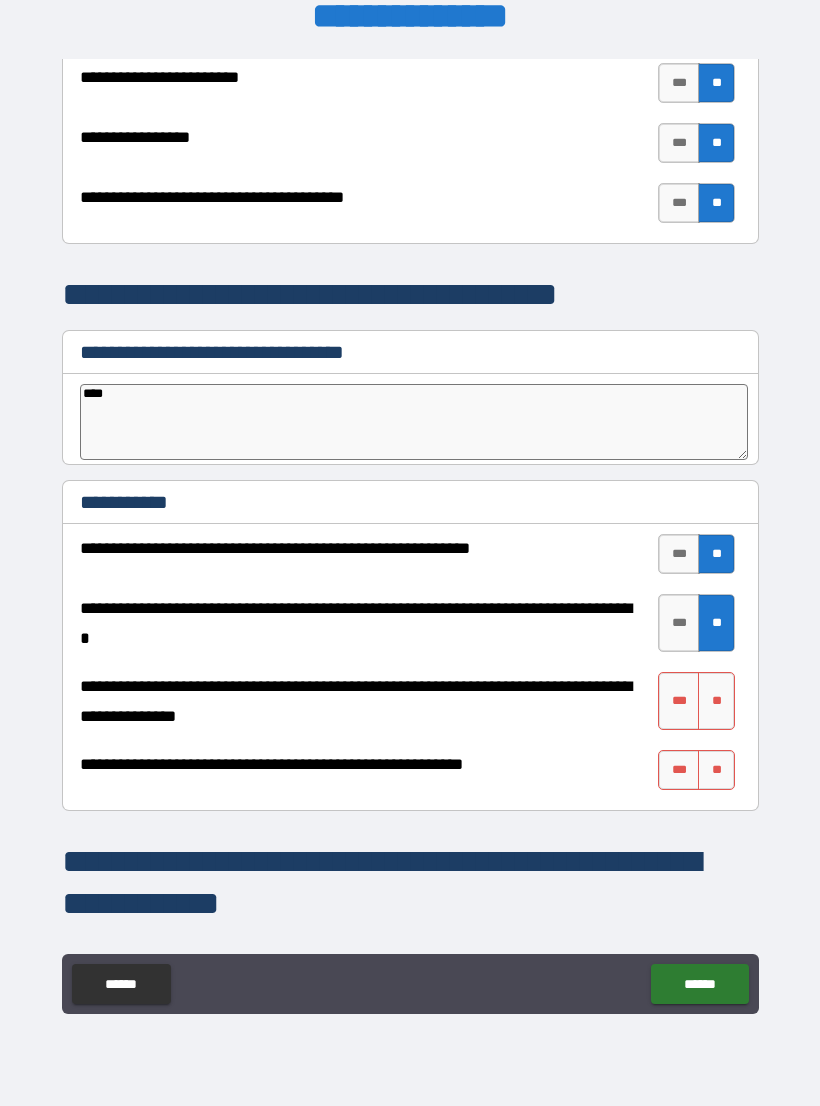 click on "**********" at bounding box center (410, 540) 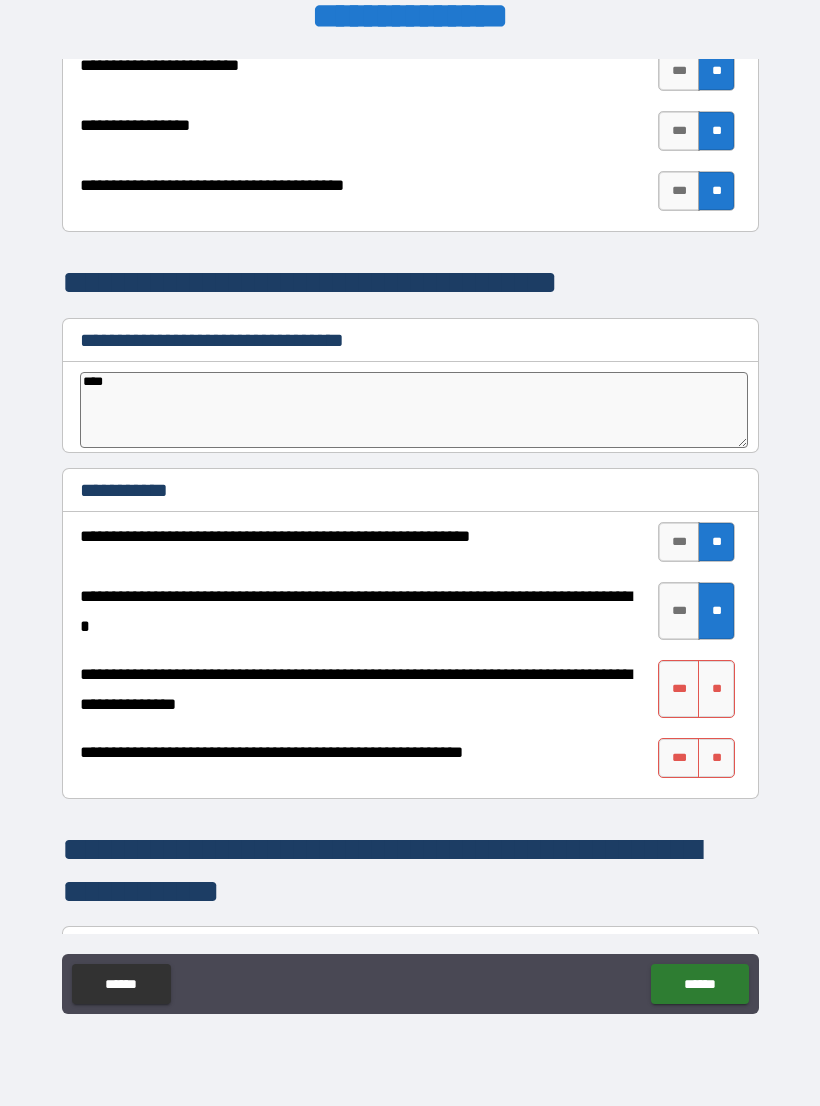 scroll, scrollTop: 3611, scrollLeft: 0, axis: vertical 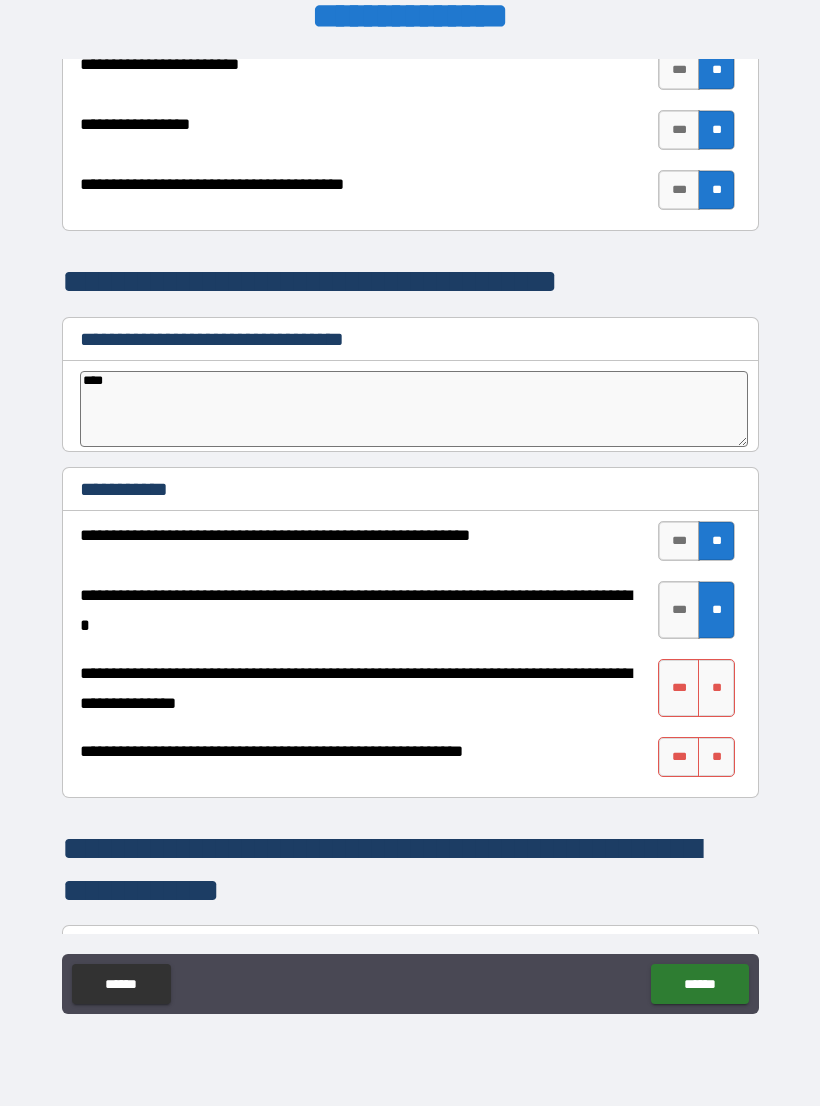 click on "**" at bounding box center [716, 688] 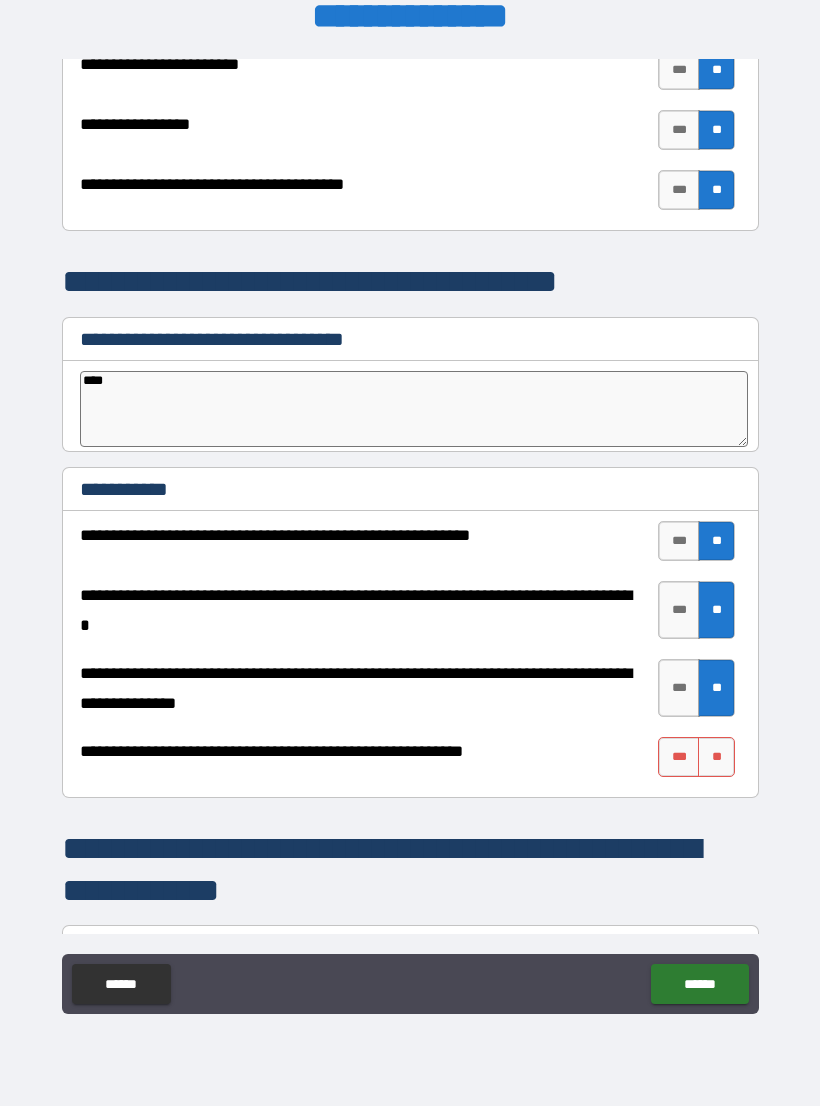 click on "**" at bounding box center [716, 757] 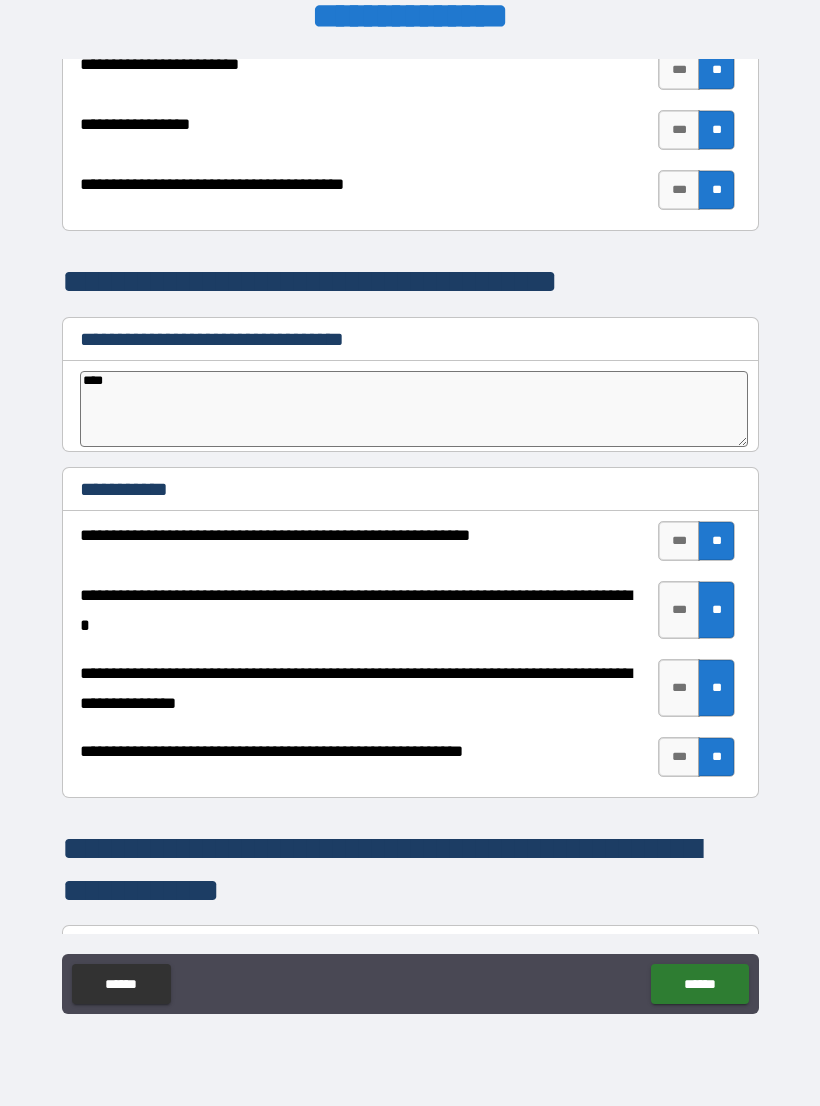 type on "*" 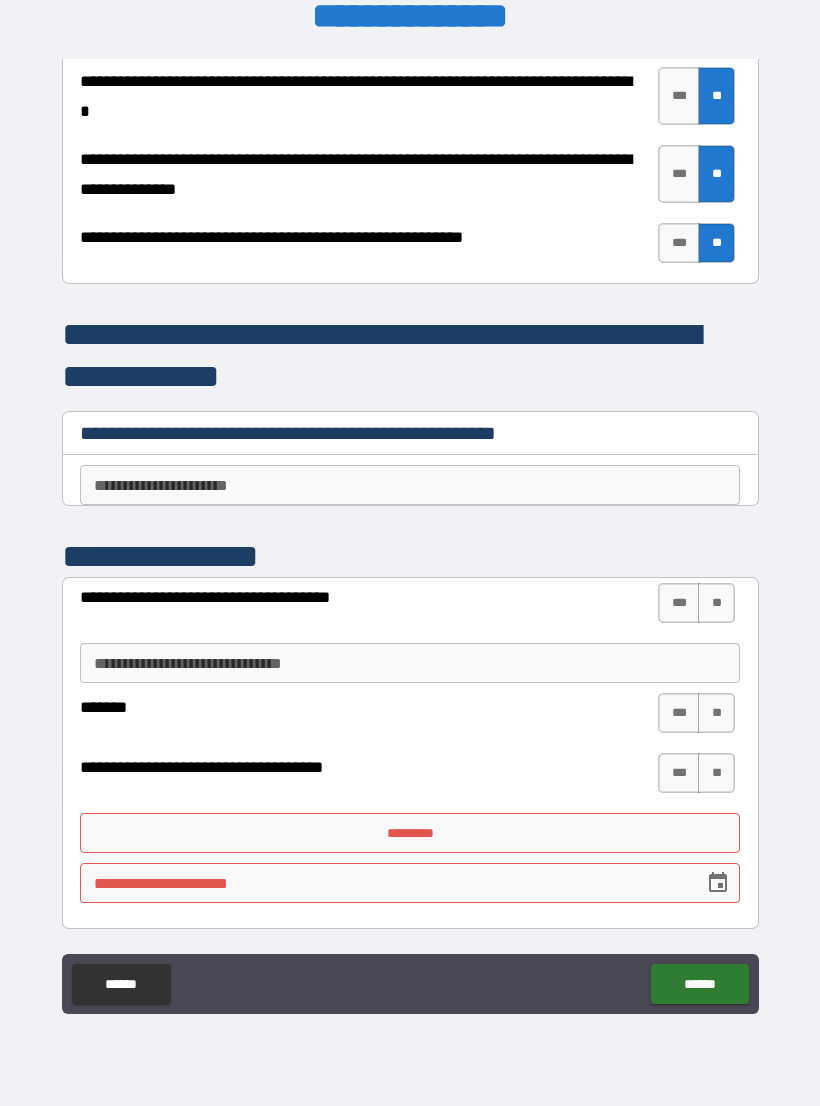 click on "**********" at bounding box center (410, 540) 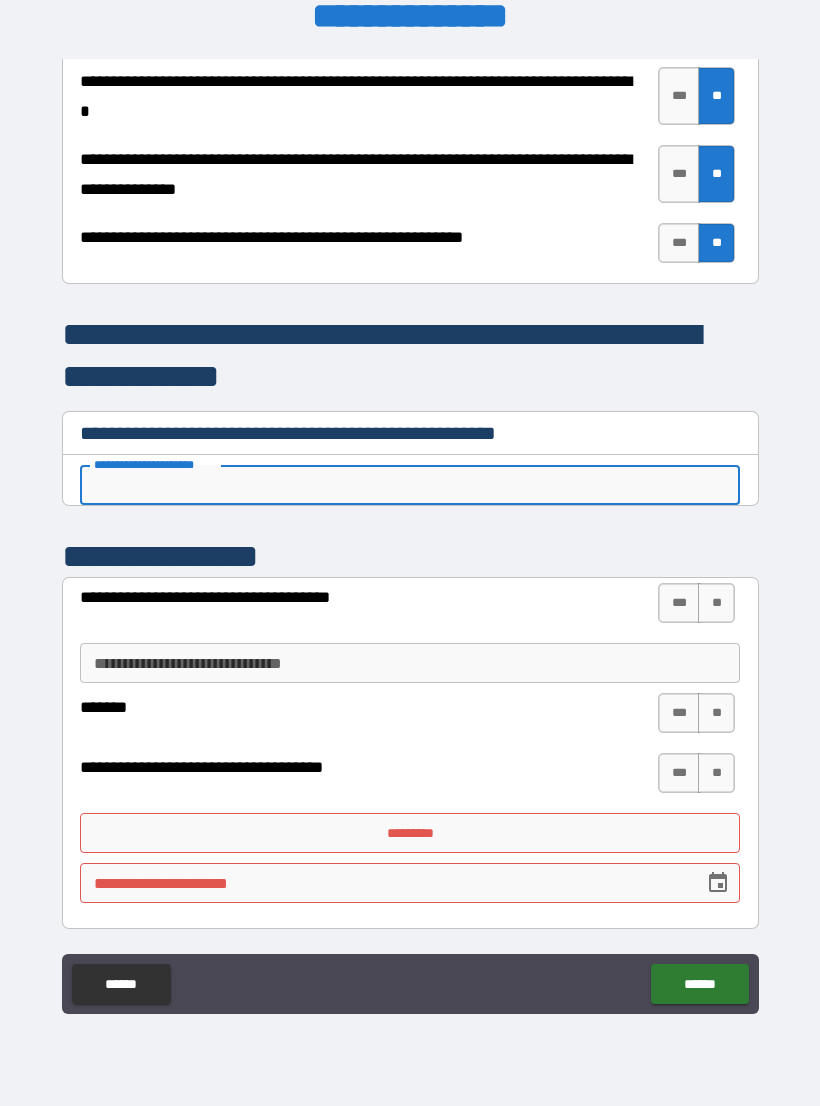 type on "*" 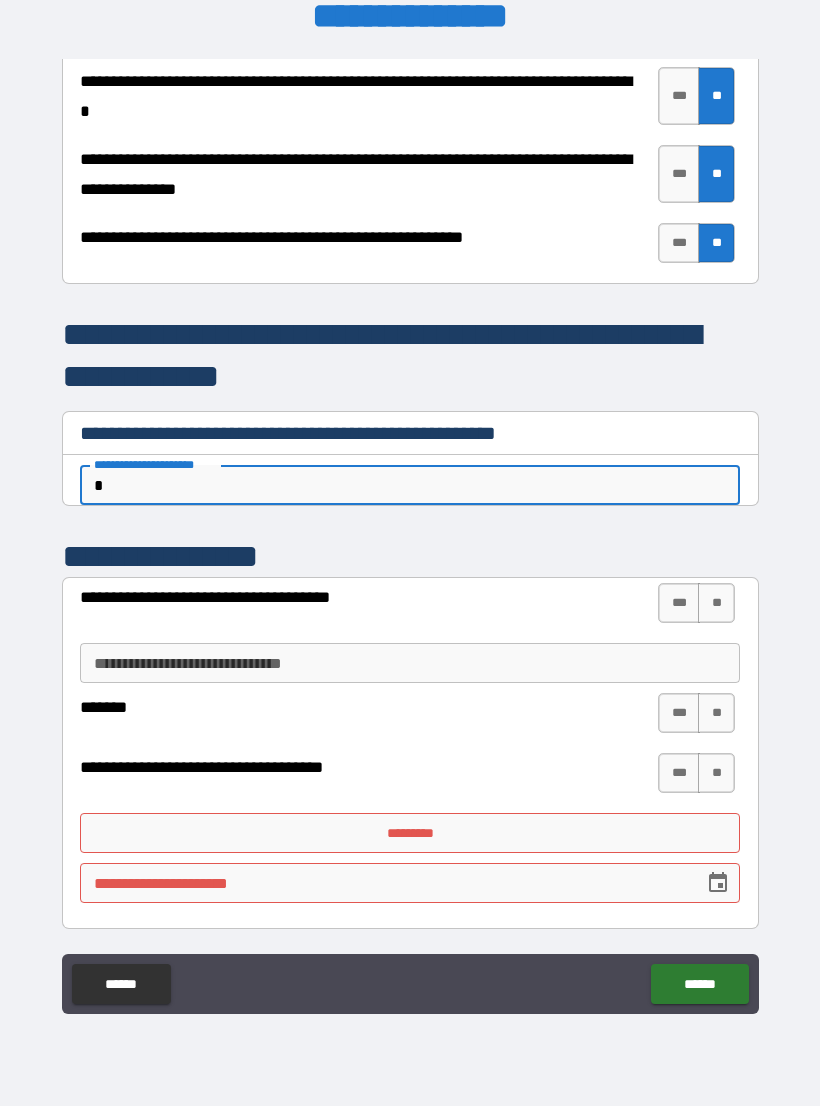 type on "*" 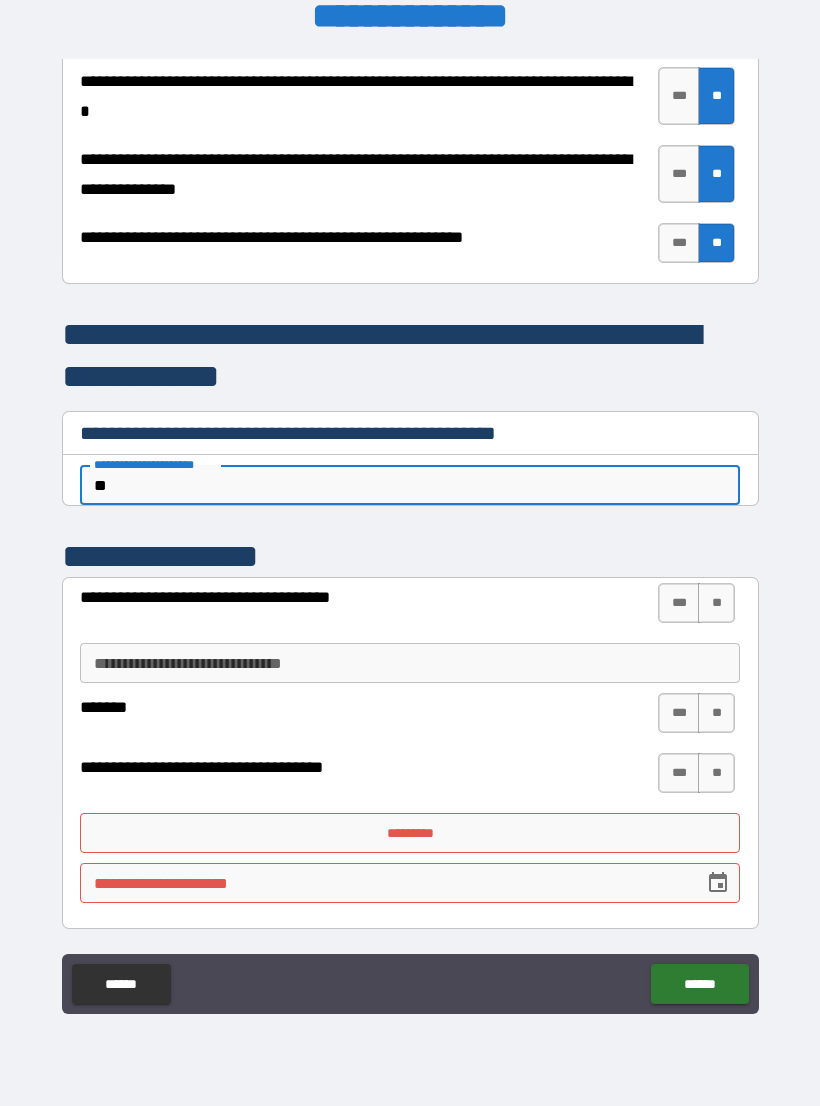 type on "*" 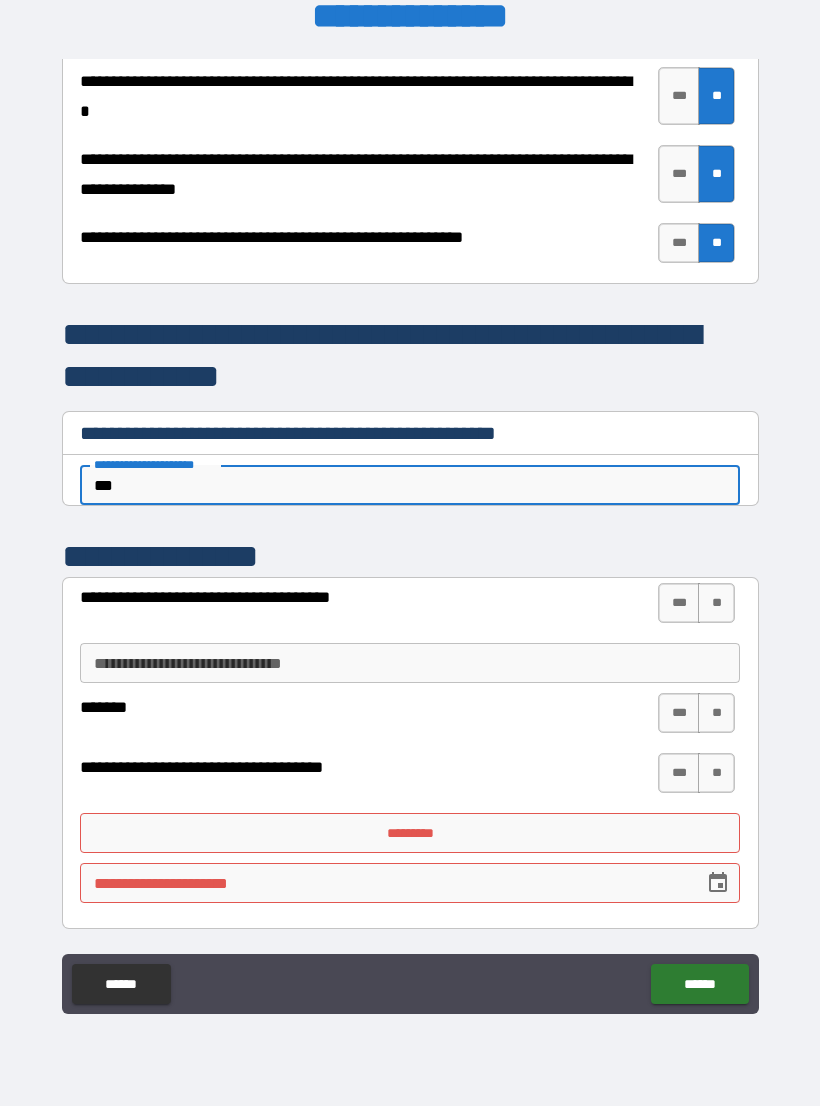 type on "*" 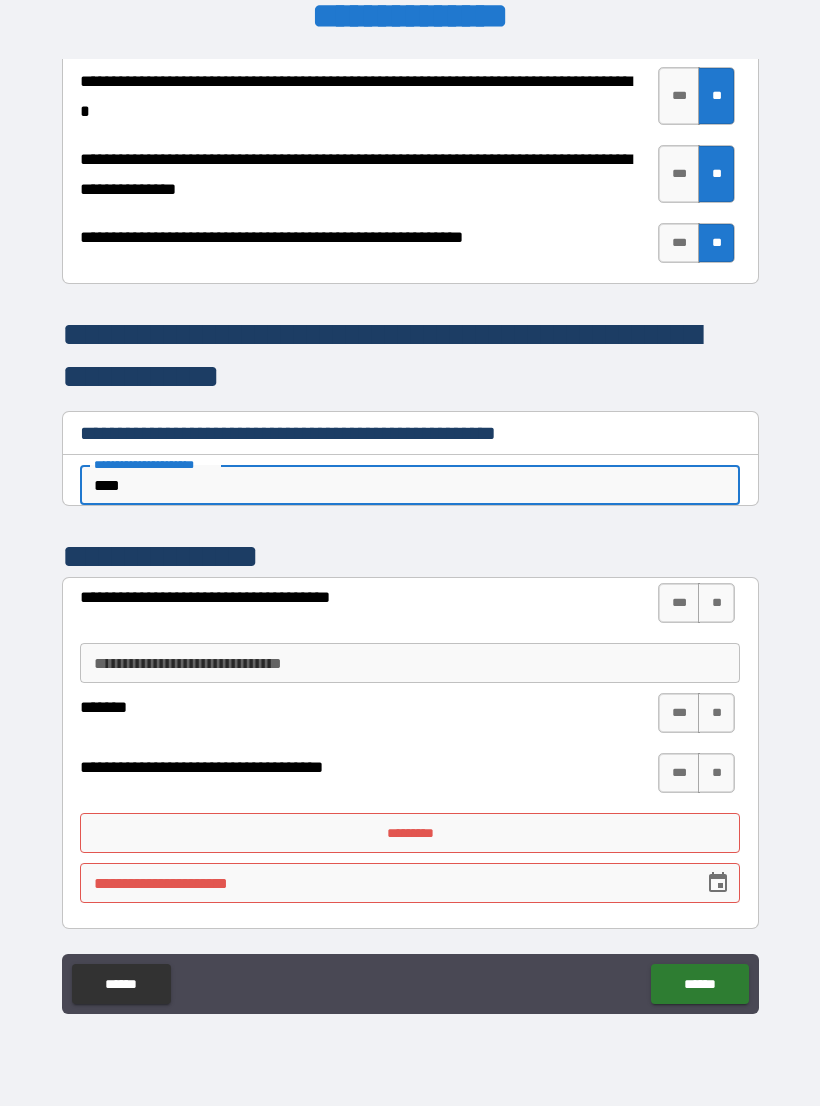 type on "*" 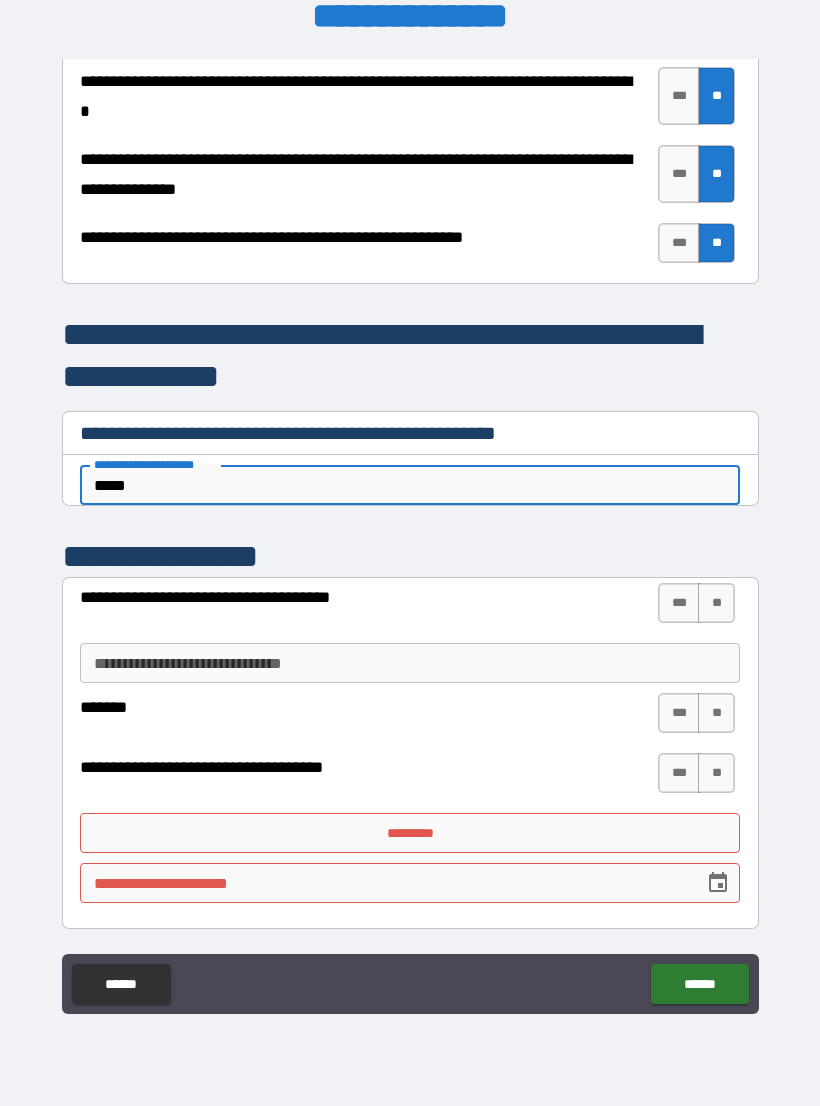 type on "*" 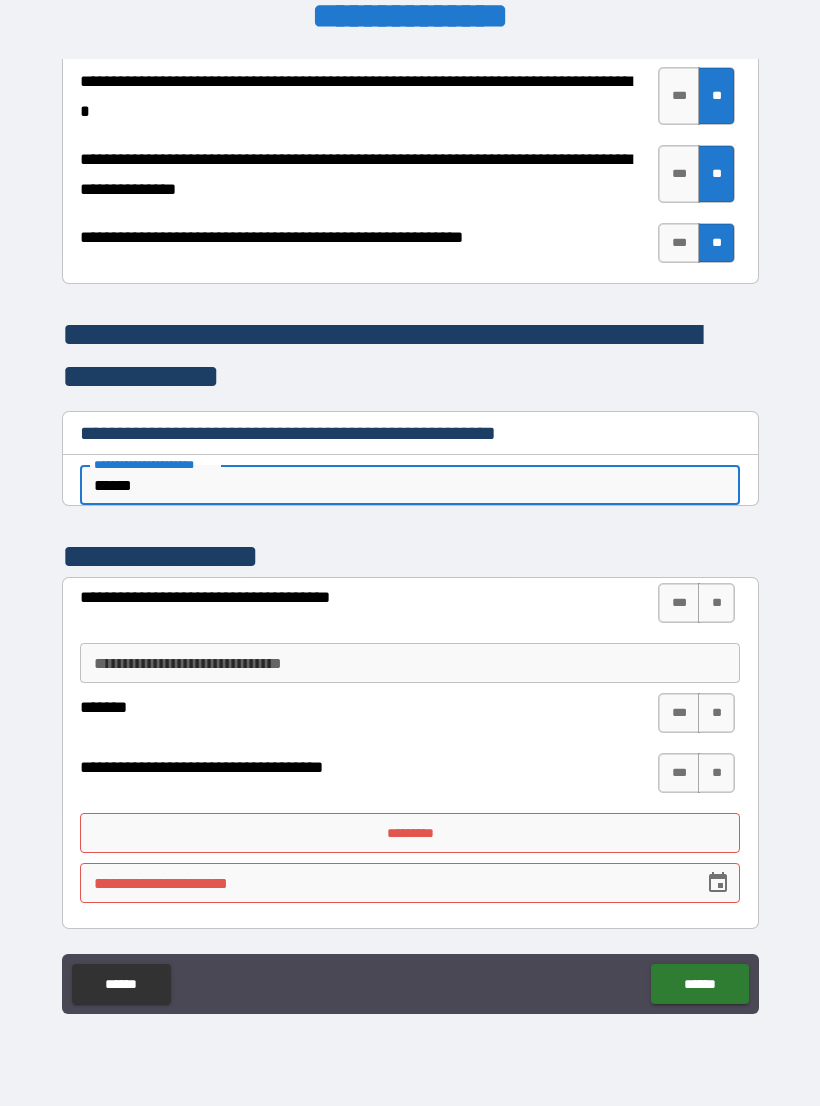 type on "*" 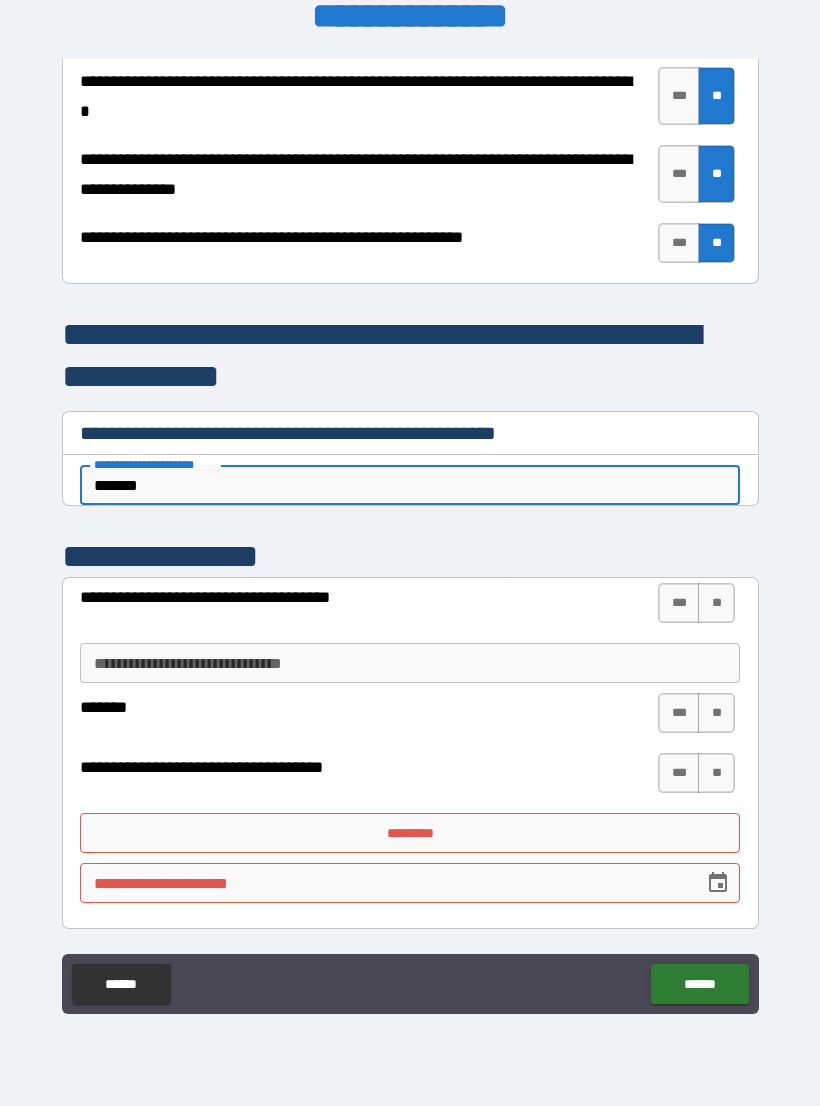 type on "*" 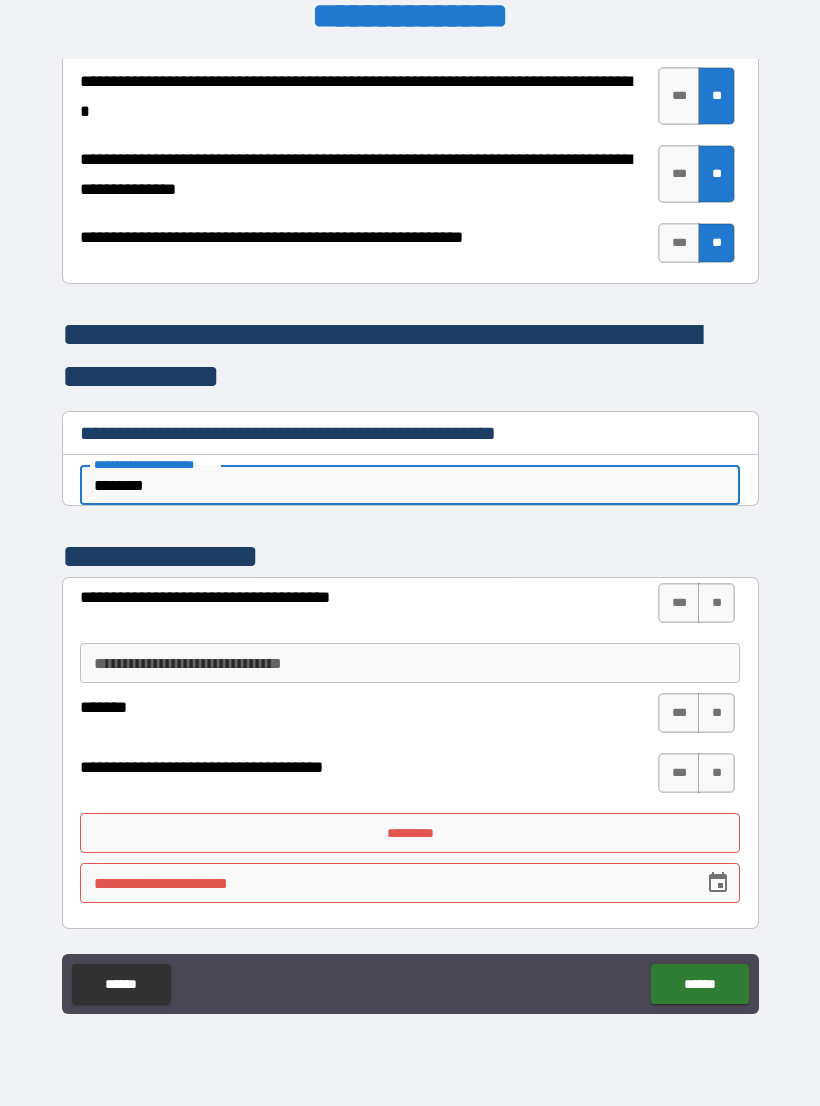 type on "*" 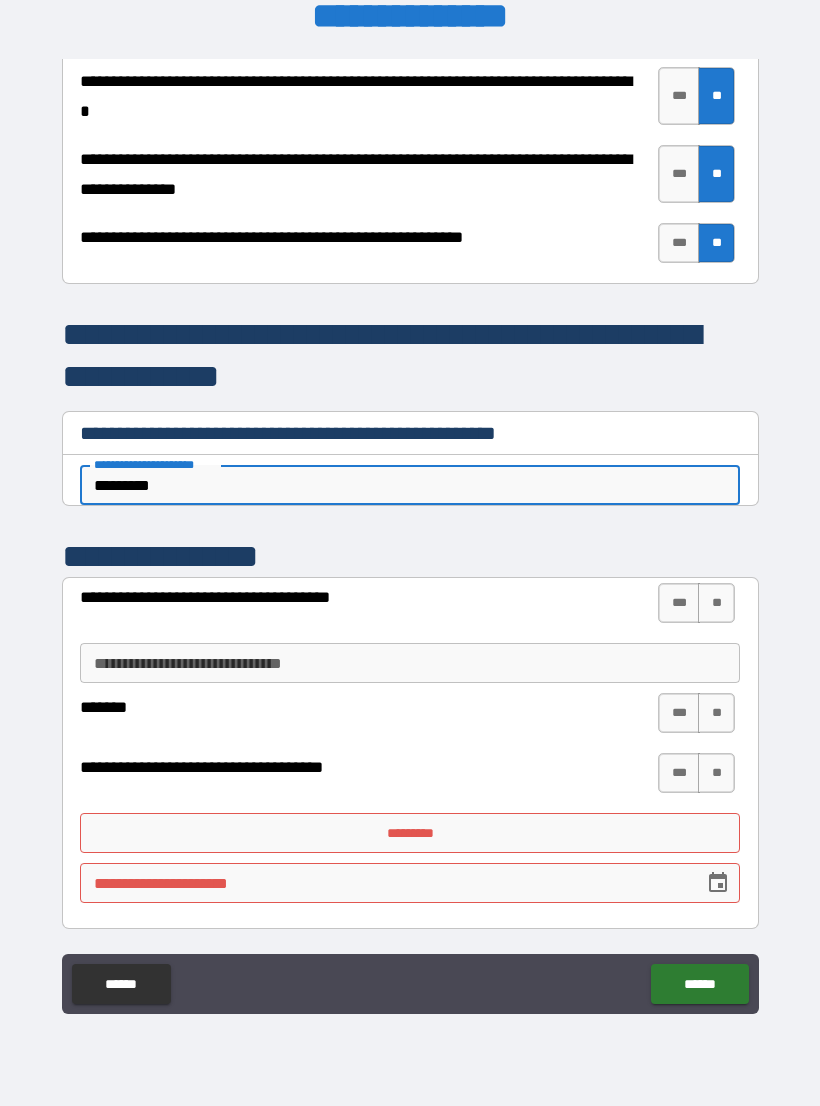 type on "*" 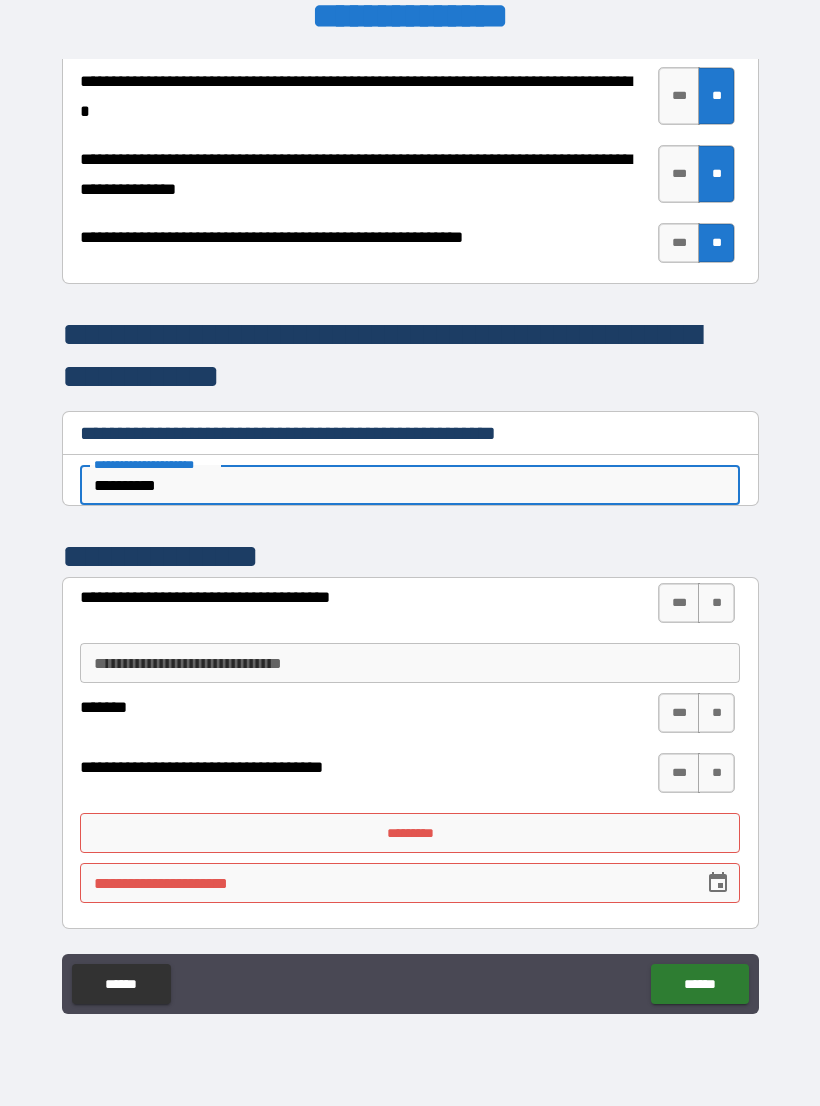 type on "*" 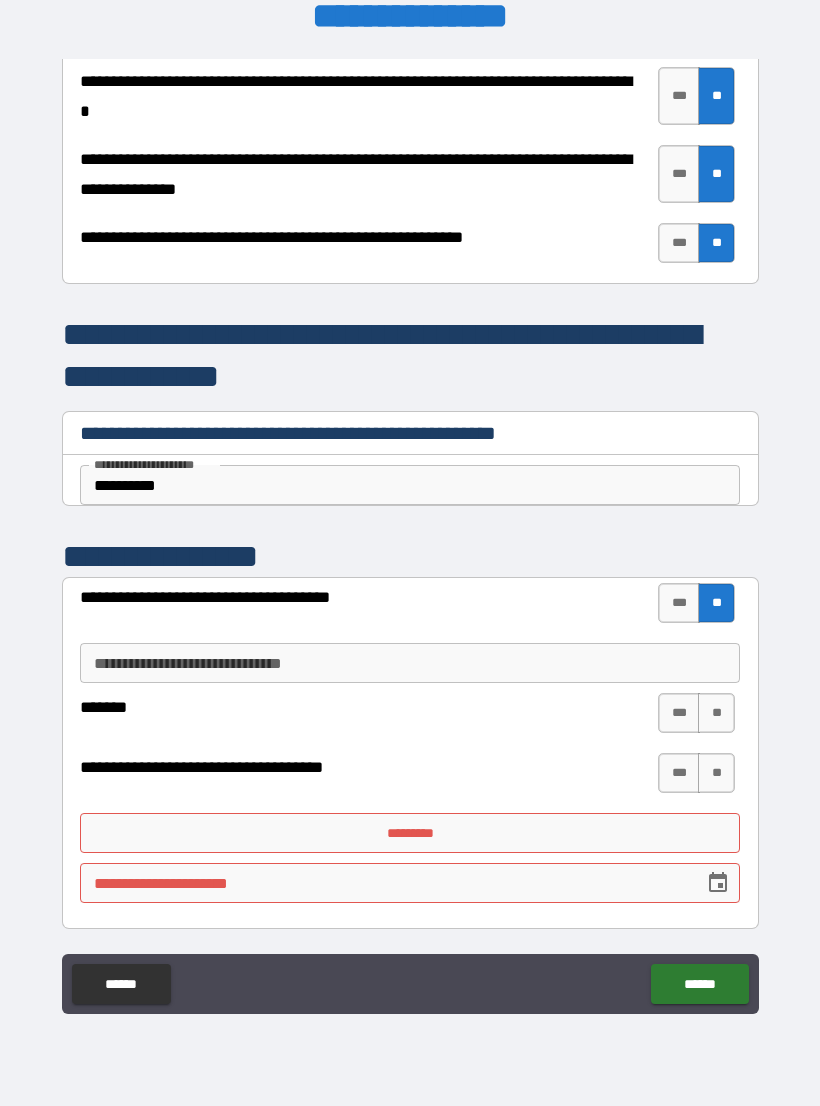 click on "**" at bounding box center [716, 713] 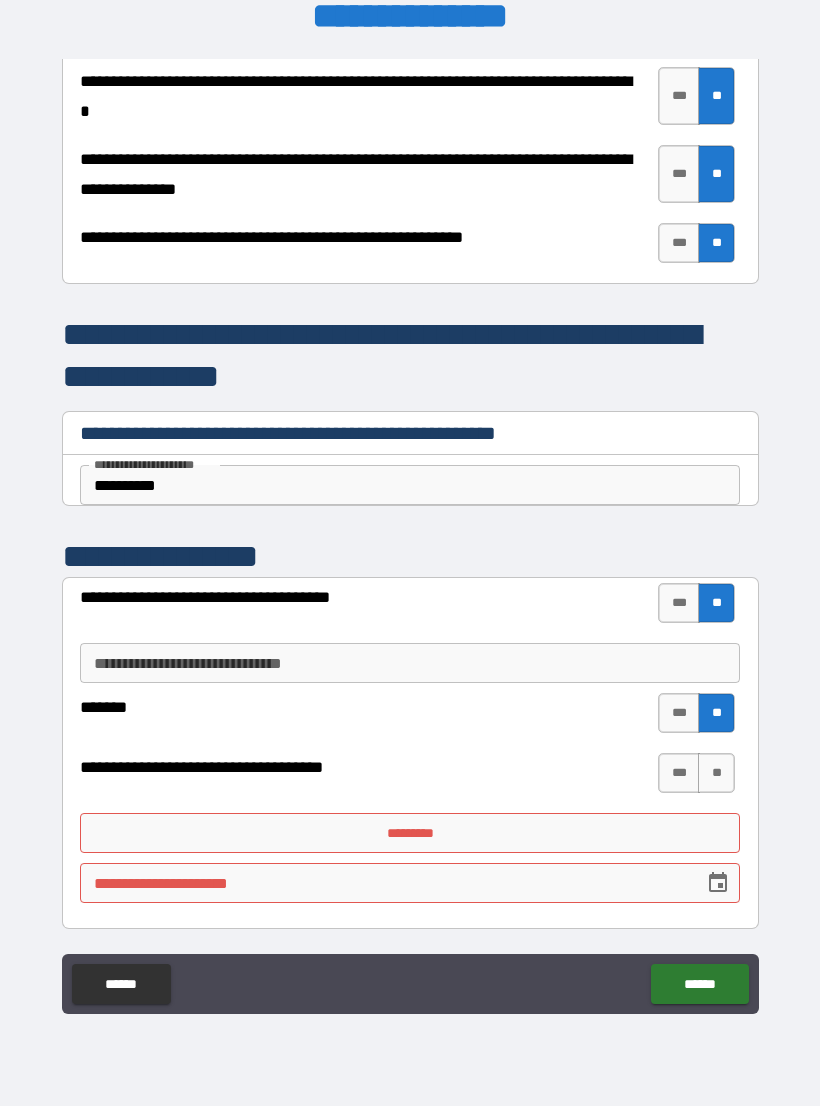 click on "**" at bounding box center [716, 773] 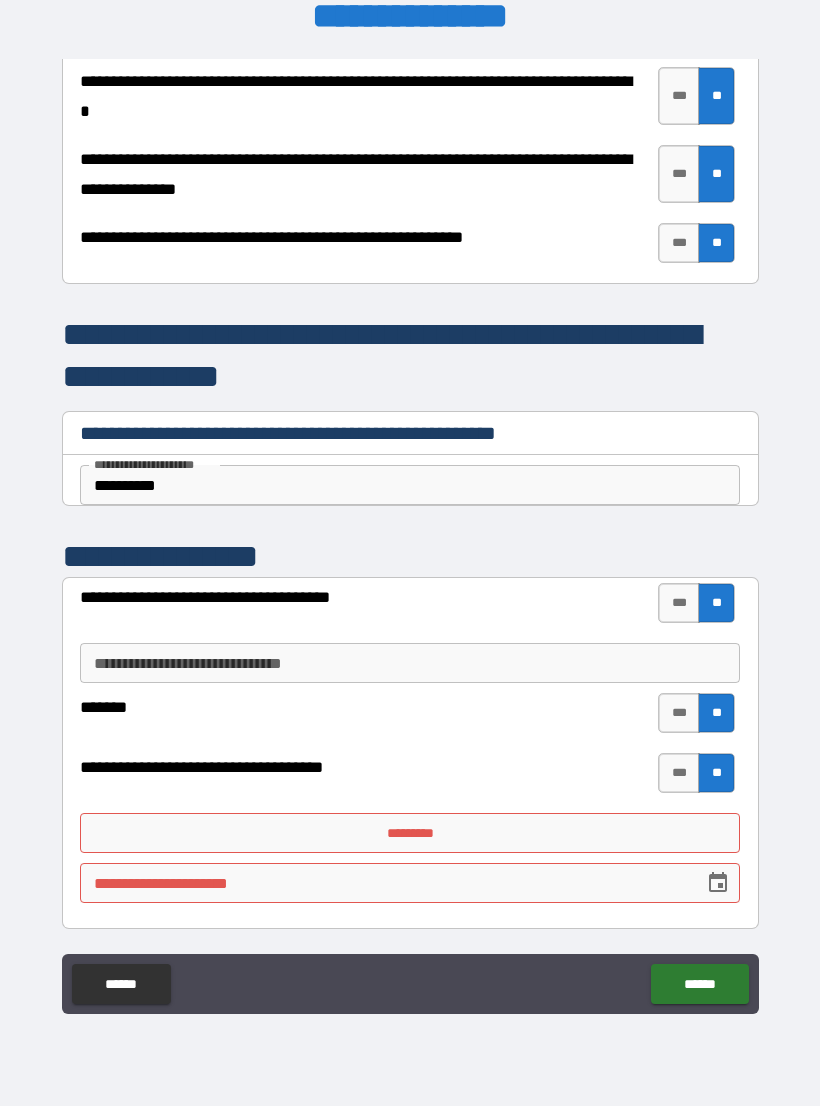 click on "*********" at bounding box center (410, 833) 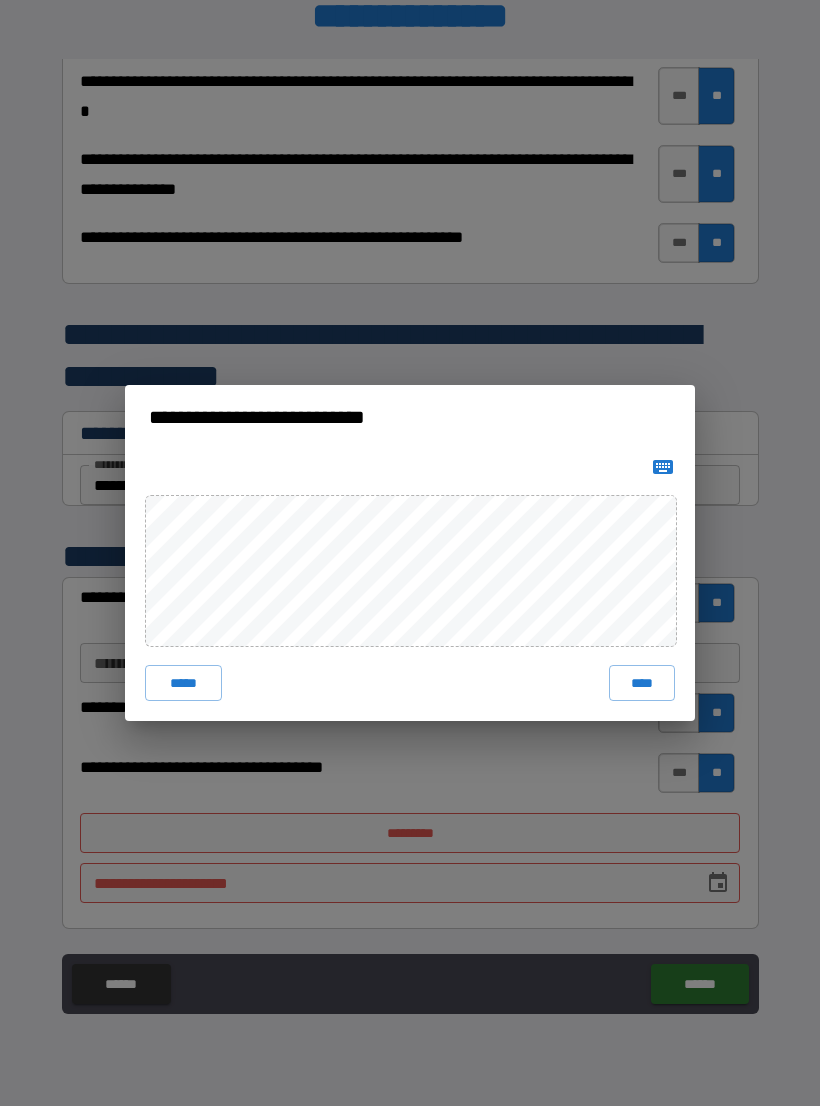 click on "****" at bounding box center [642, 683] 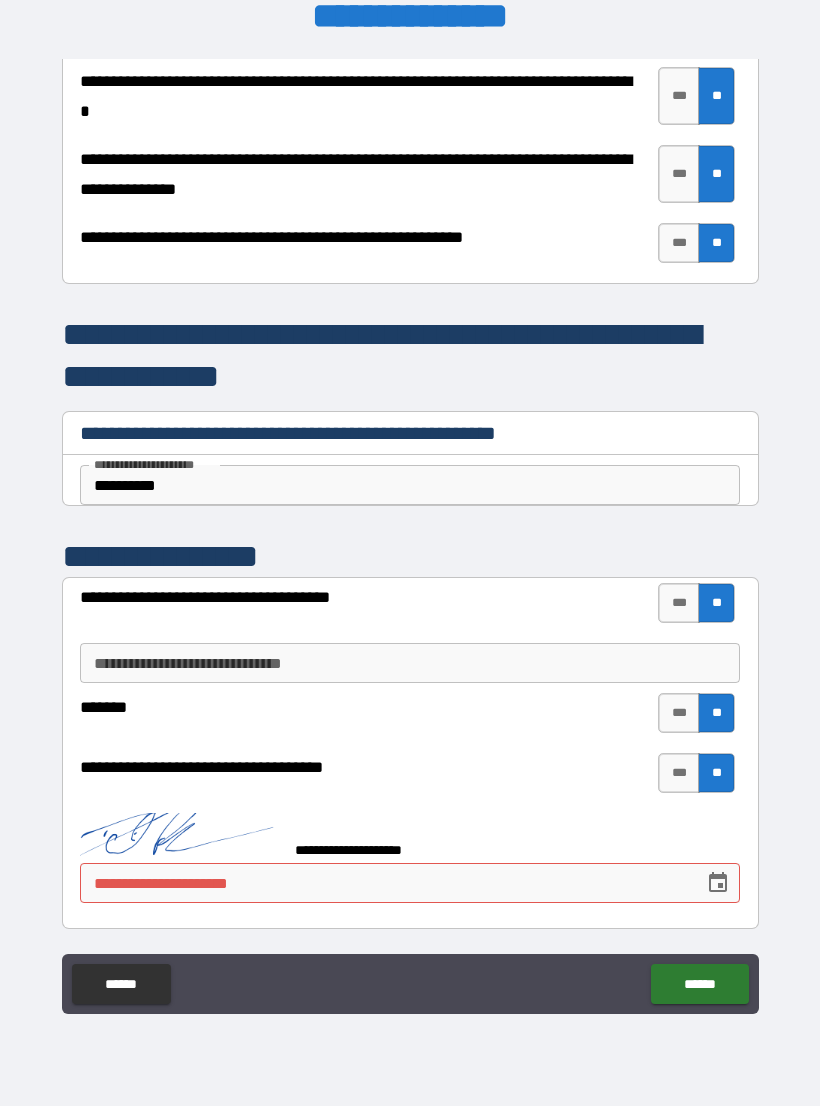 scroll, scrollTop: 4115, scrollLeft: 0, axis: vertical 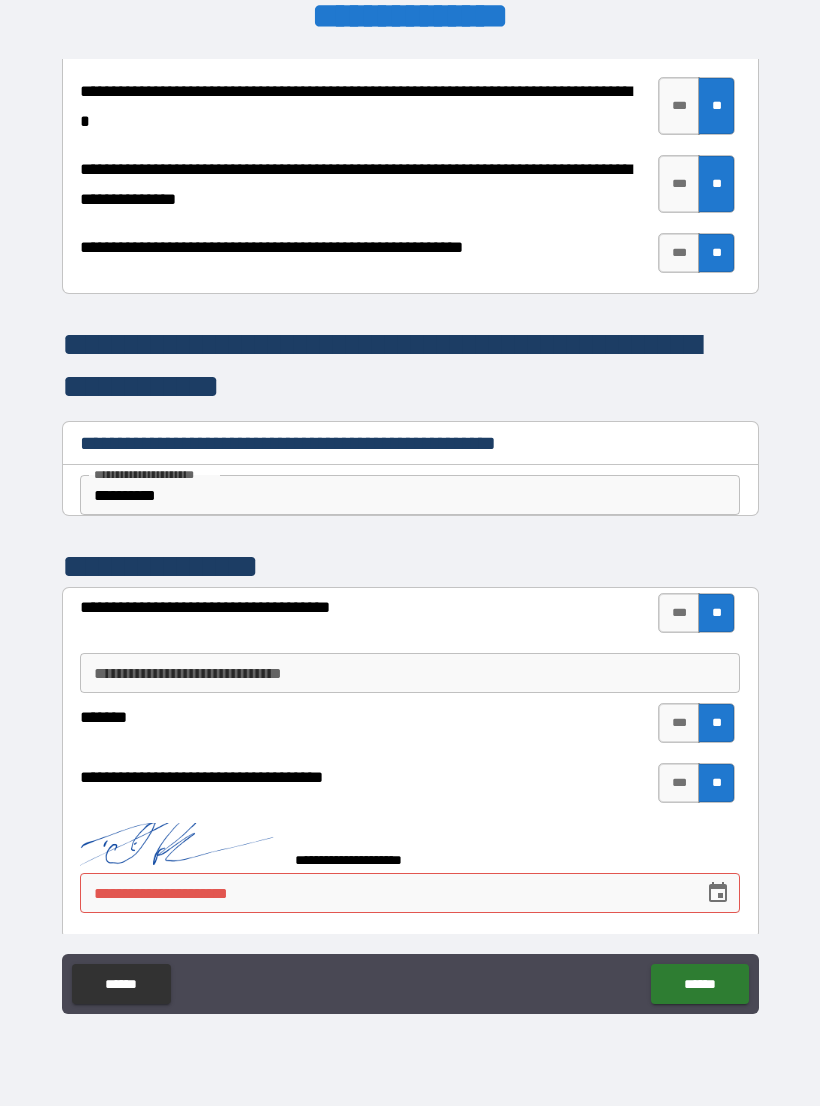 type on "*" 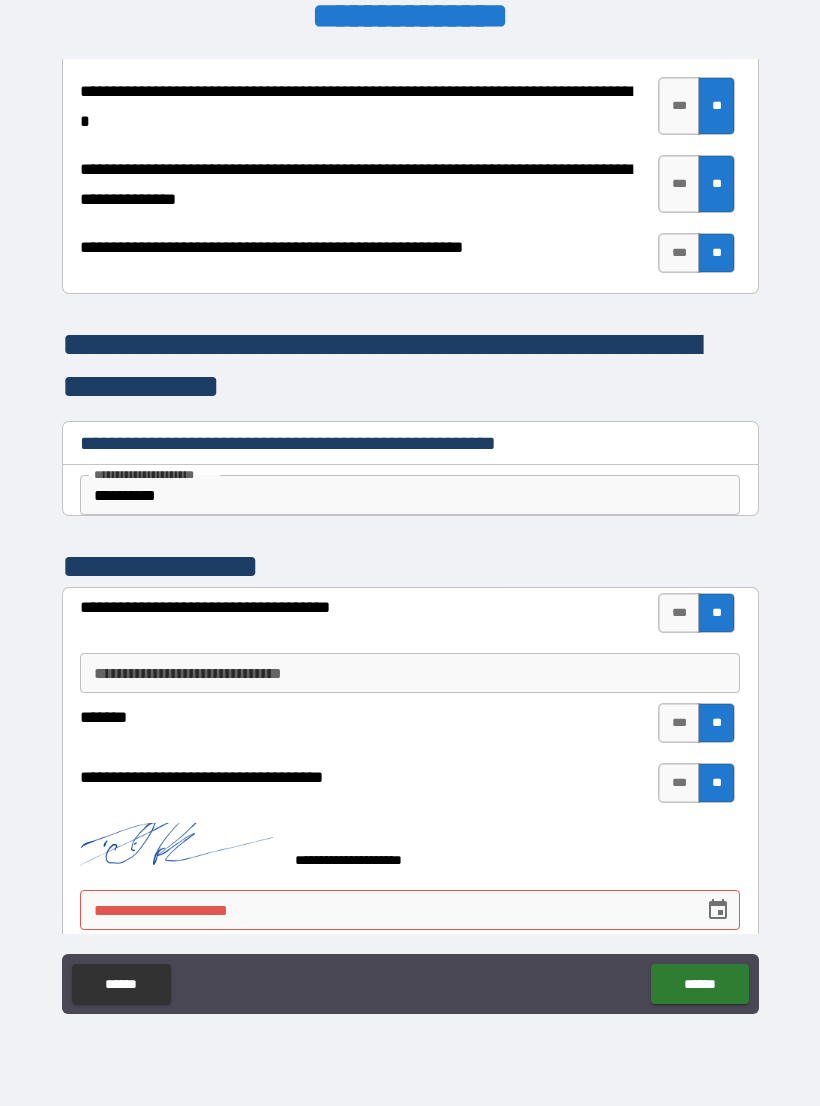 click on "**********" at bounding box center (385, 910) 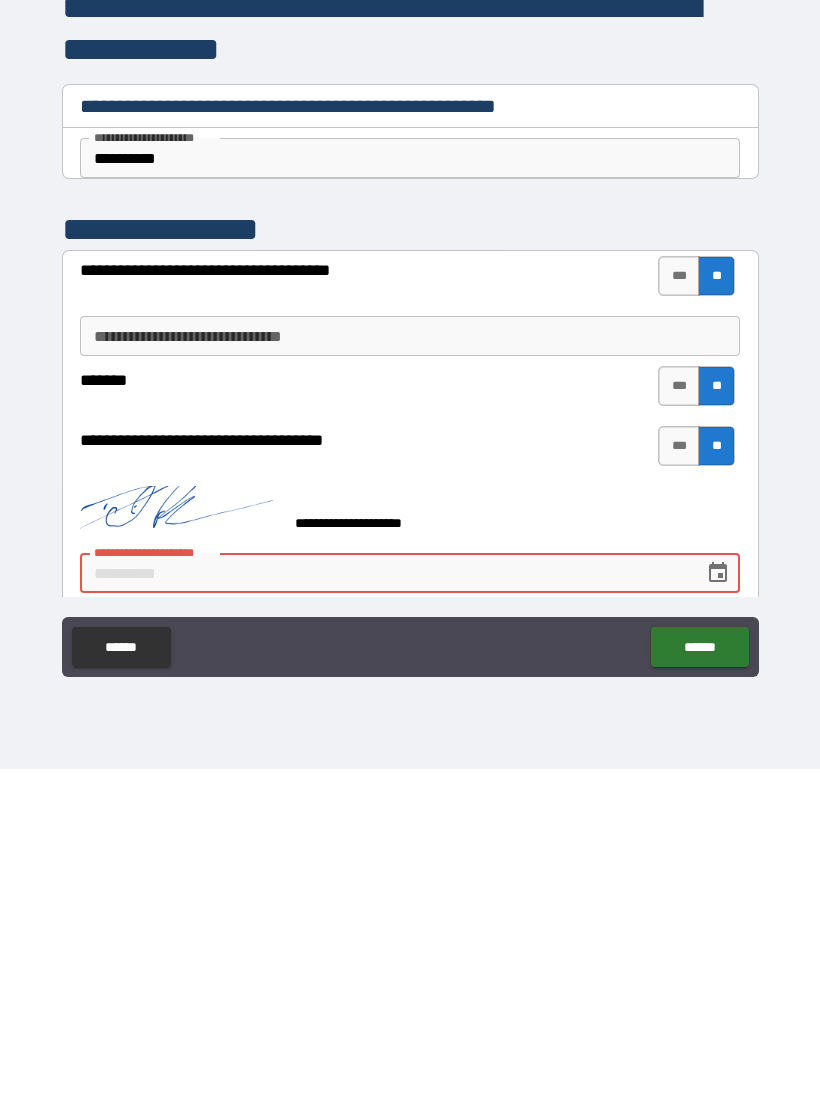 type on "*" 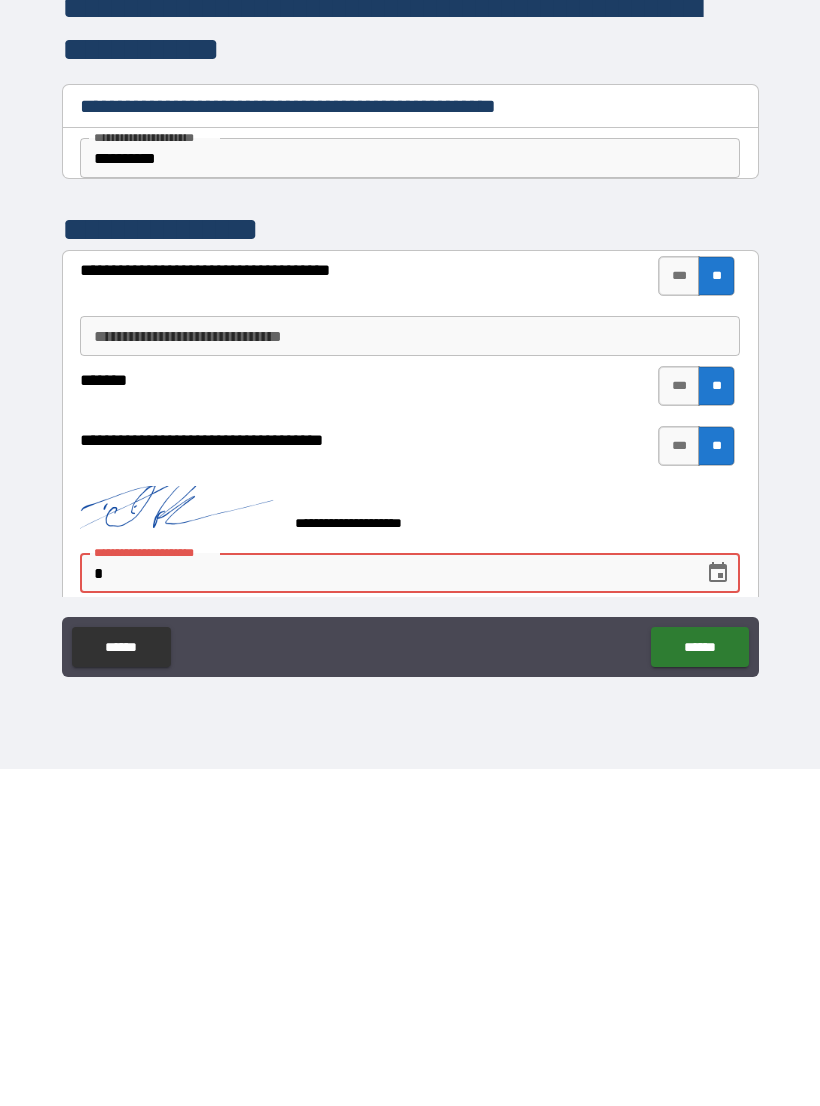 type on "*" 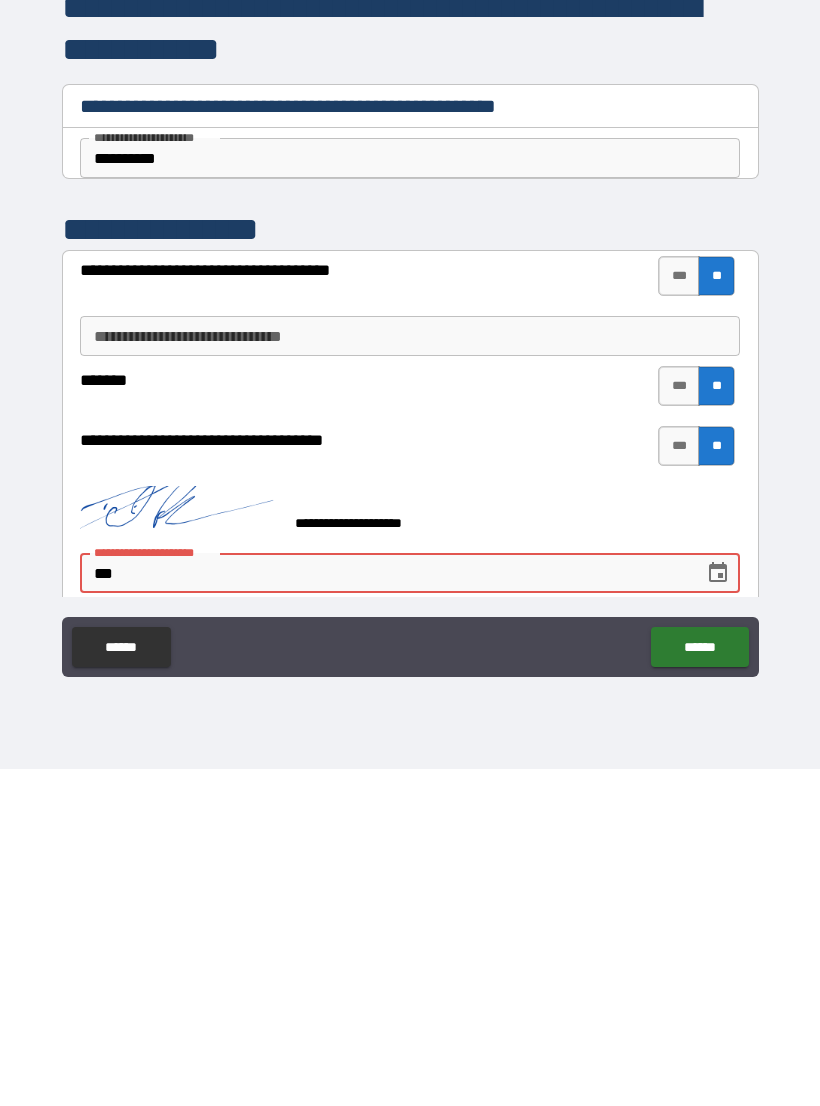 type on "*" 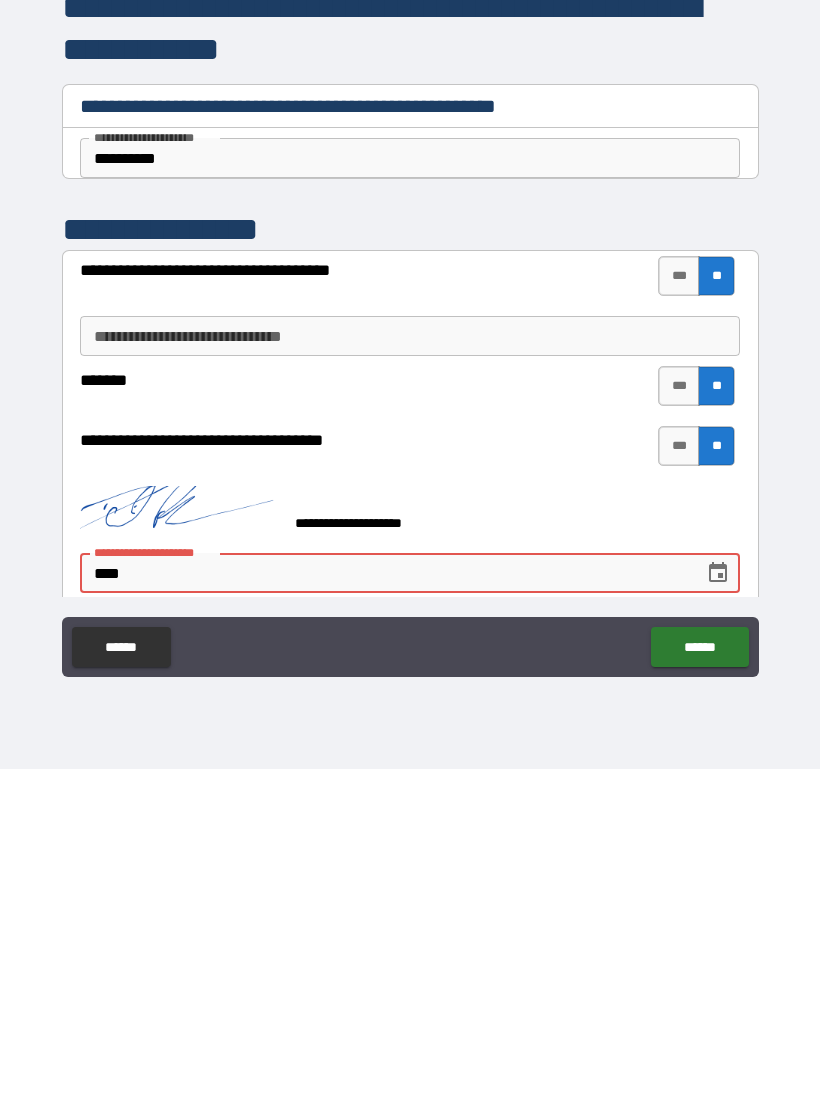 type on "*" 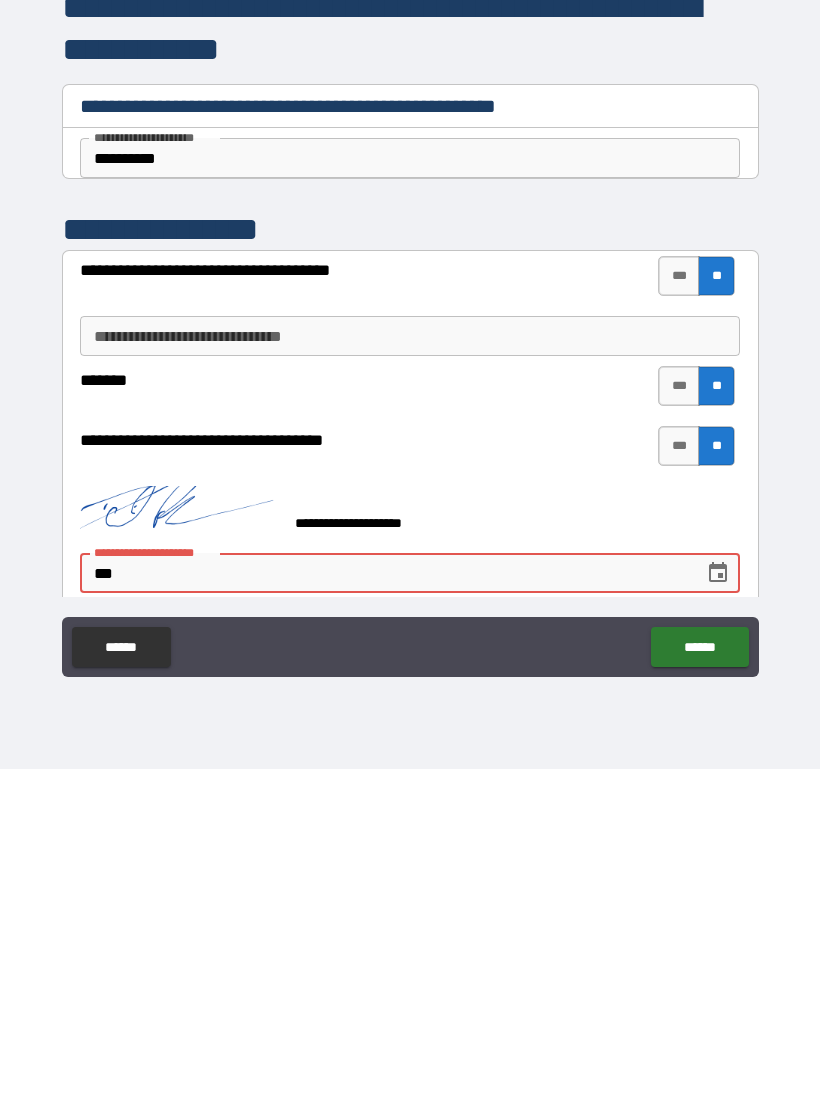 type on "*" 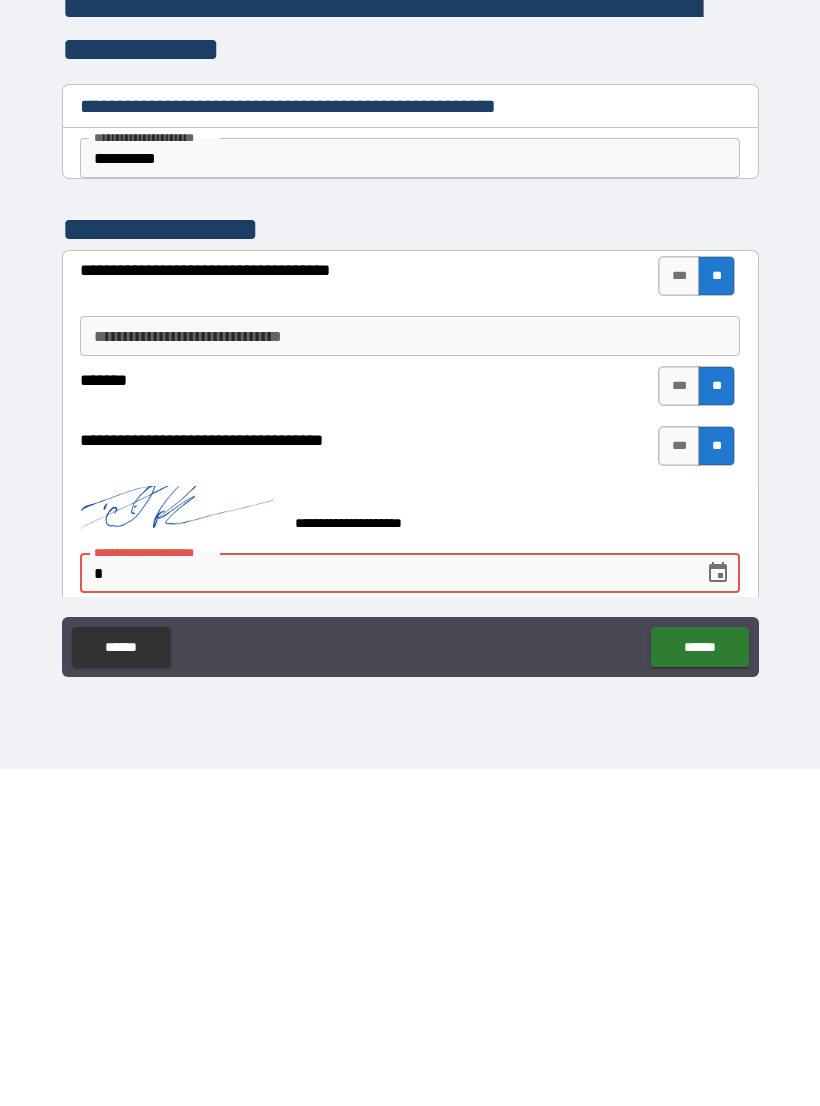 type on "*" 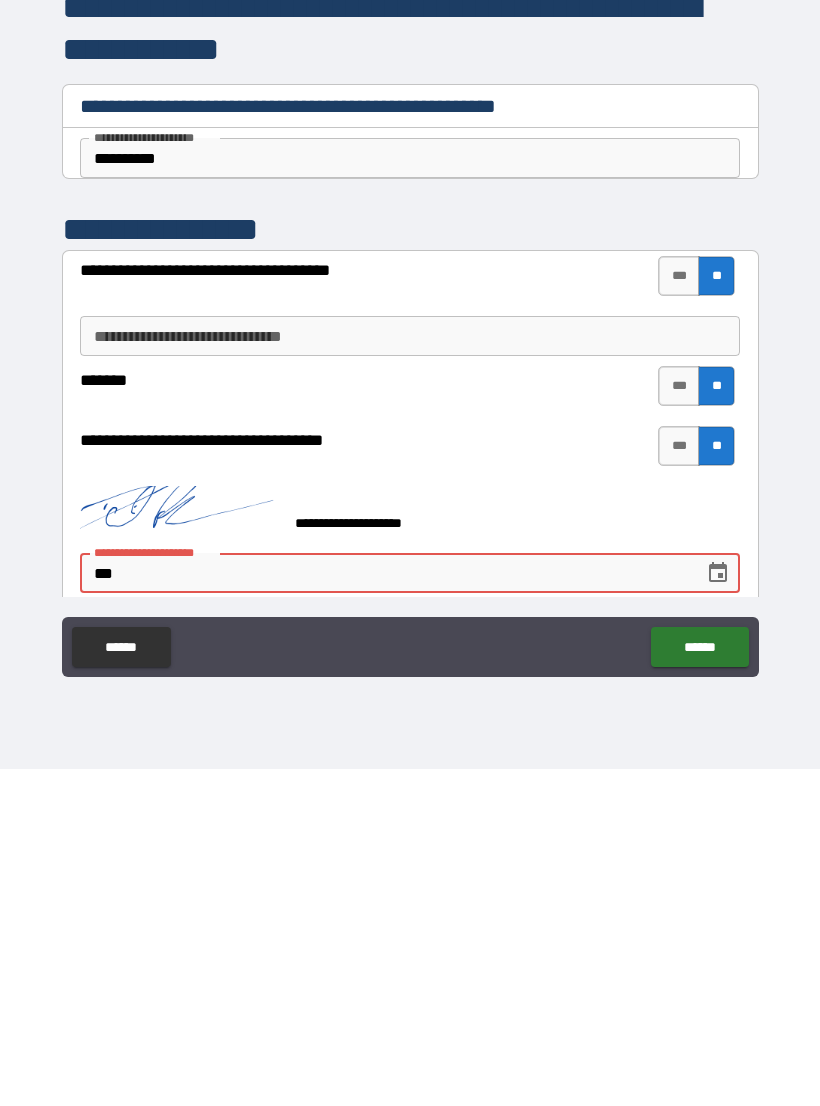 type on "*" 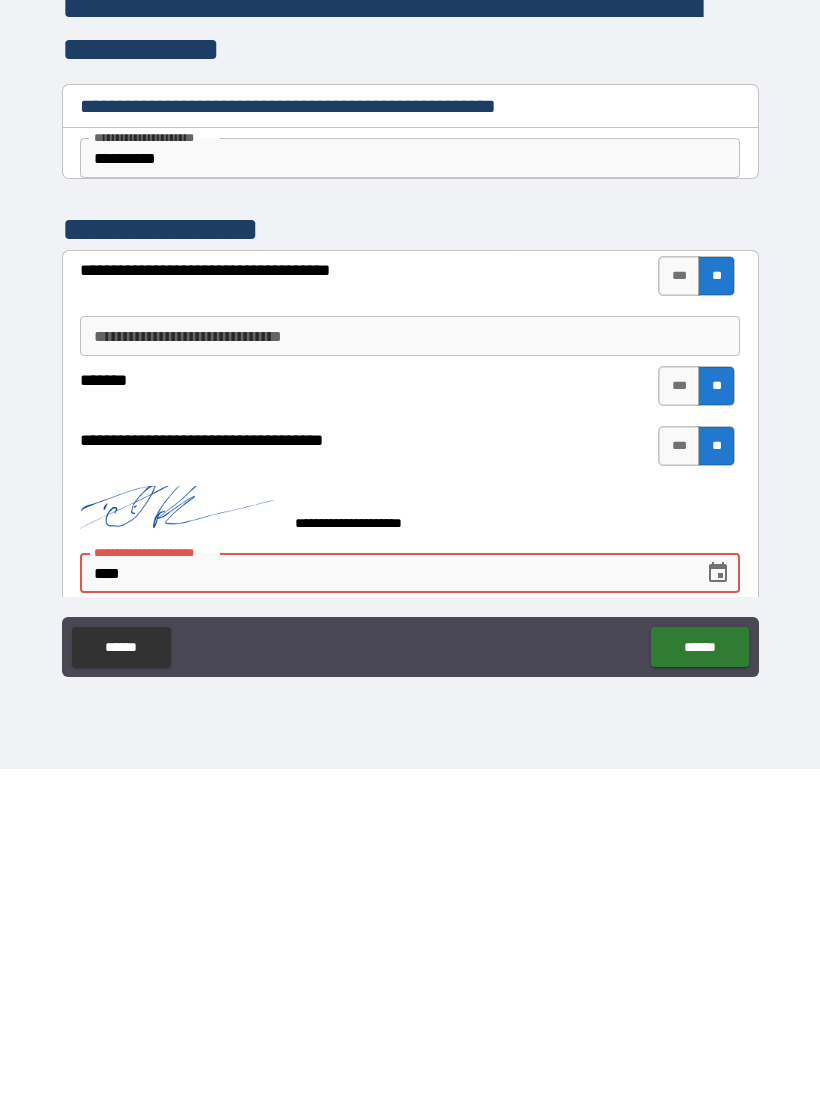 type on "*" 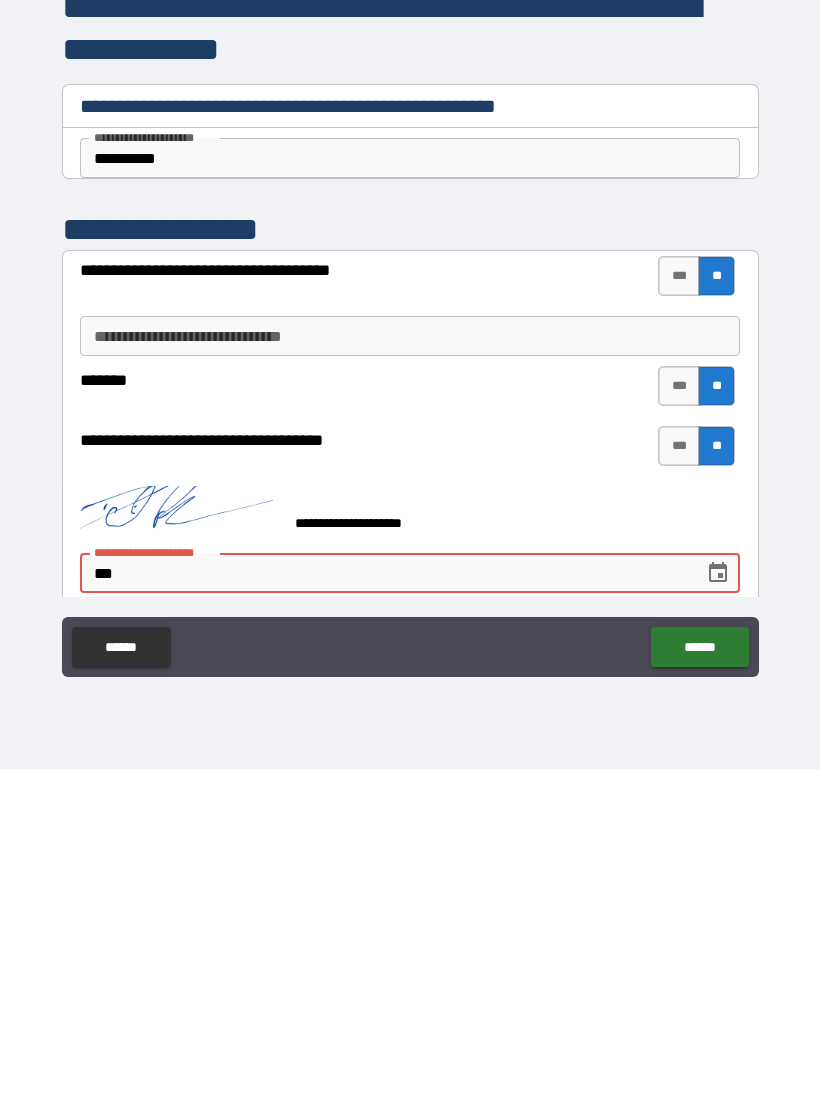 type on "*" 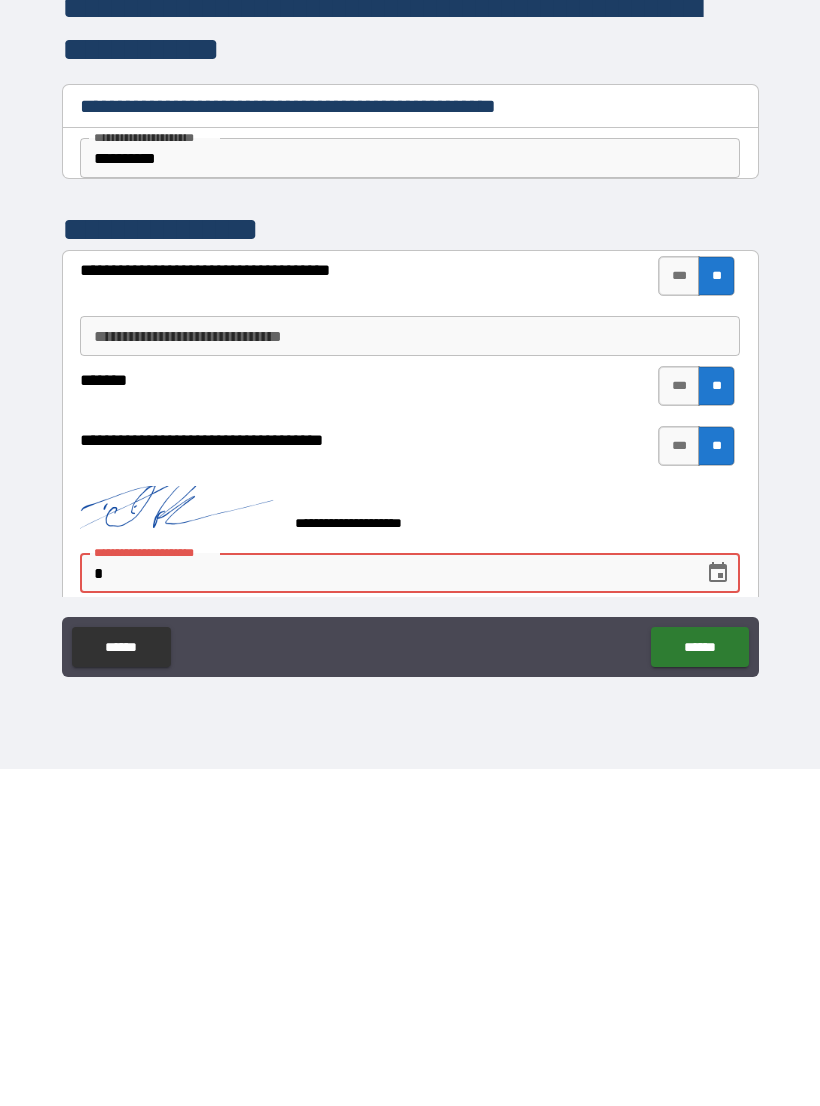 type on "*" 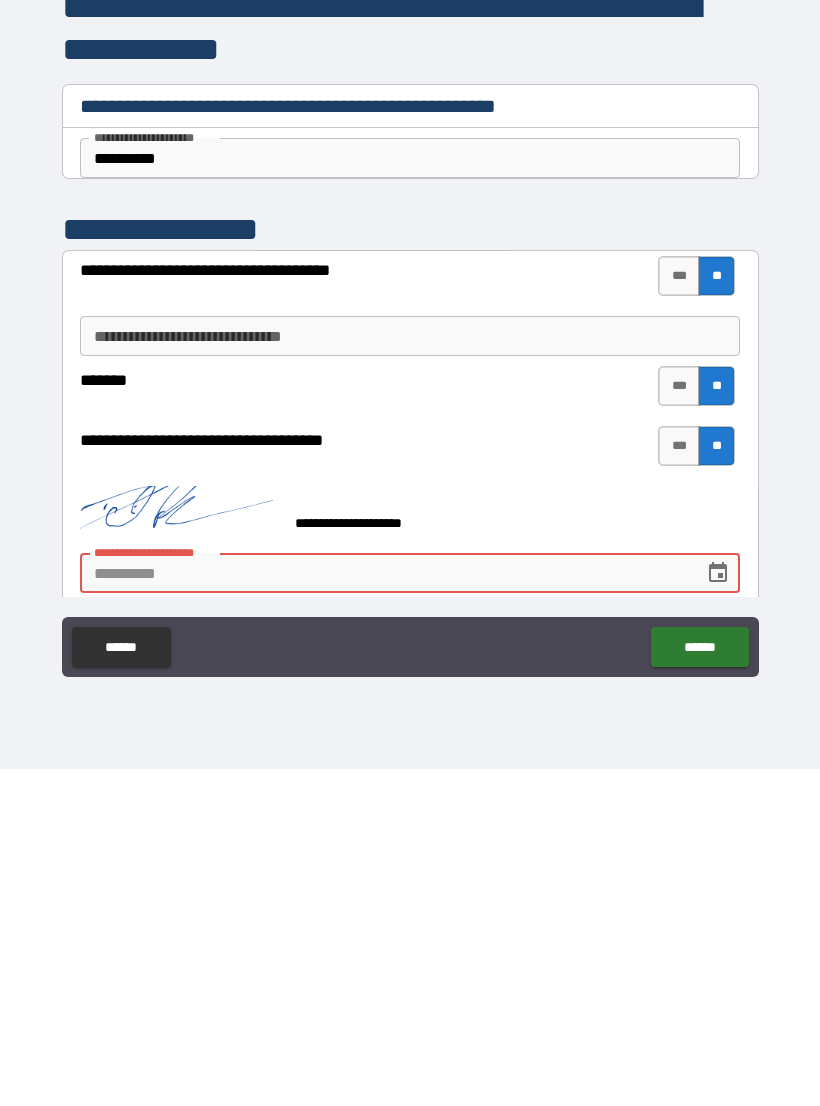 type on "*" 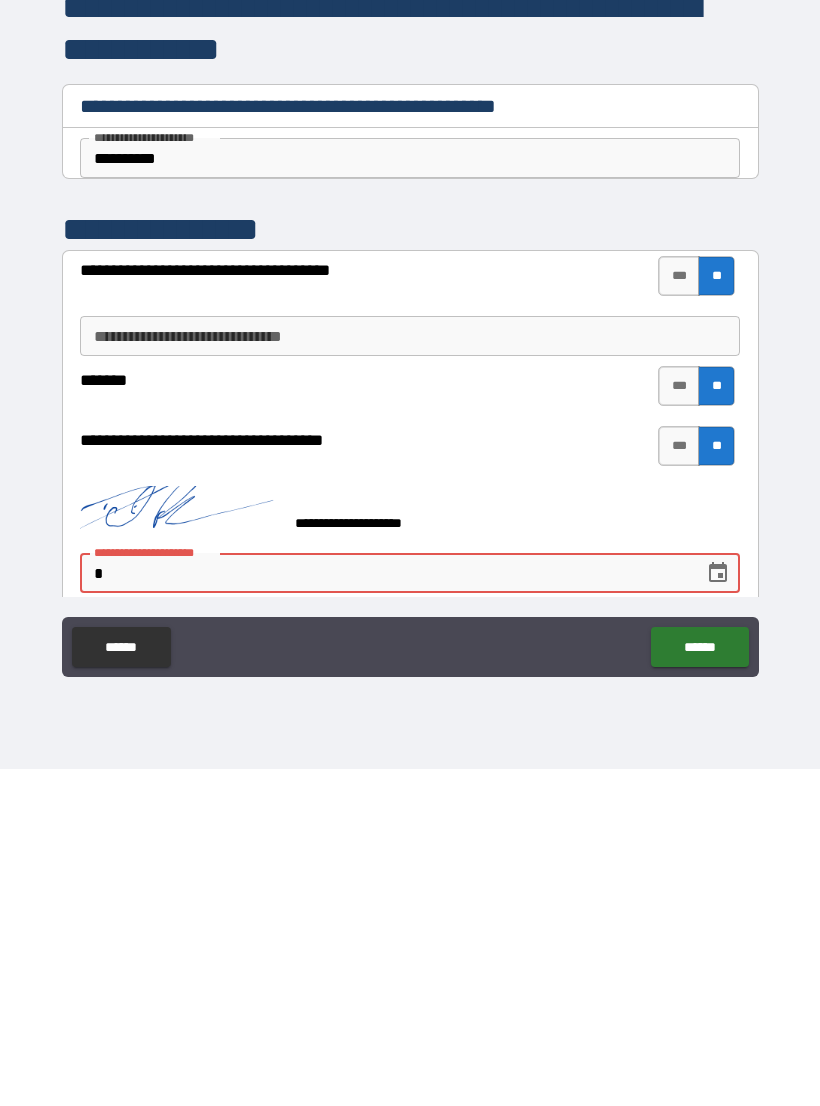type on "*" 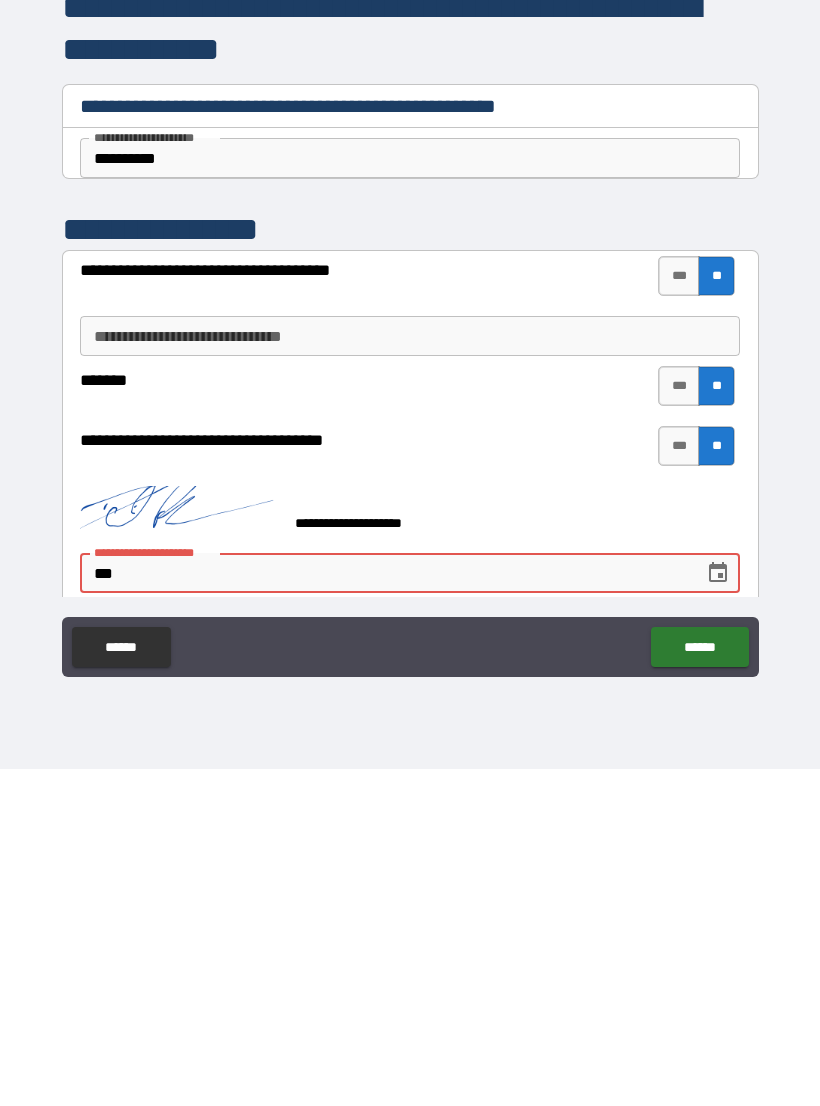 type on "*" 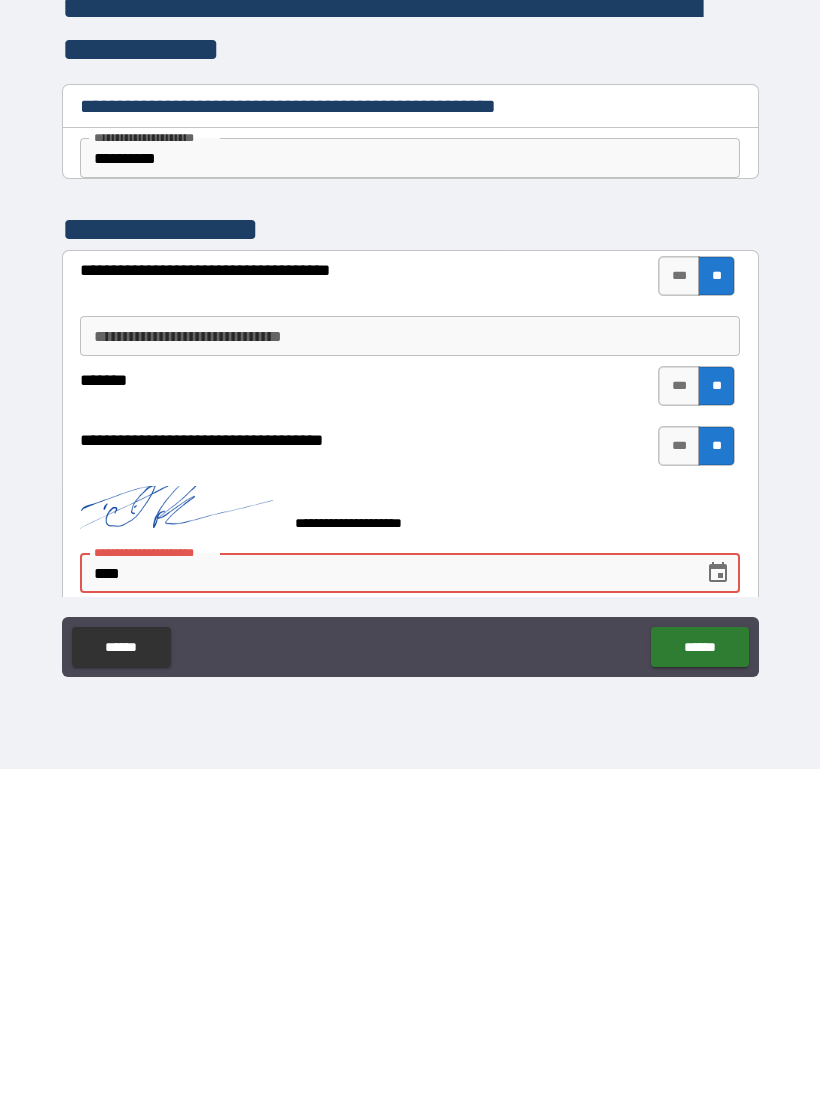 type on "*" 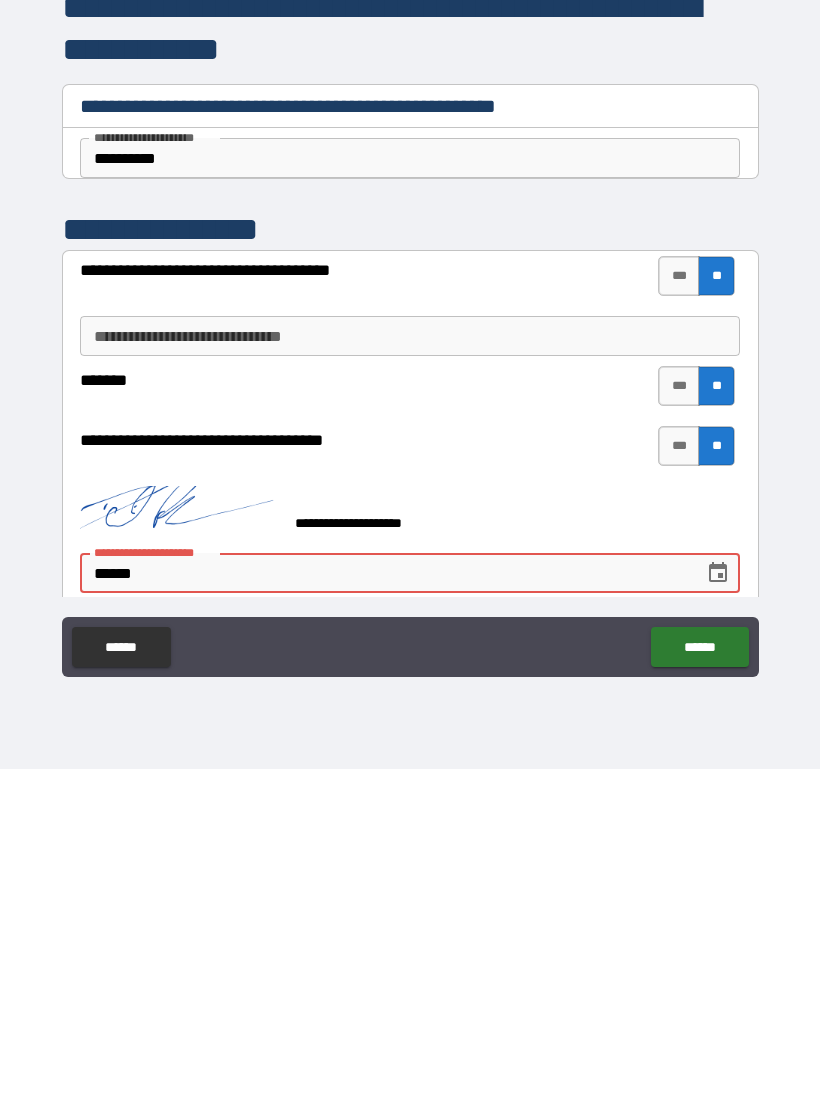 type on "*" 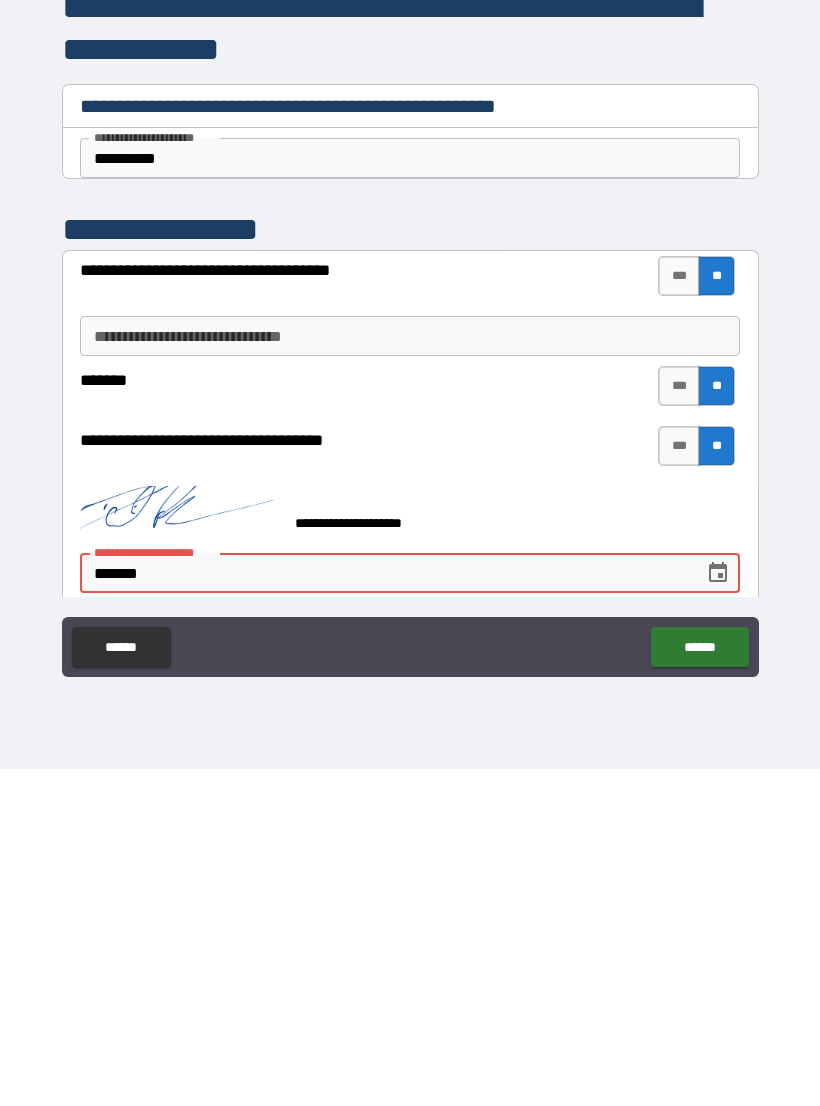type on "*" 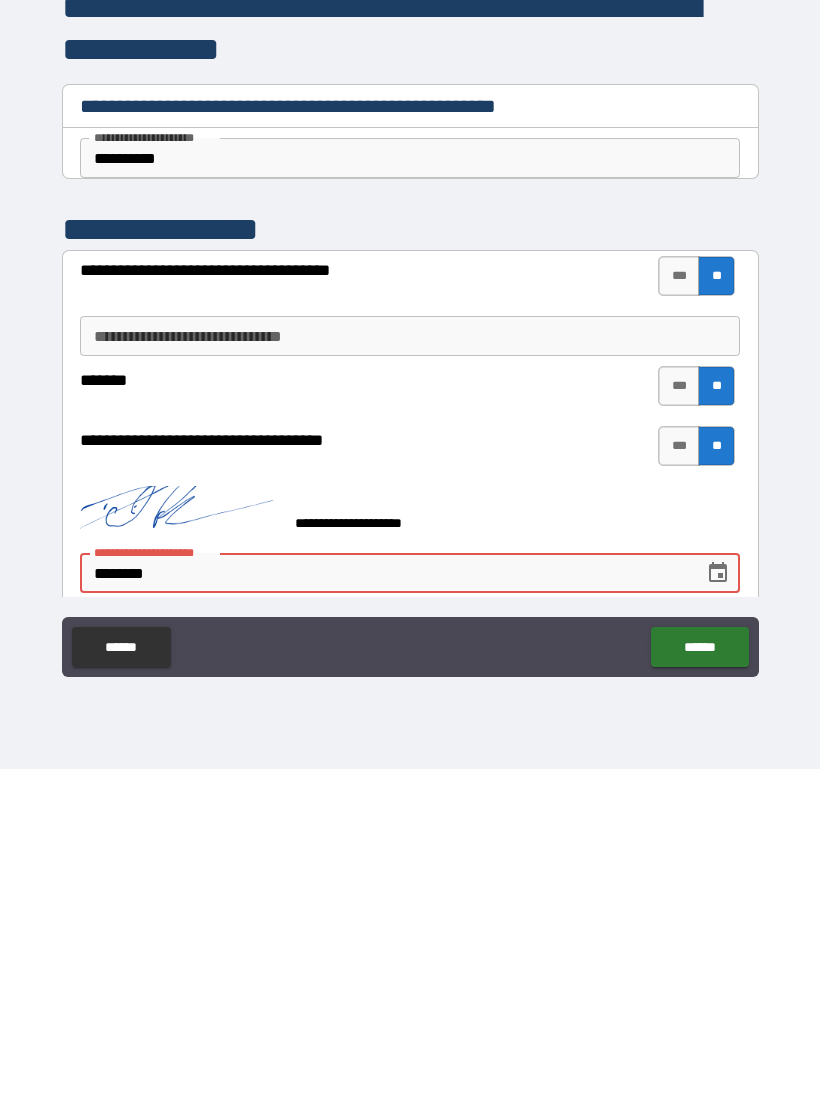 type on "*" 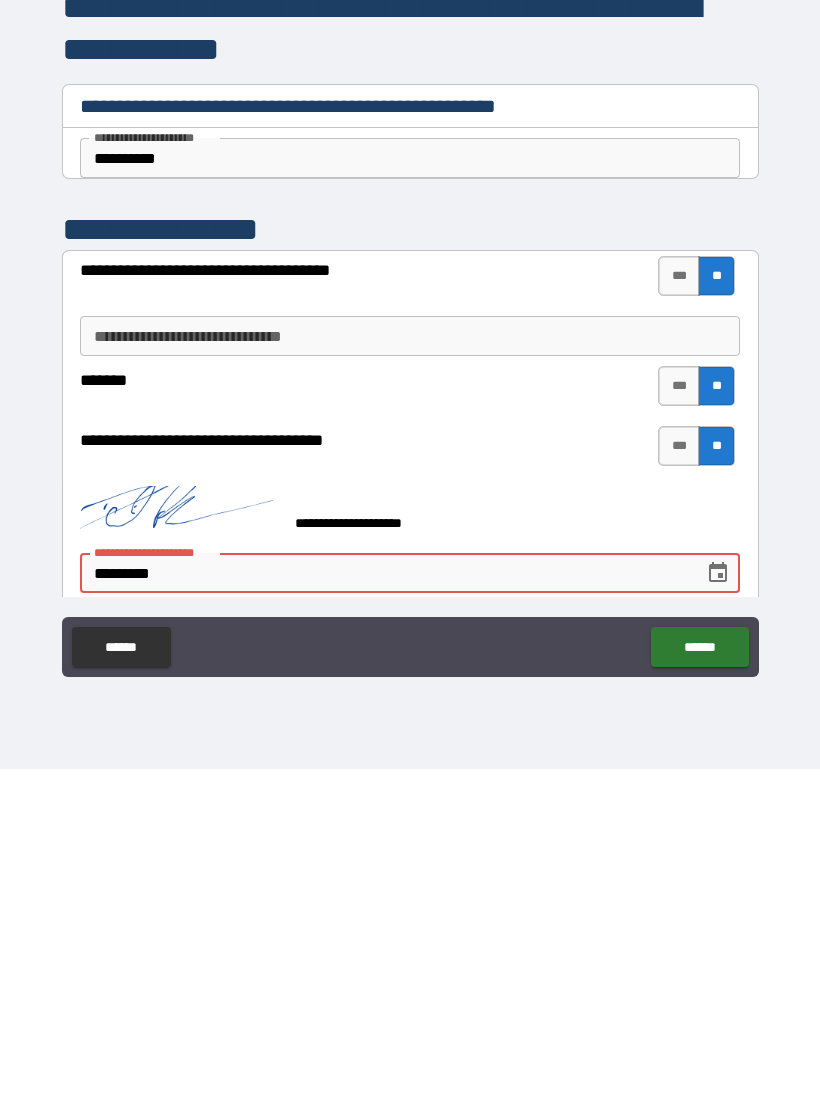 type on "*" 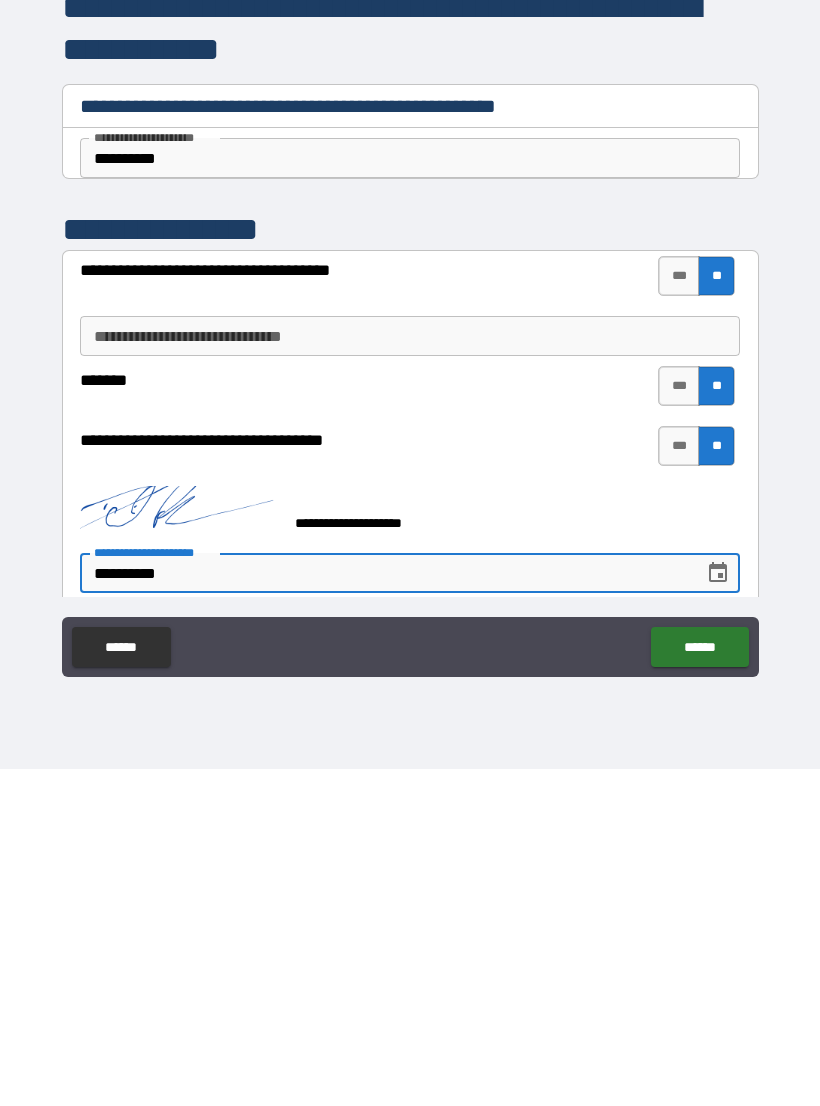 type on "*" 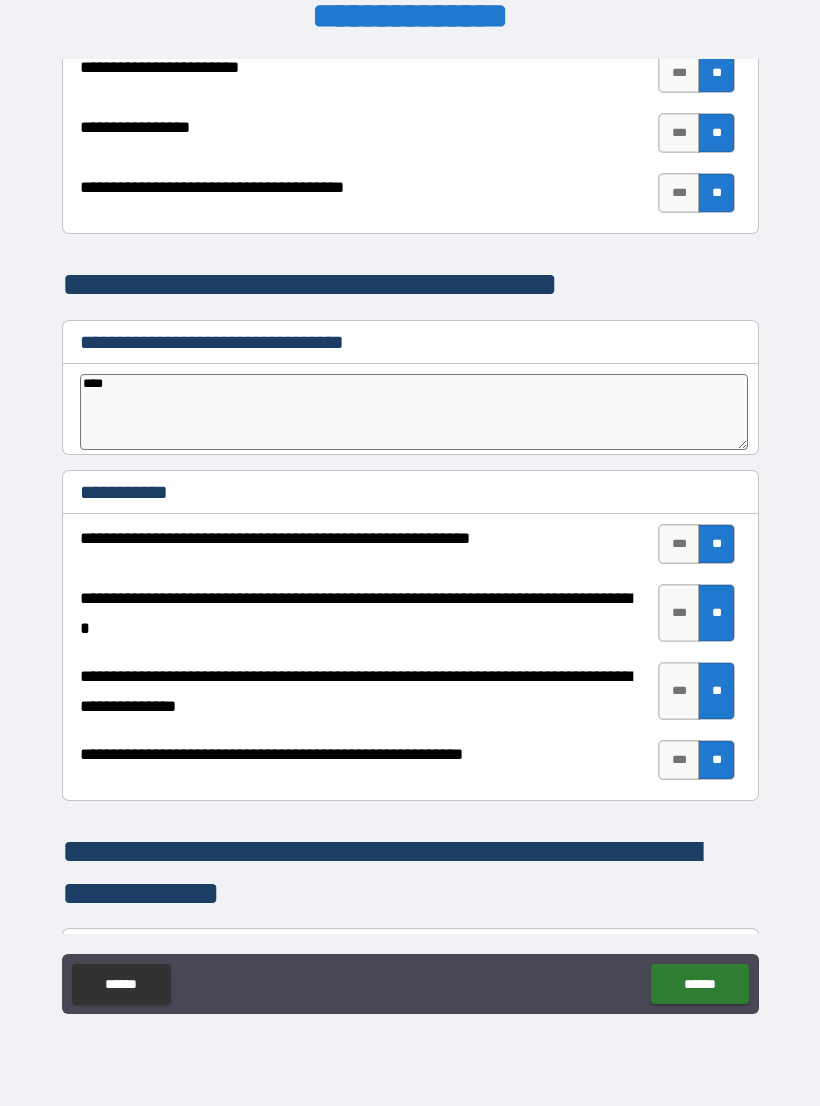 scroll, scrollTop: 3607, scrollLeft: 0, axis: vertical 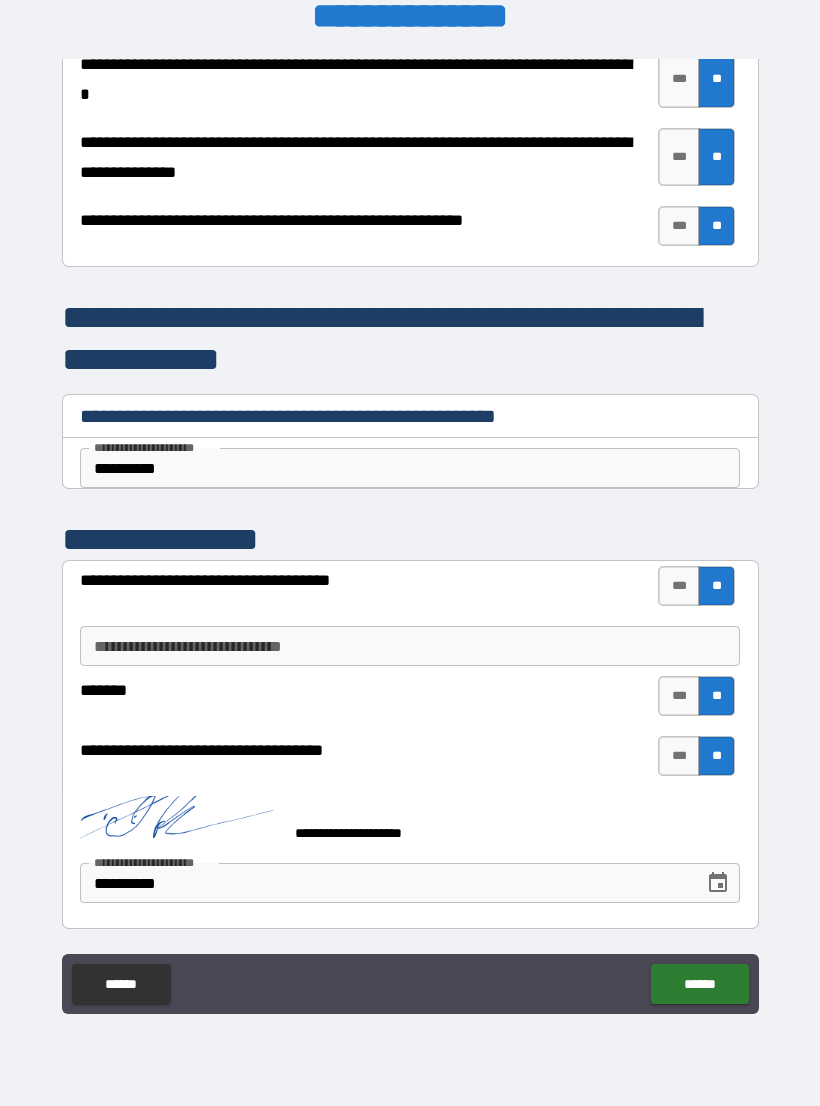 click on "**********" at bounding box center (410, 540) 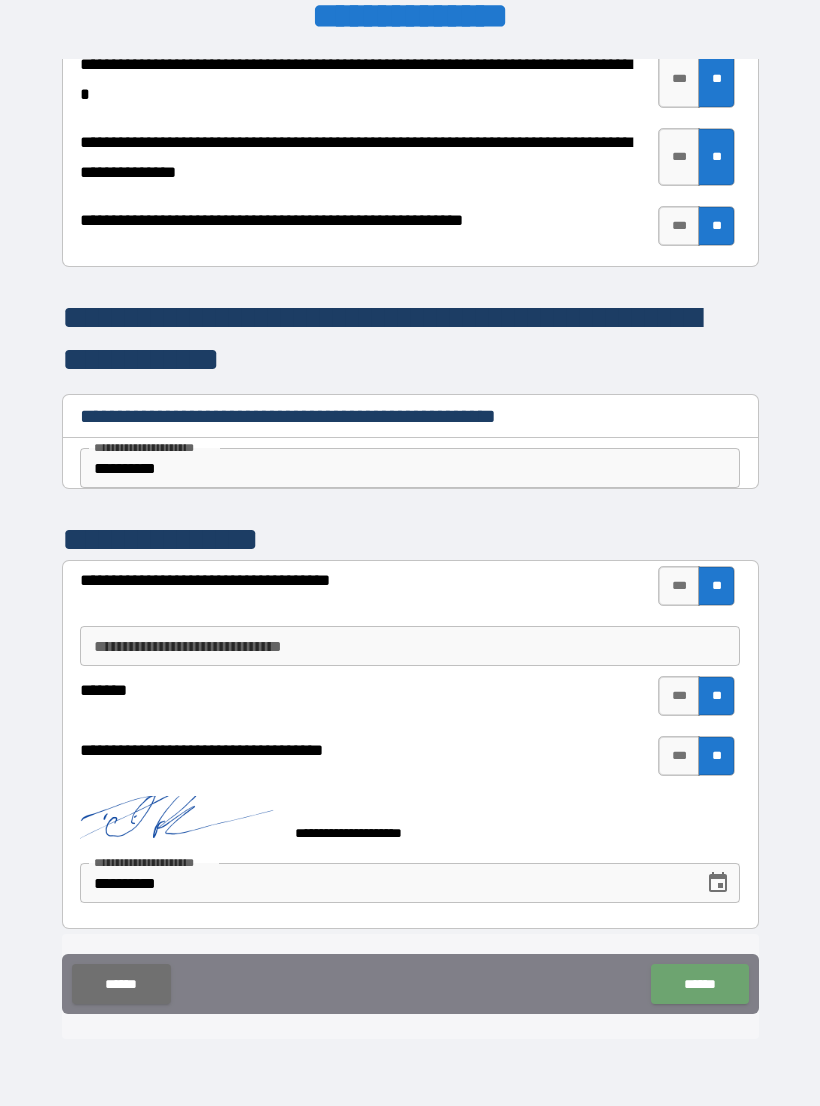 click on "******" at bounding box center (699, 984) 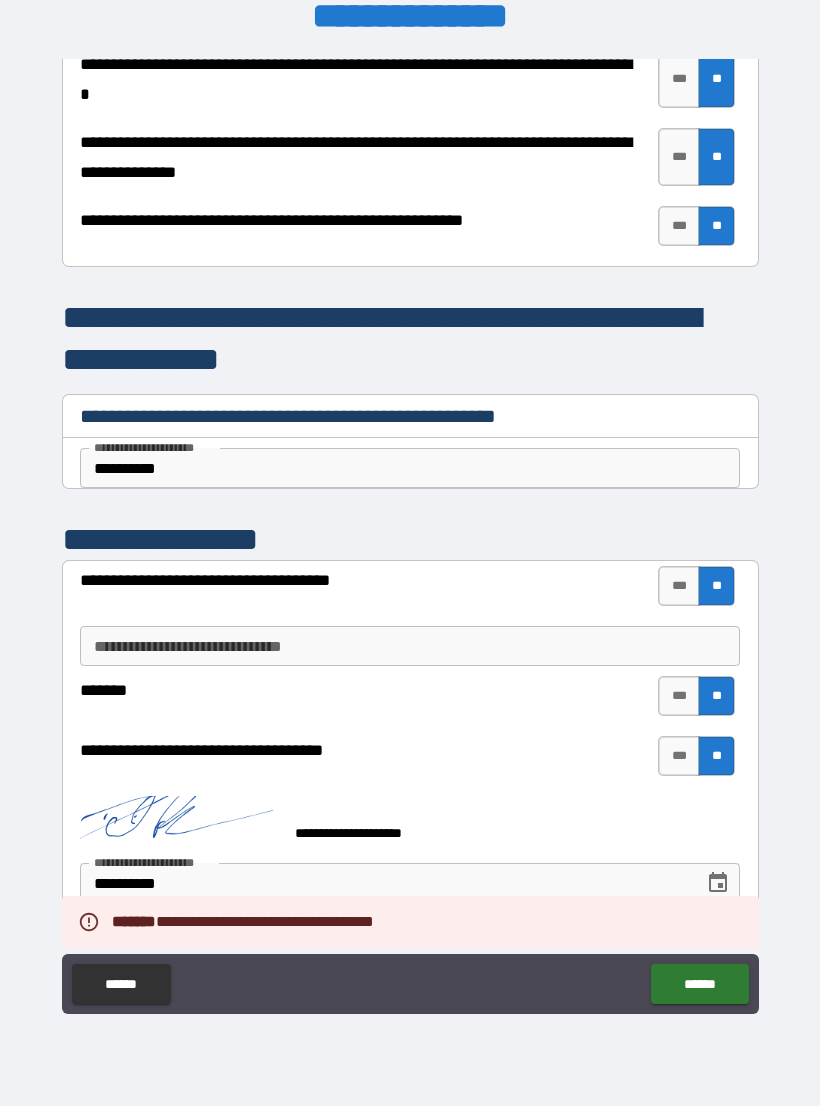 type on "*" 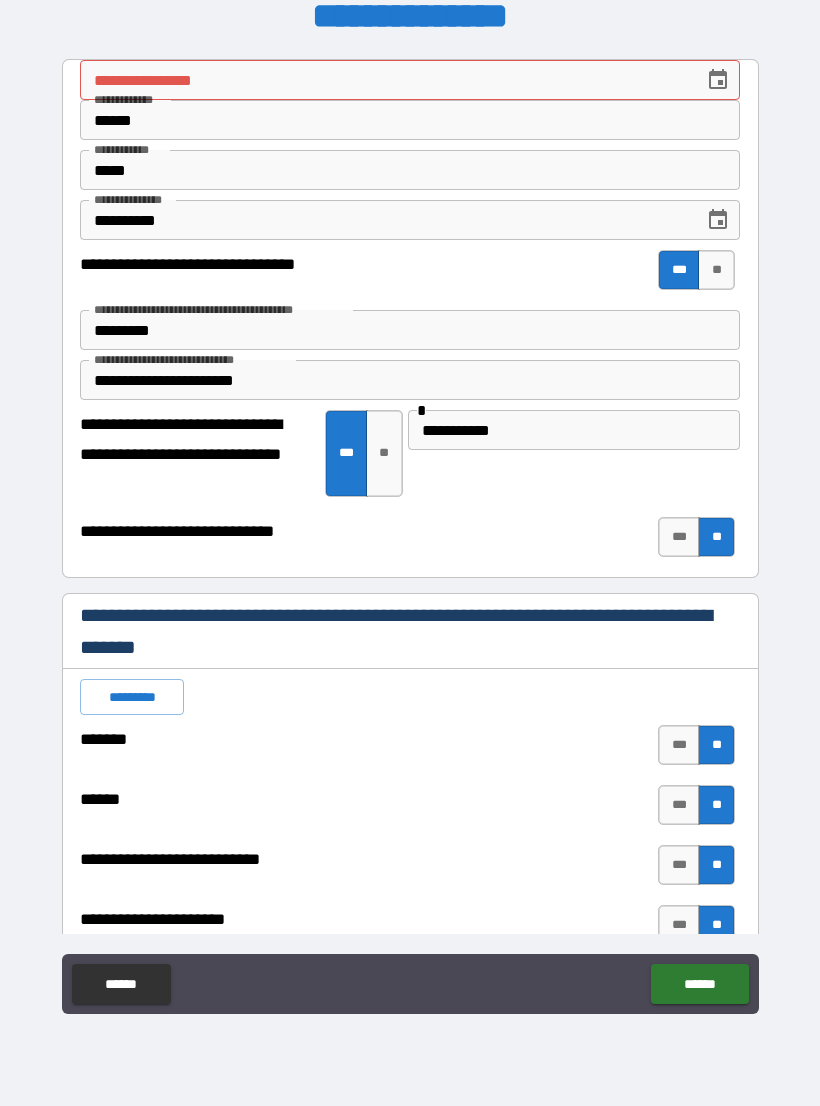 scroll, scrollTop: 0, scrollLeft: 0, axis: both 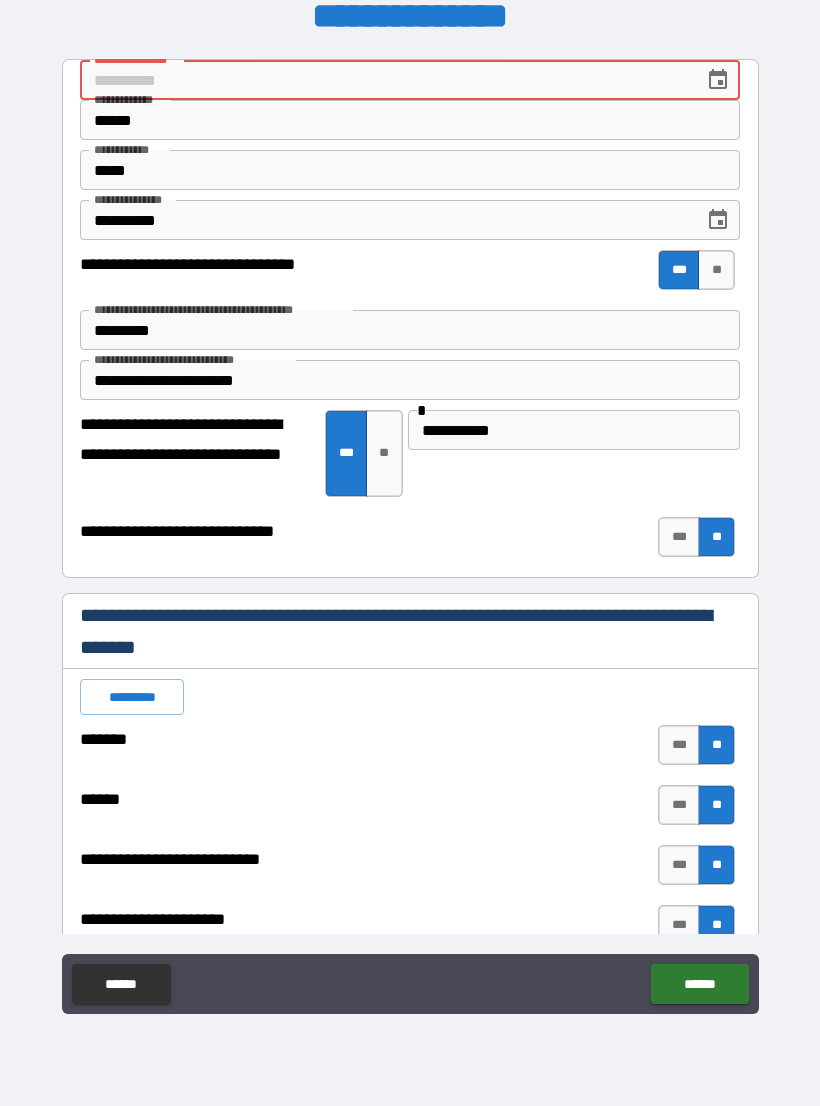 type on "*" 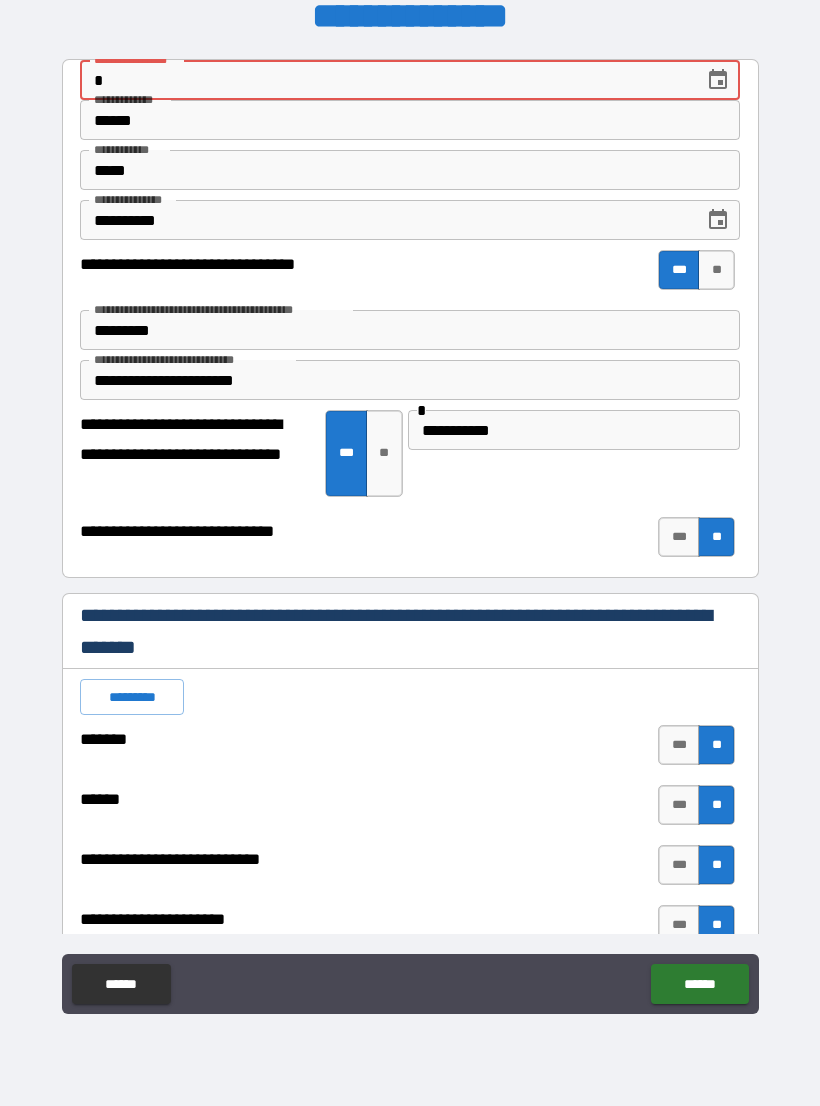 type on "*" 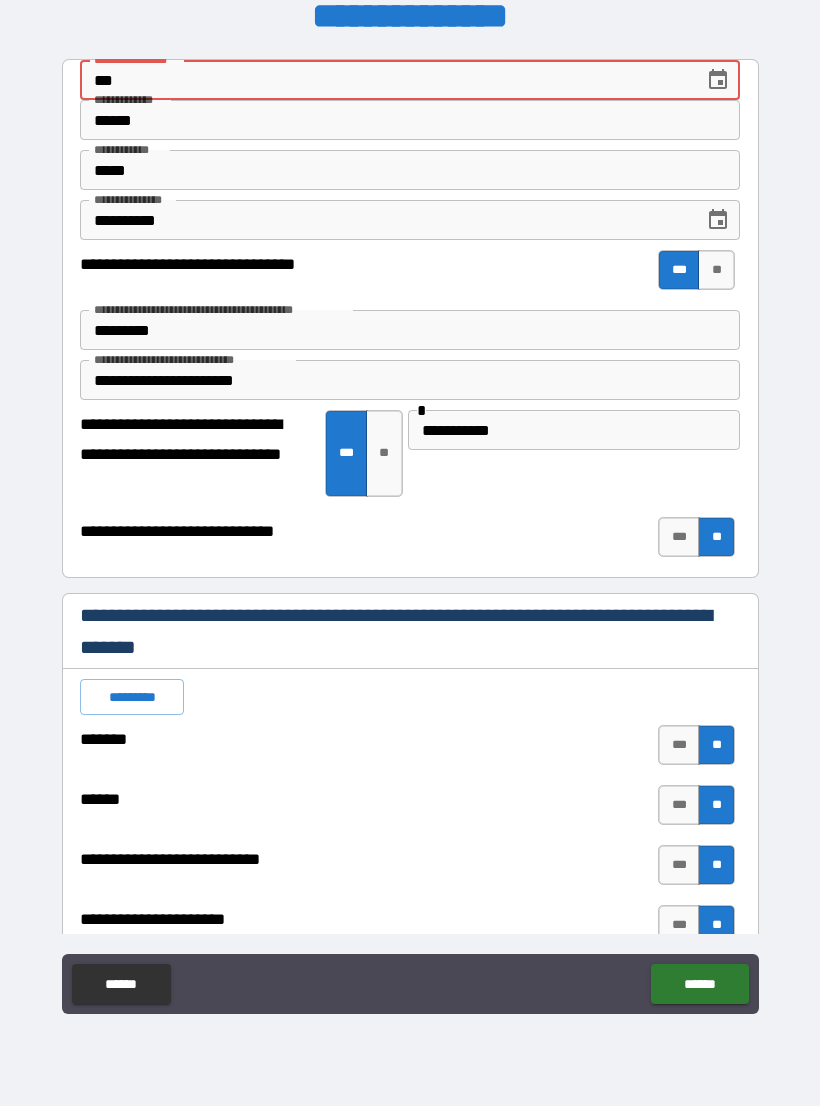 type on "*" 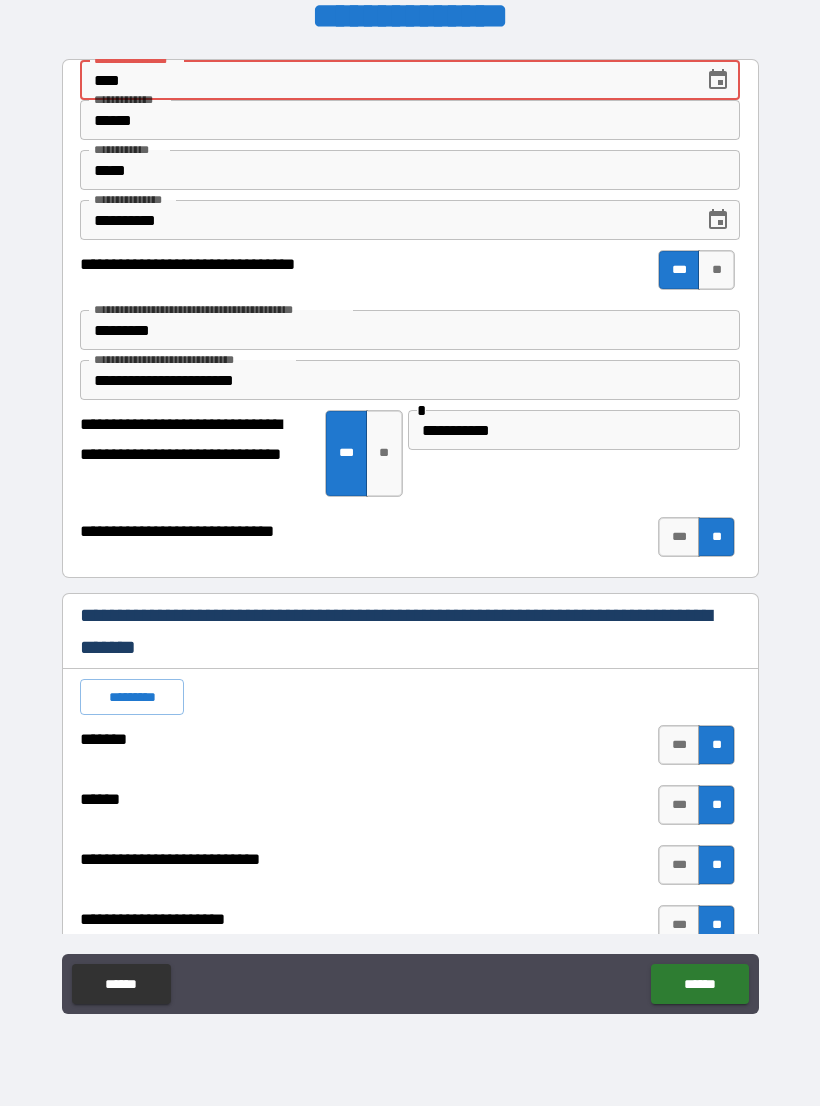 type on "*" 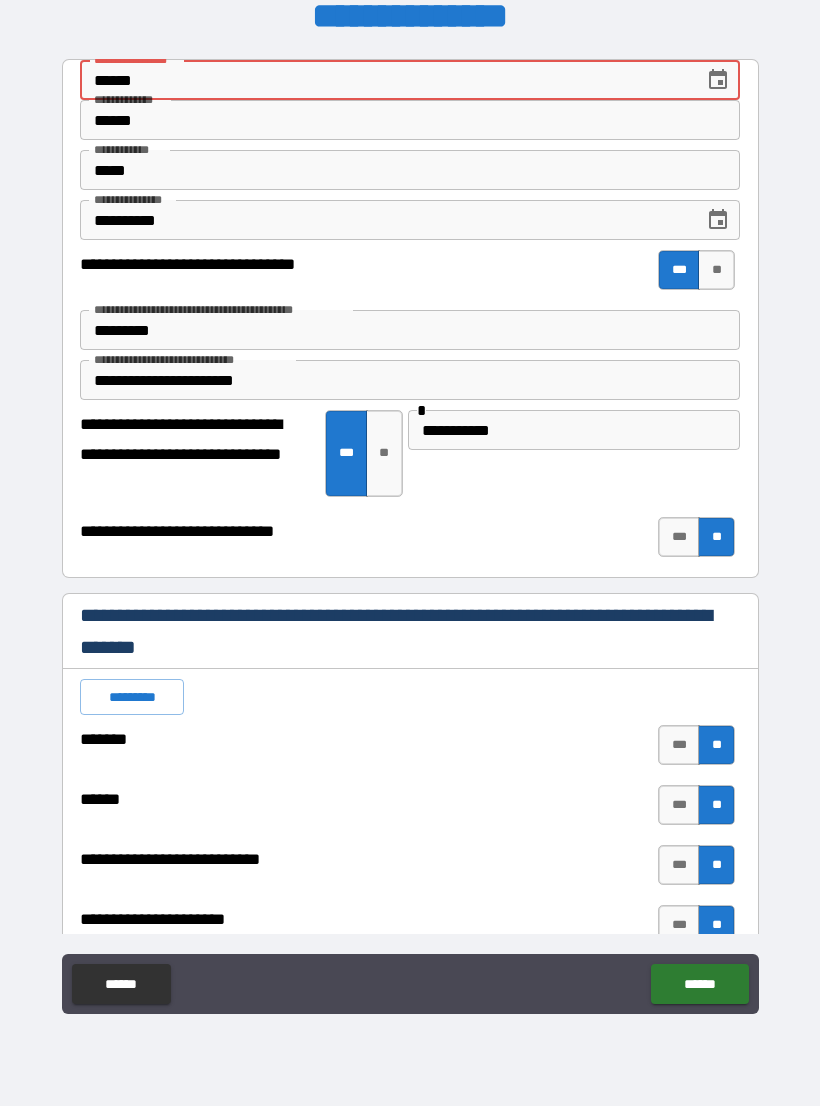 type on "*" 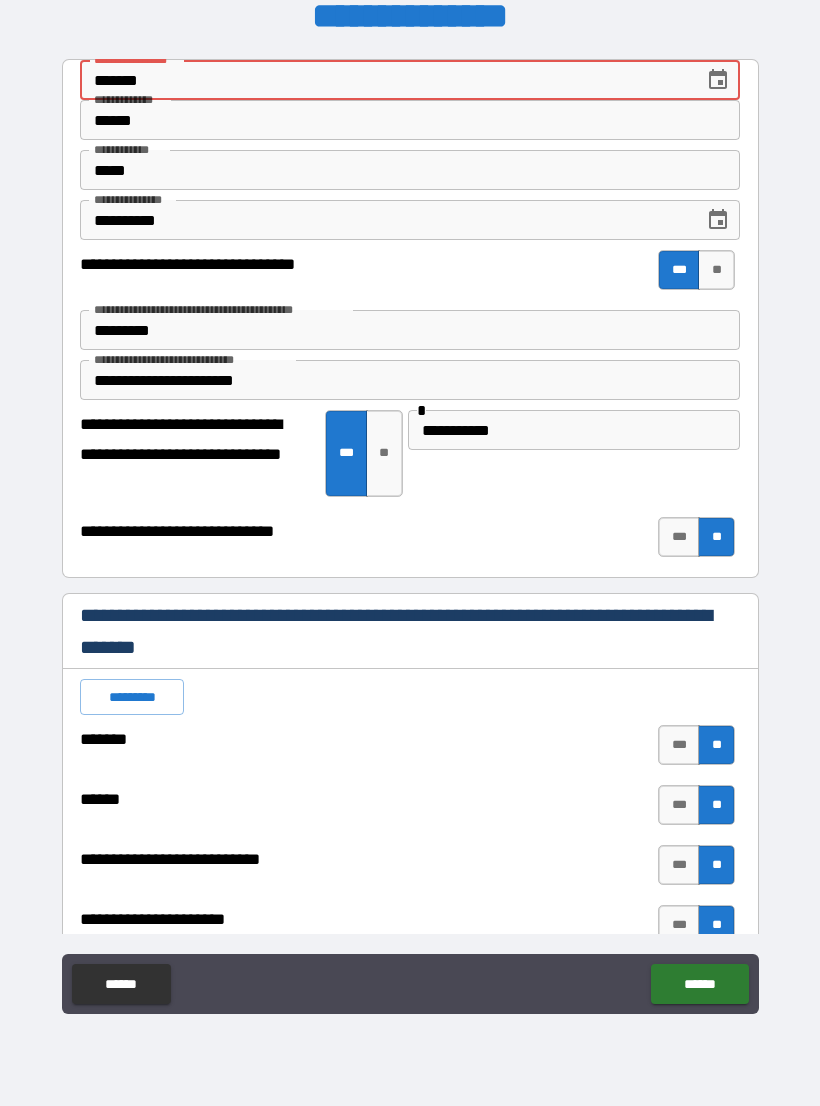 type on "*" 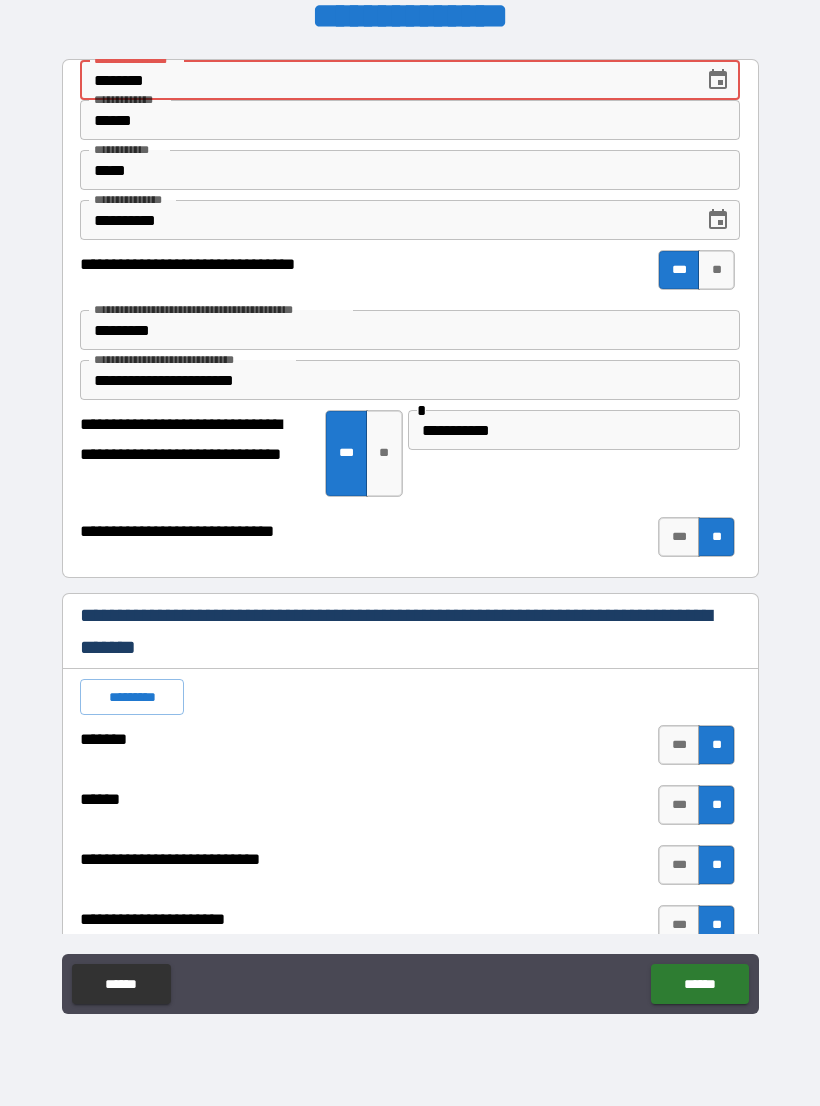 type on "*" 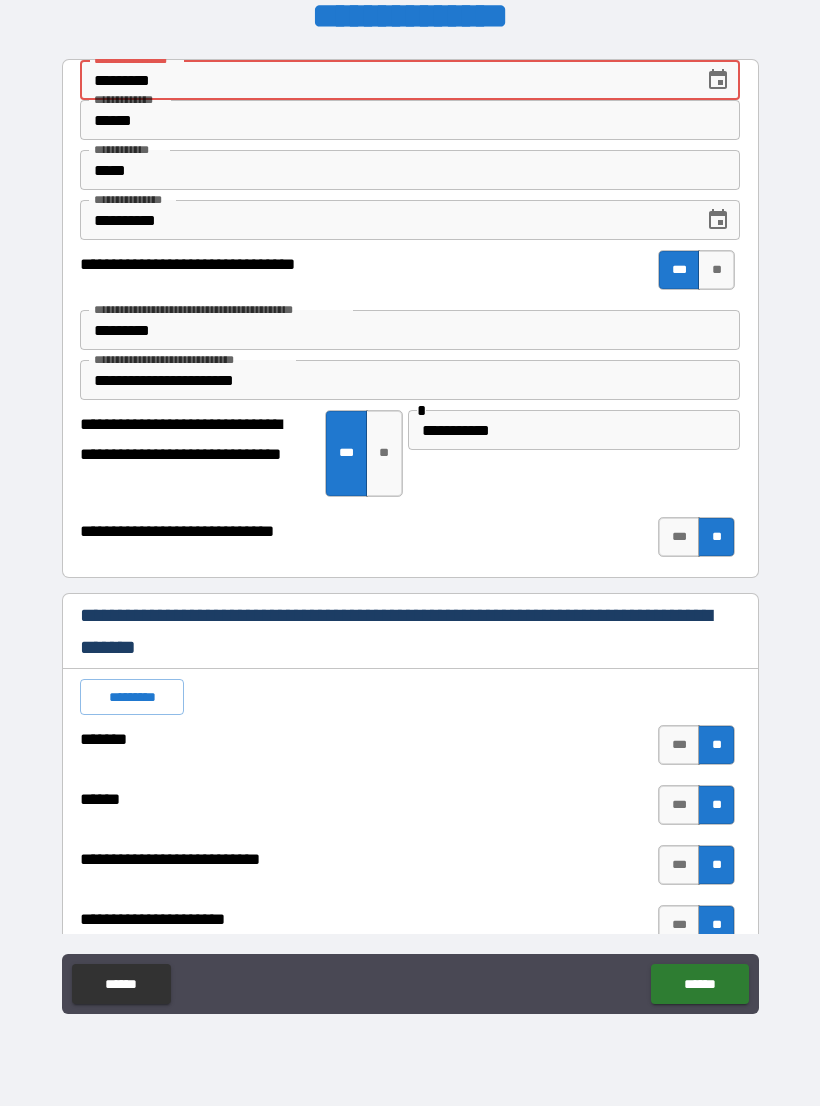 type on "*" 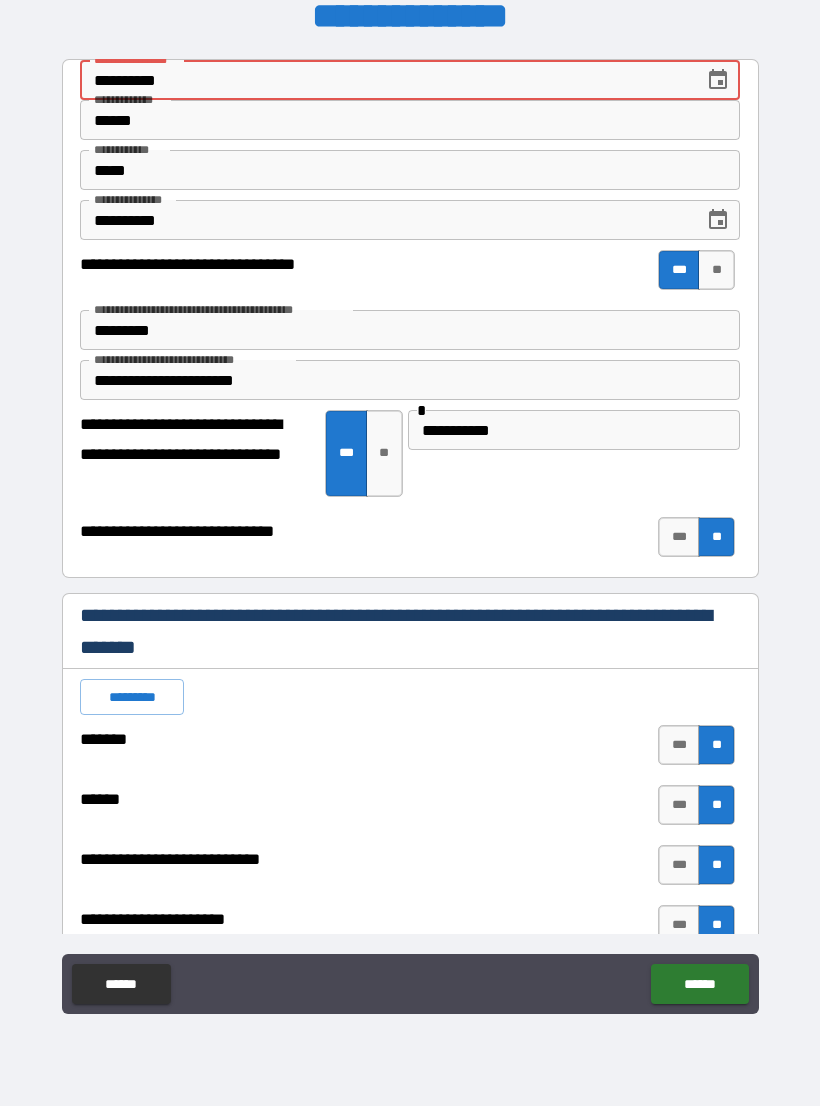 type on "*" 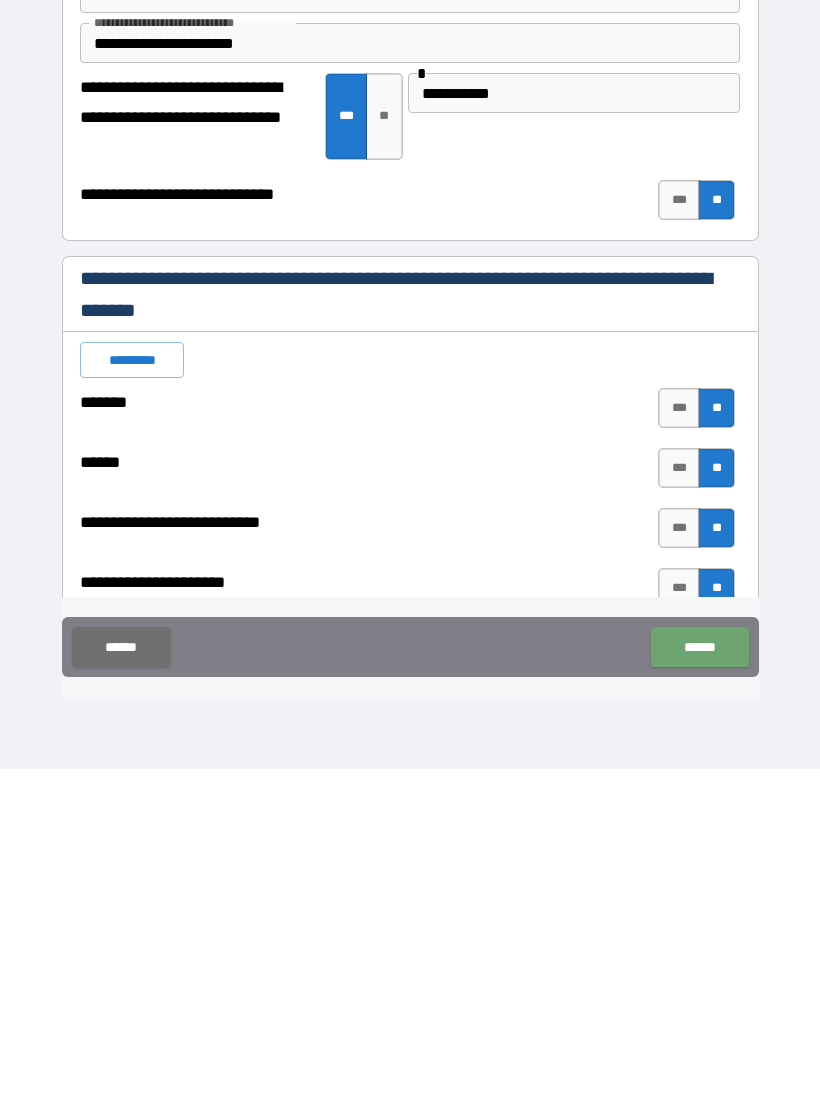 click on "******" at bounding box center [699, 984] 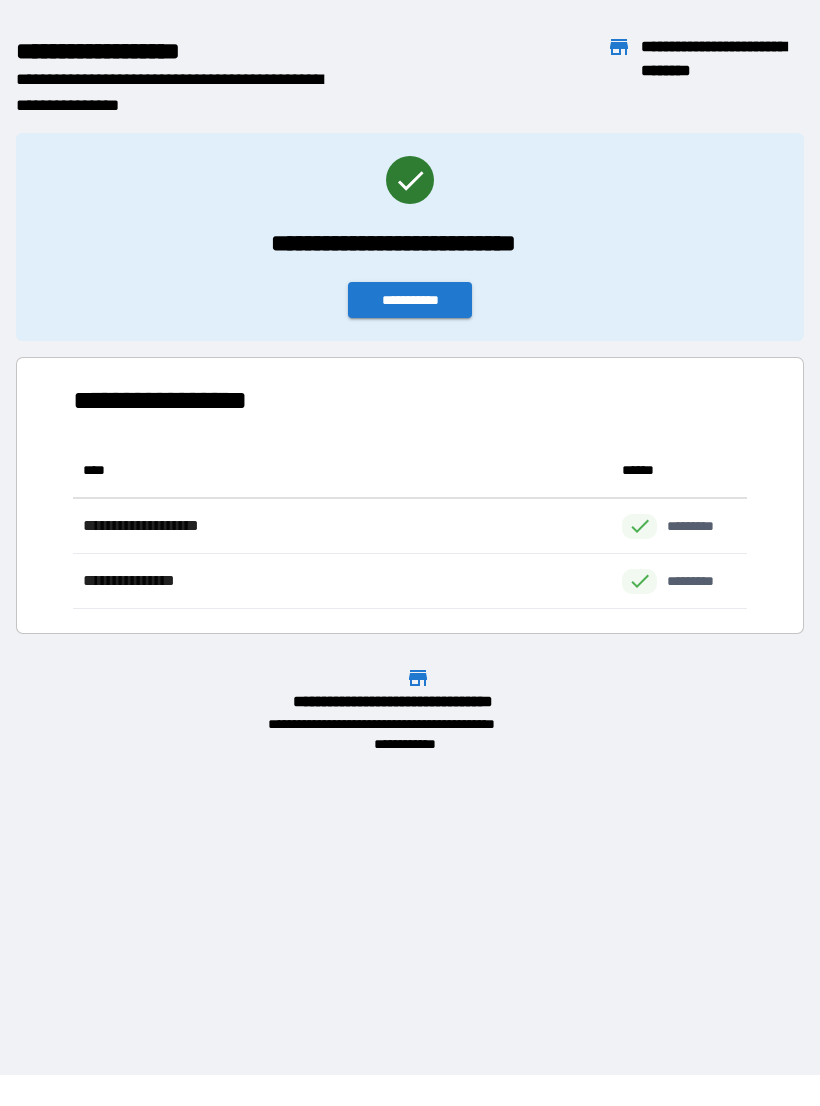 scroll, scrollTop: 1, scrollLeft: 1, axis: both 